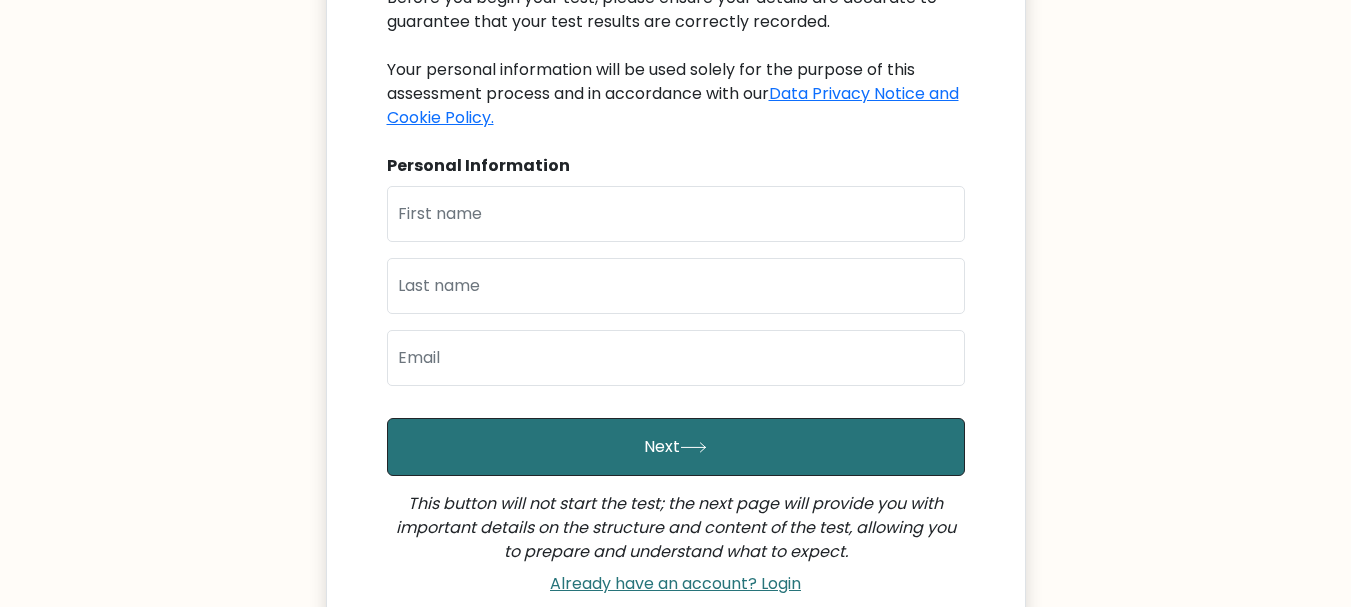 scroll, scrollTop: 300, scrollLeft: 0, axis: vertical 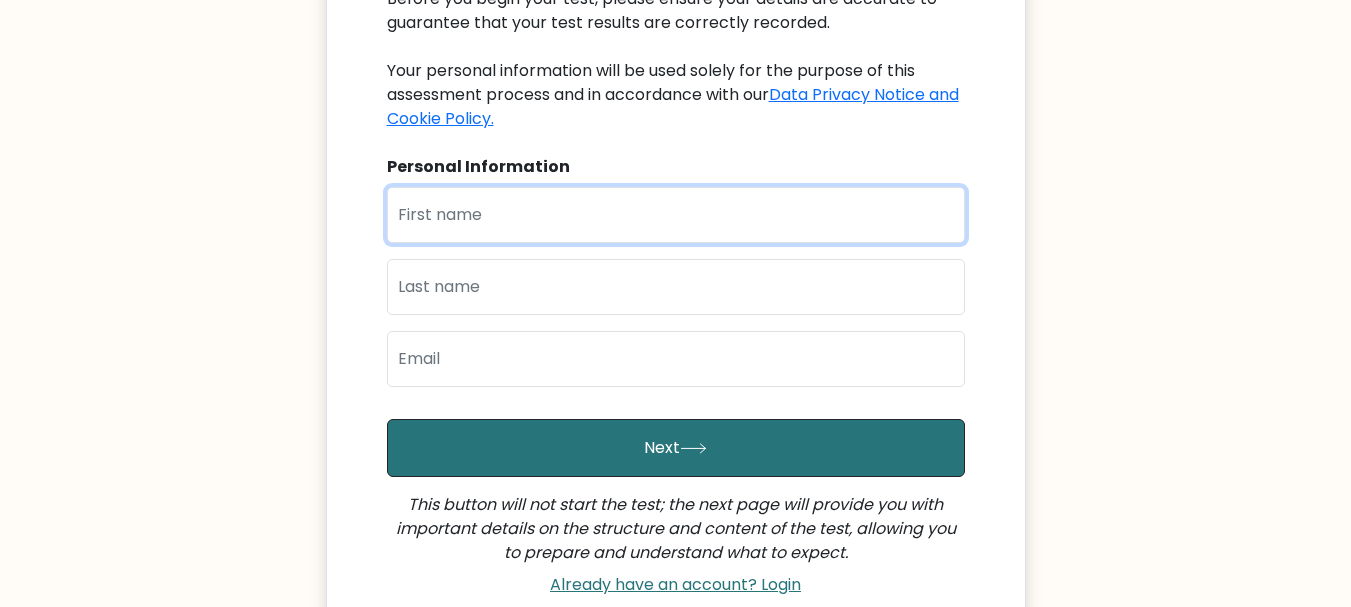 click at bounding box center [676, 215] 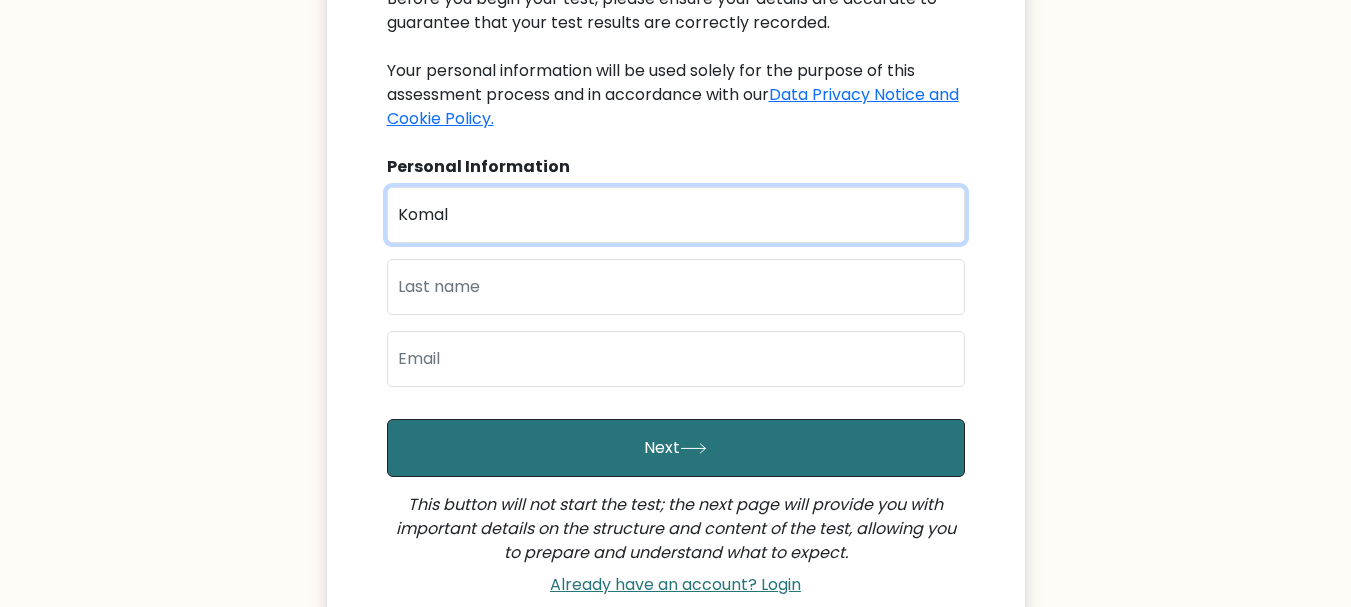type on "Komal" 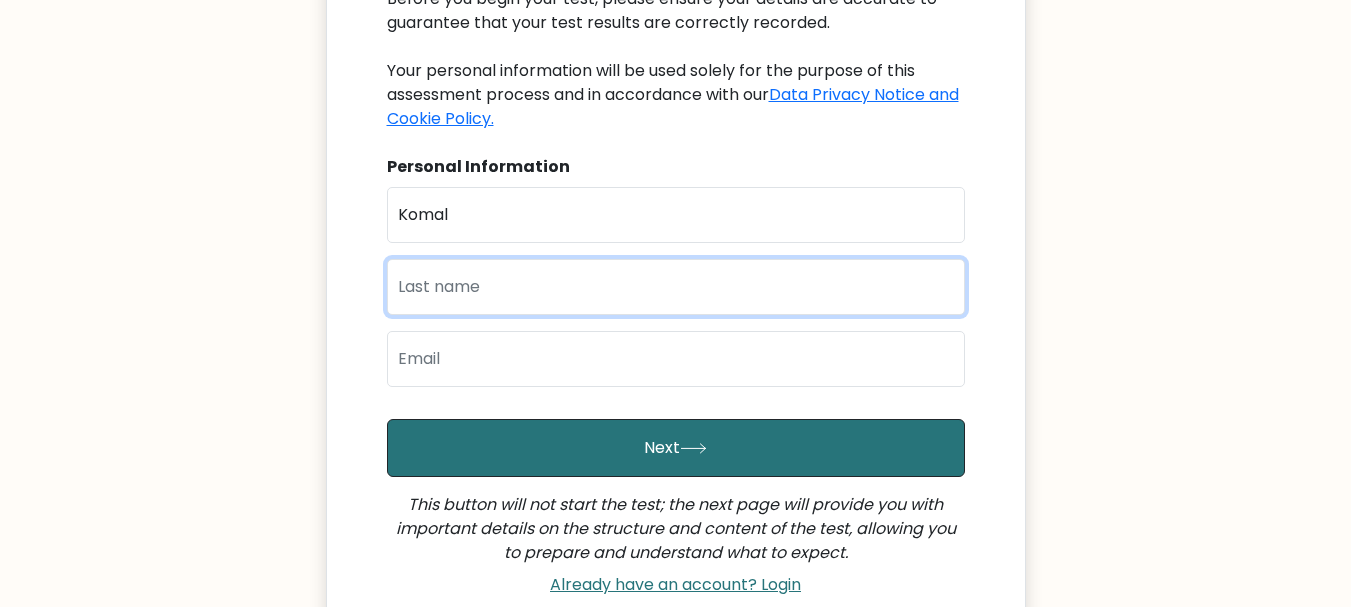 click at bounding box center (676, 287) 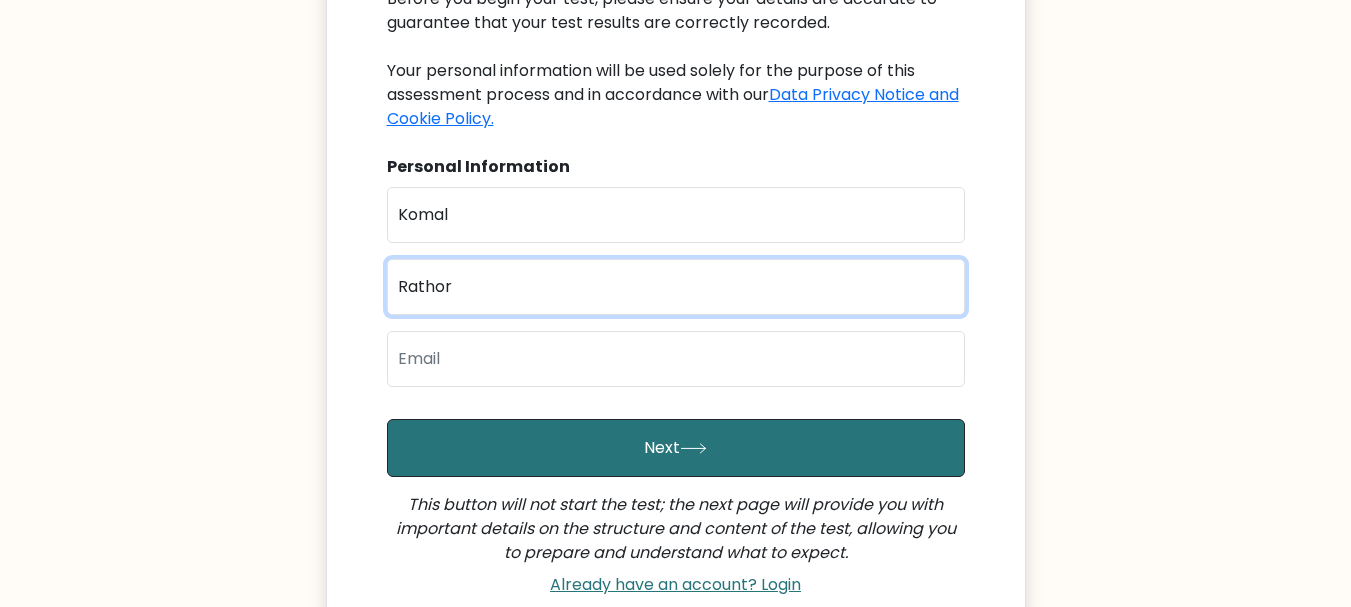 type on "Rathor" 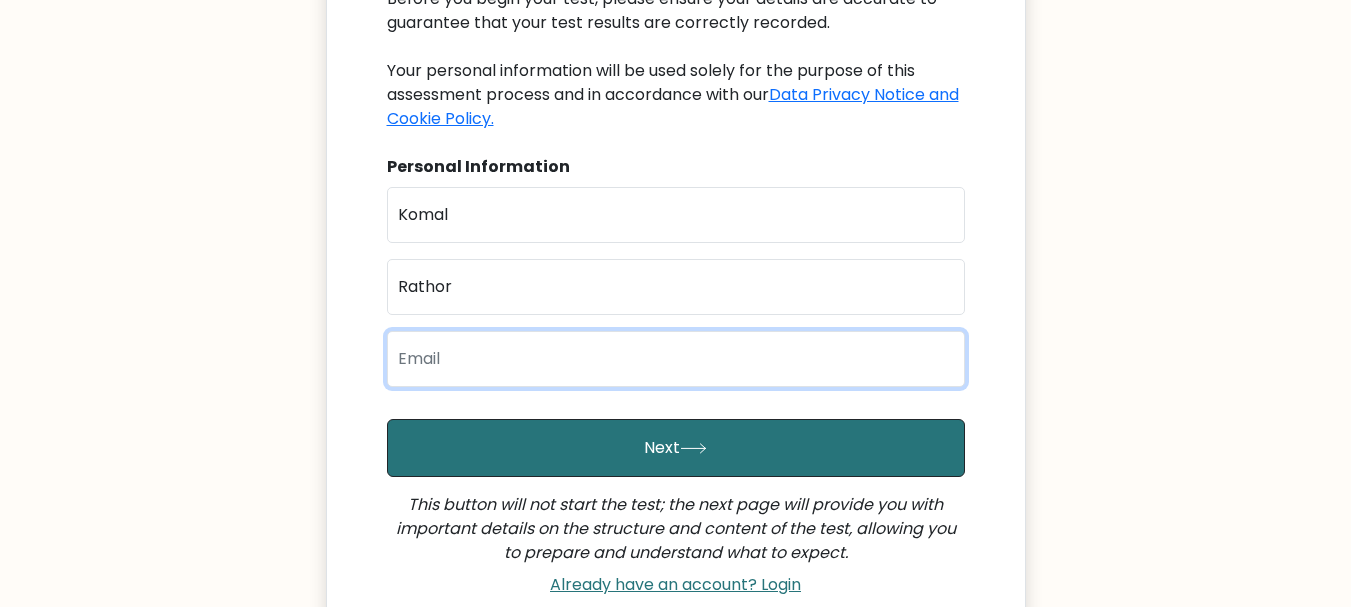 click at bounding box center [676, 359] 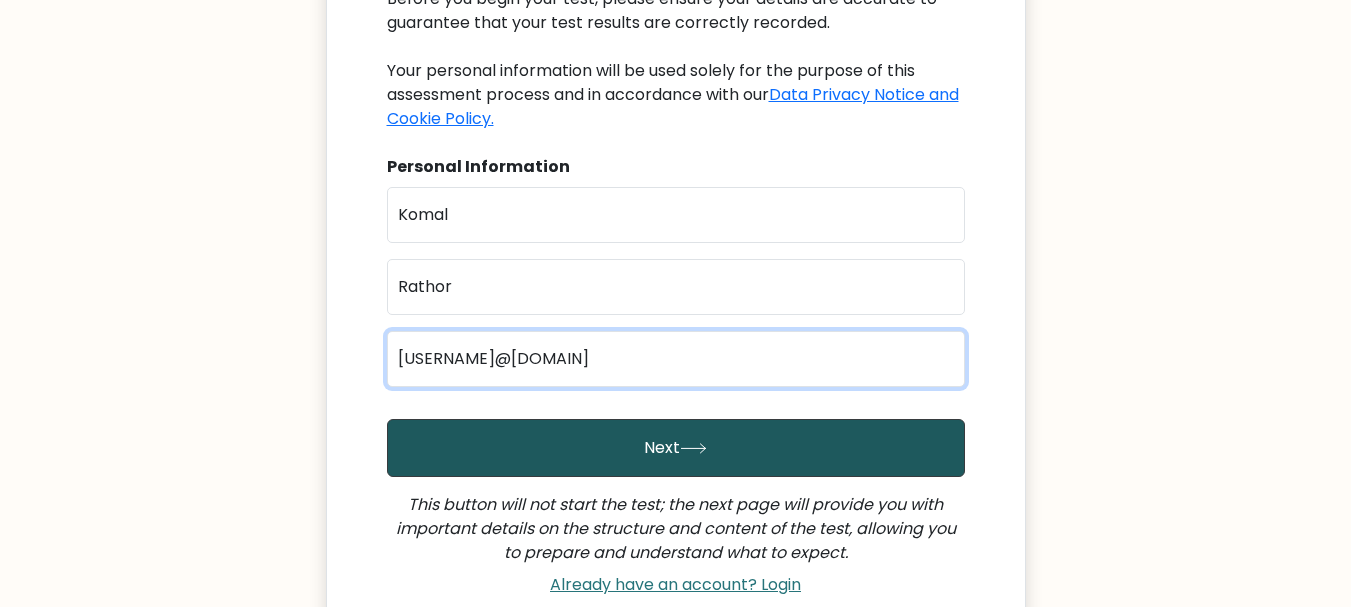 type on "komalrathor859@gmail.com" 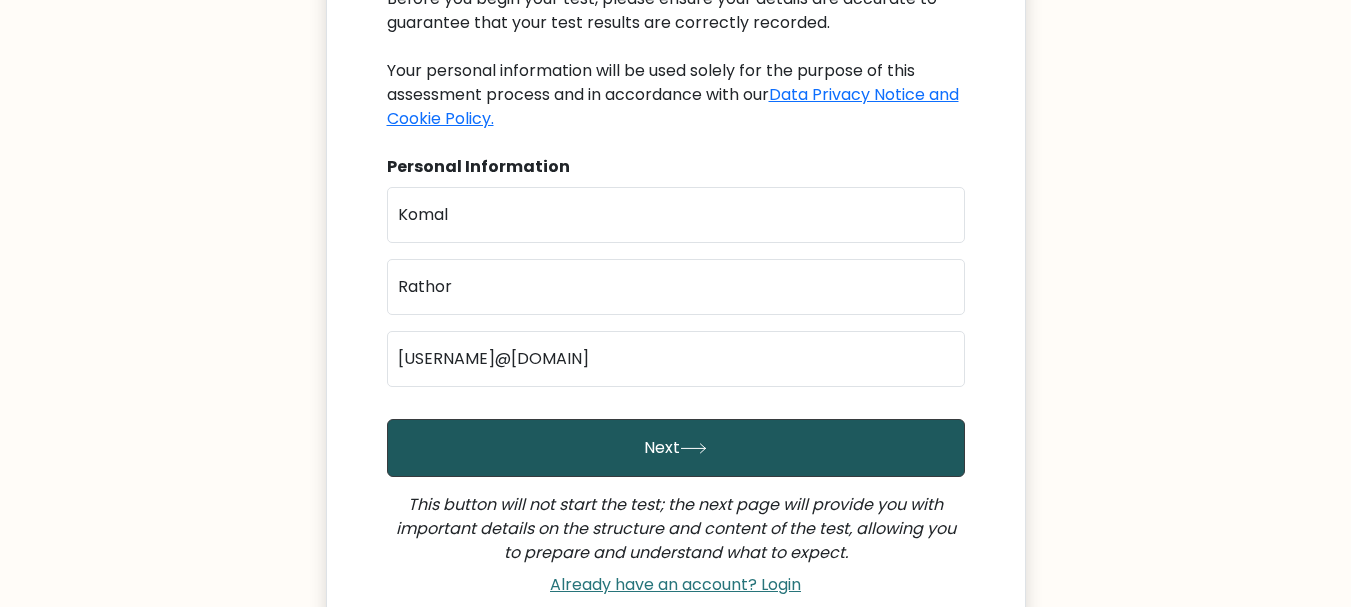 click on "Next" at bounding box center [676, 448] 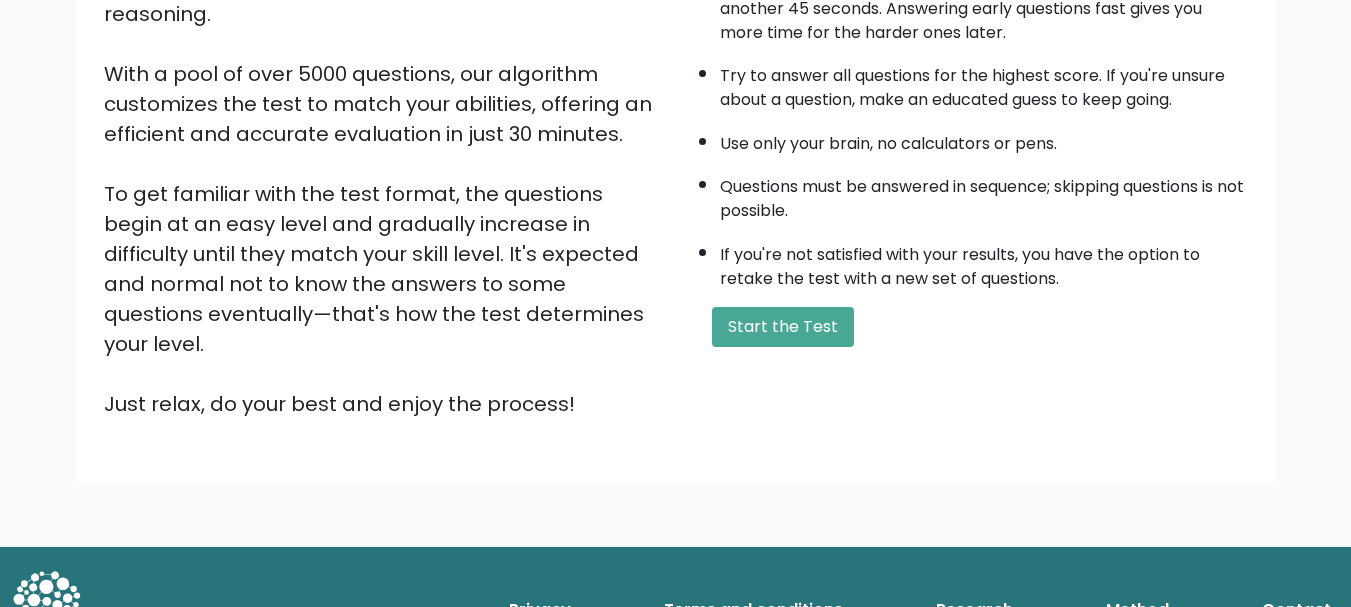 scroll, scrollTop: 309, scrollLeft: 0, axis: vertical 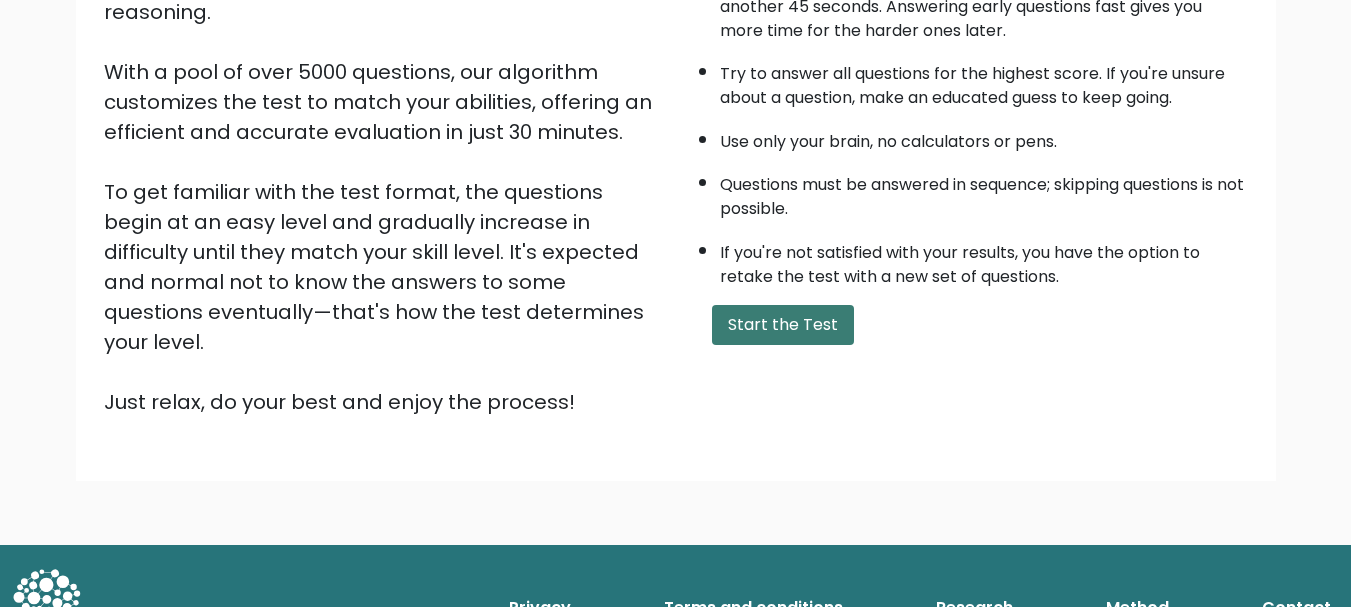 click on "Start the Test" at bounding box center (783, 325) 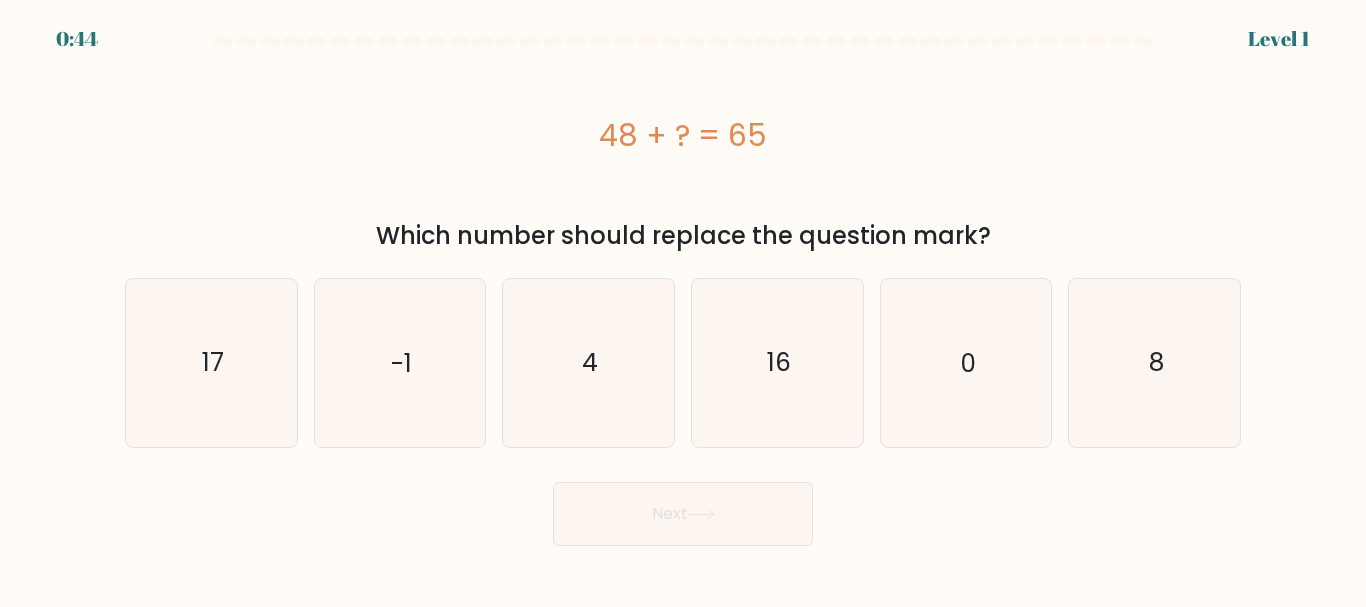 scroll, scrollTop: 0, scrollLeft: 0, axis: both 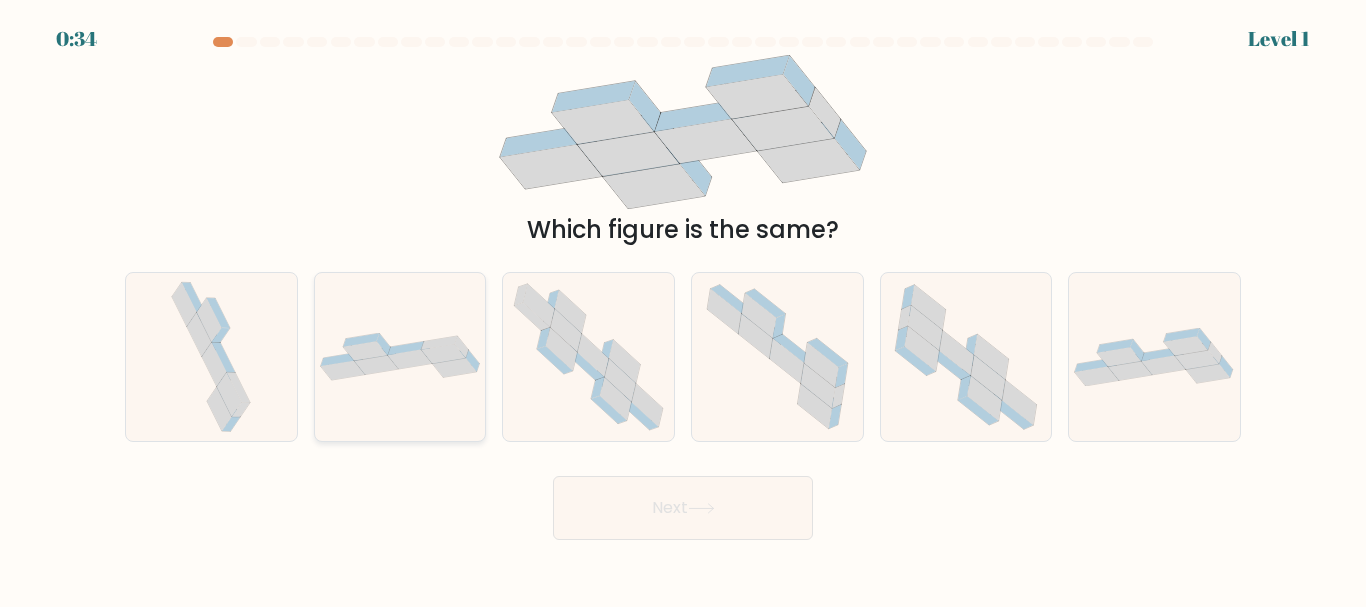 click at bounding box center (400, 356) 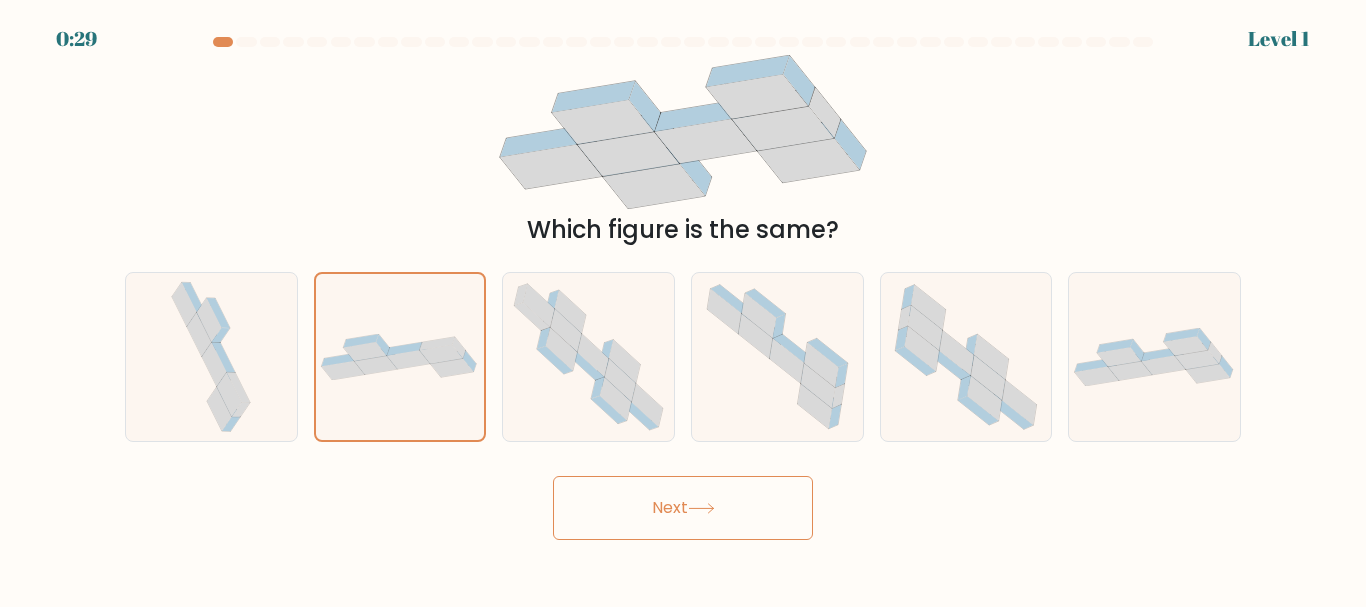 click on "Next" at bounding box center (683, 508) 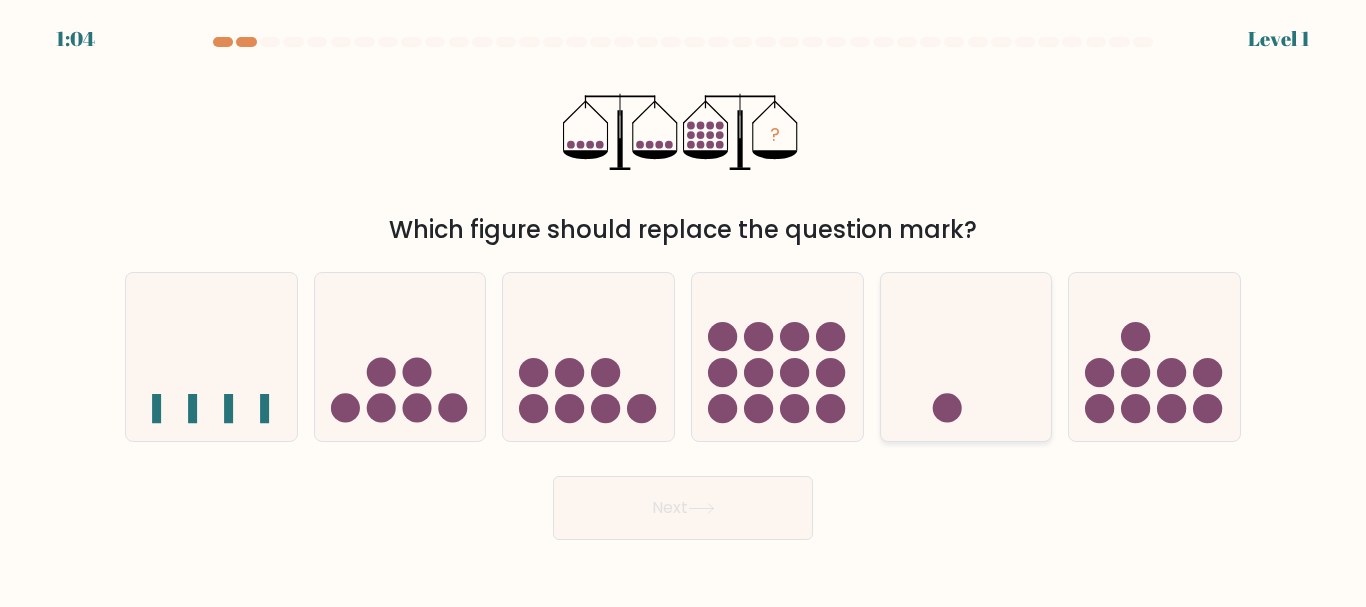 click 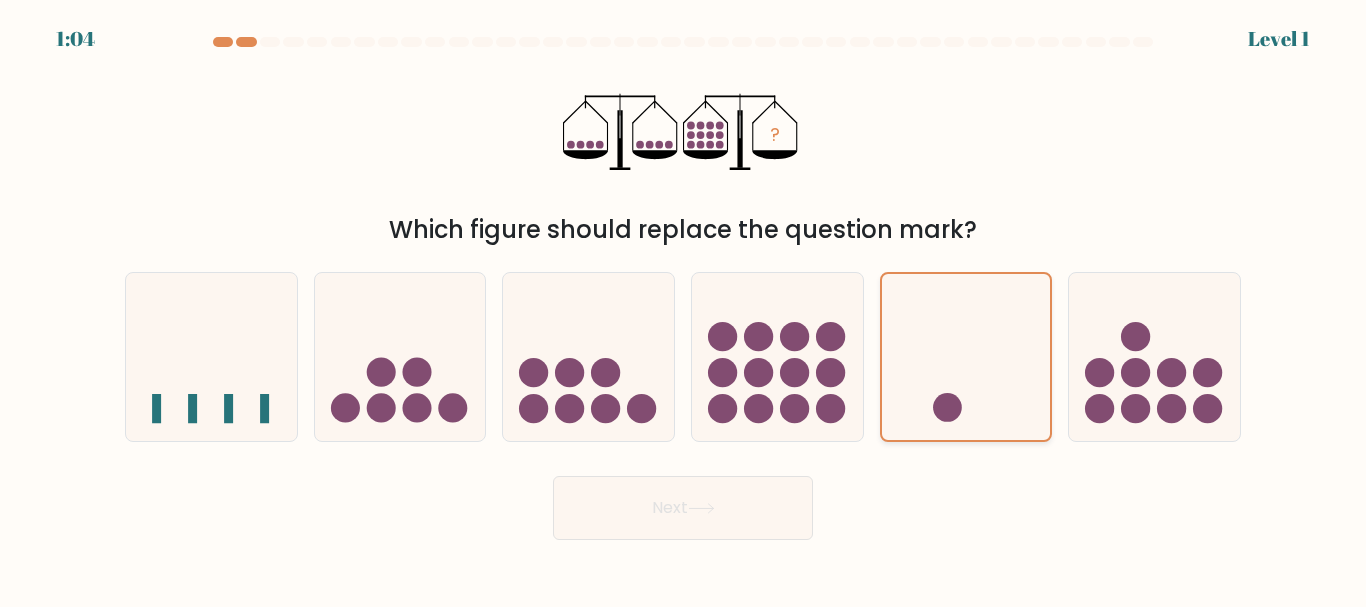click 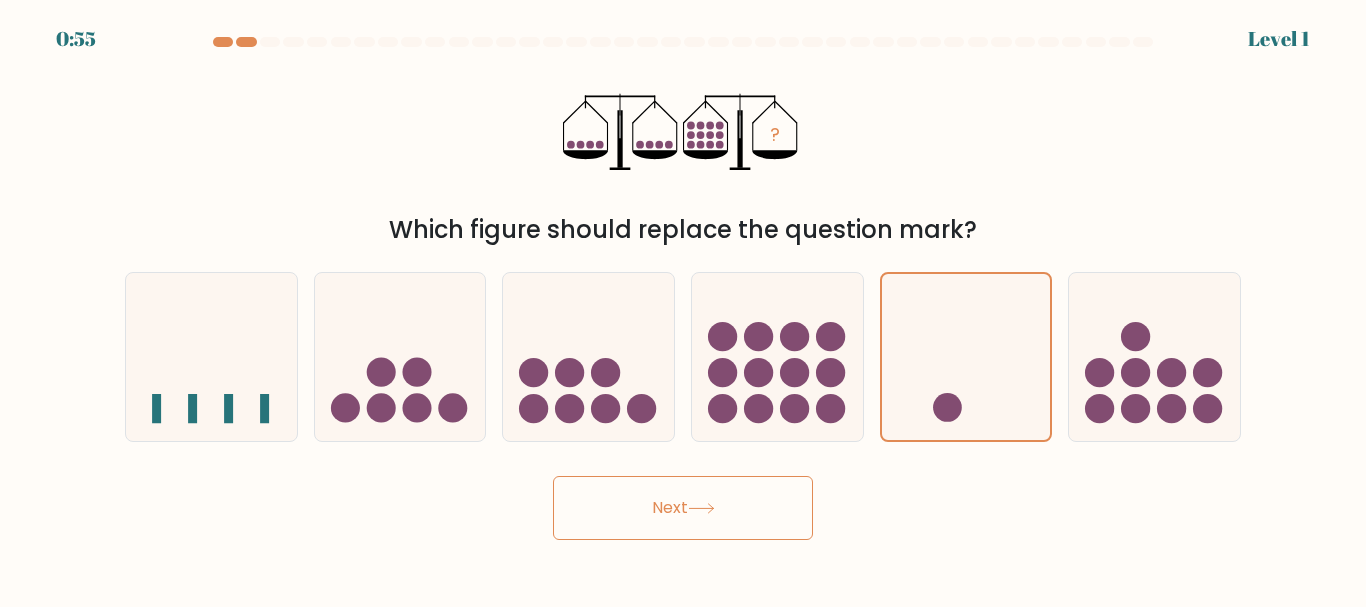 click on "Next" at bounding box center [683, 508] 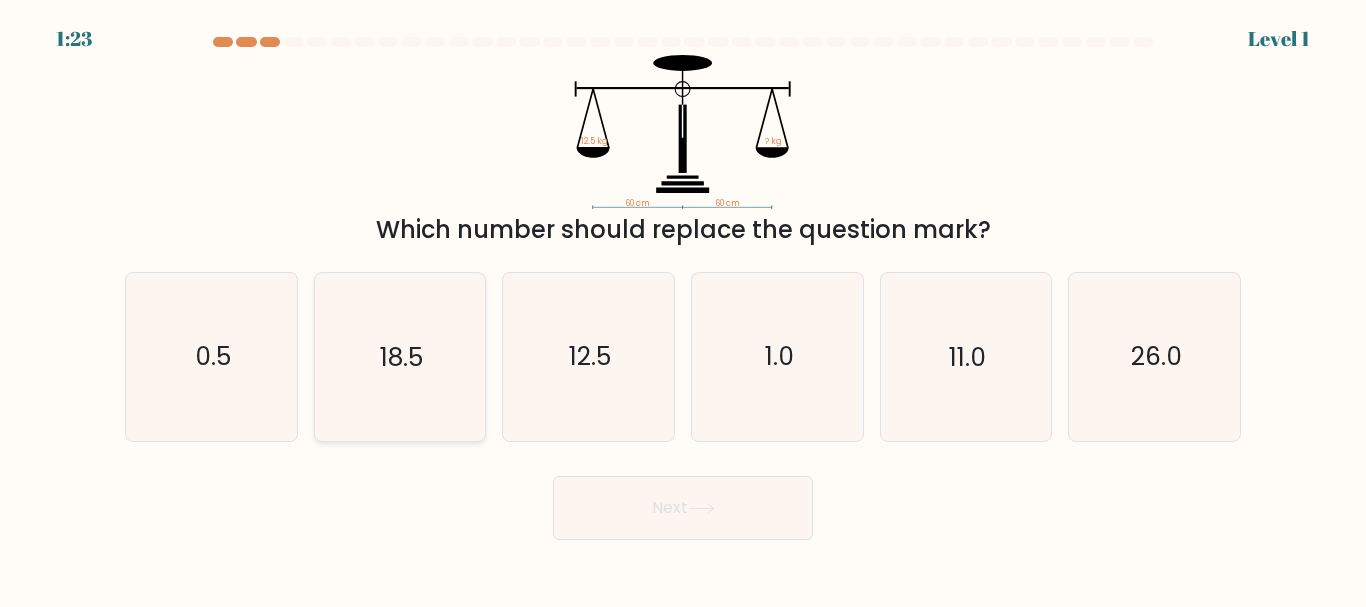 click on "18.5" 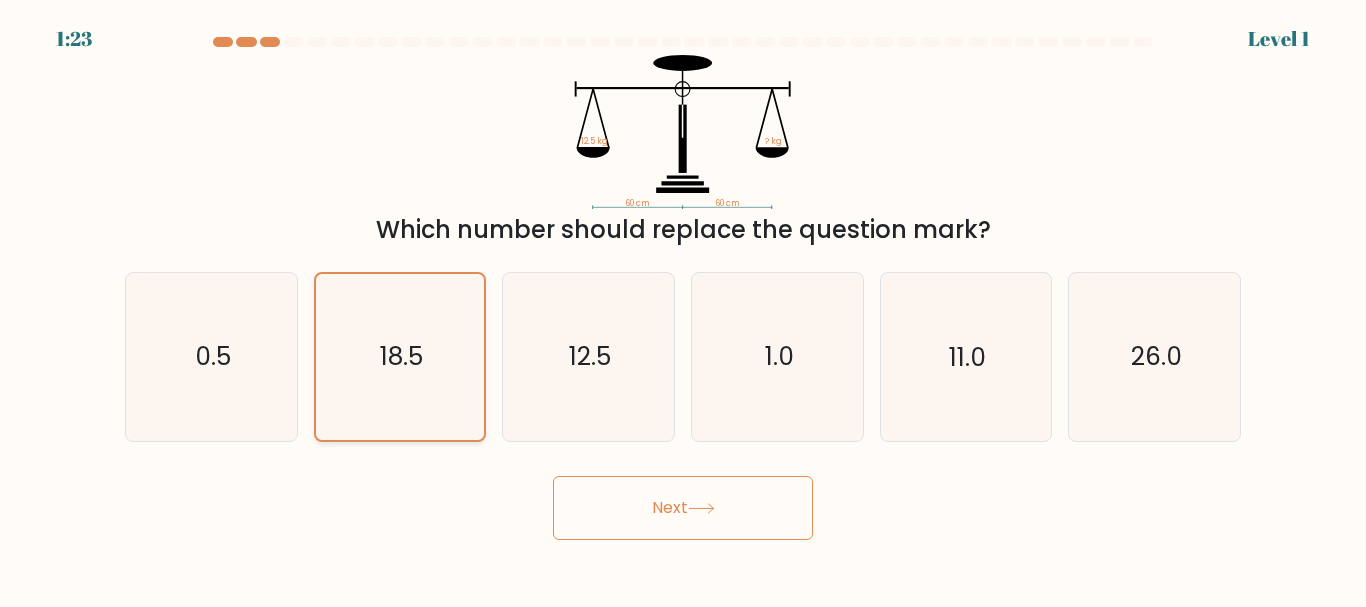 click on "18.5" 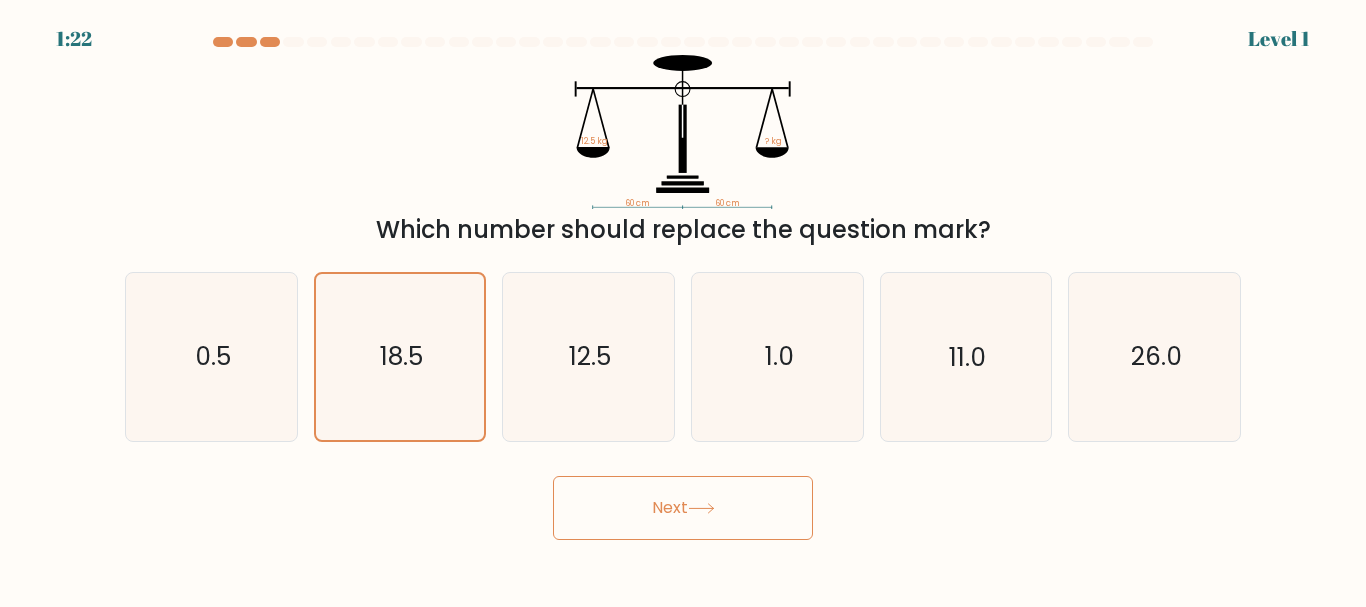 click on "Next" at bounding box center (683, 508) 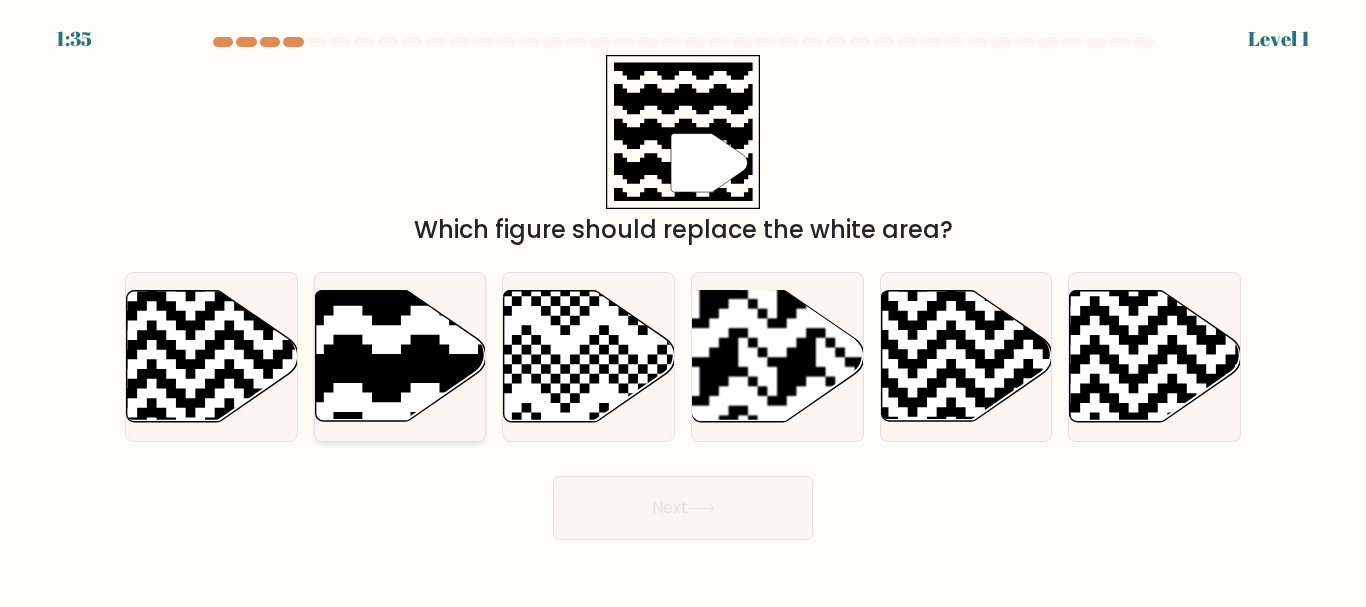 click 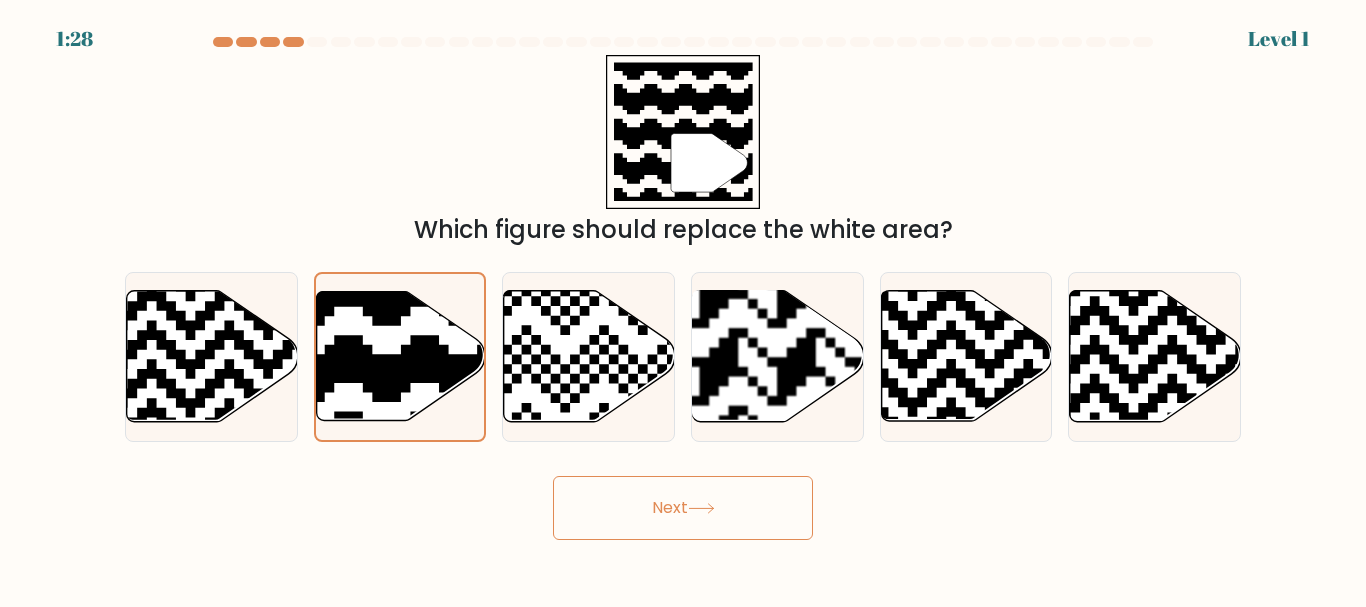 click on "Next" at bounding box center [683, 508] 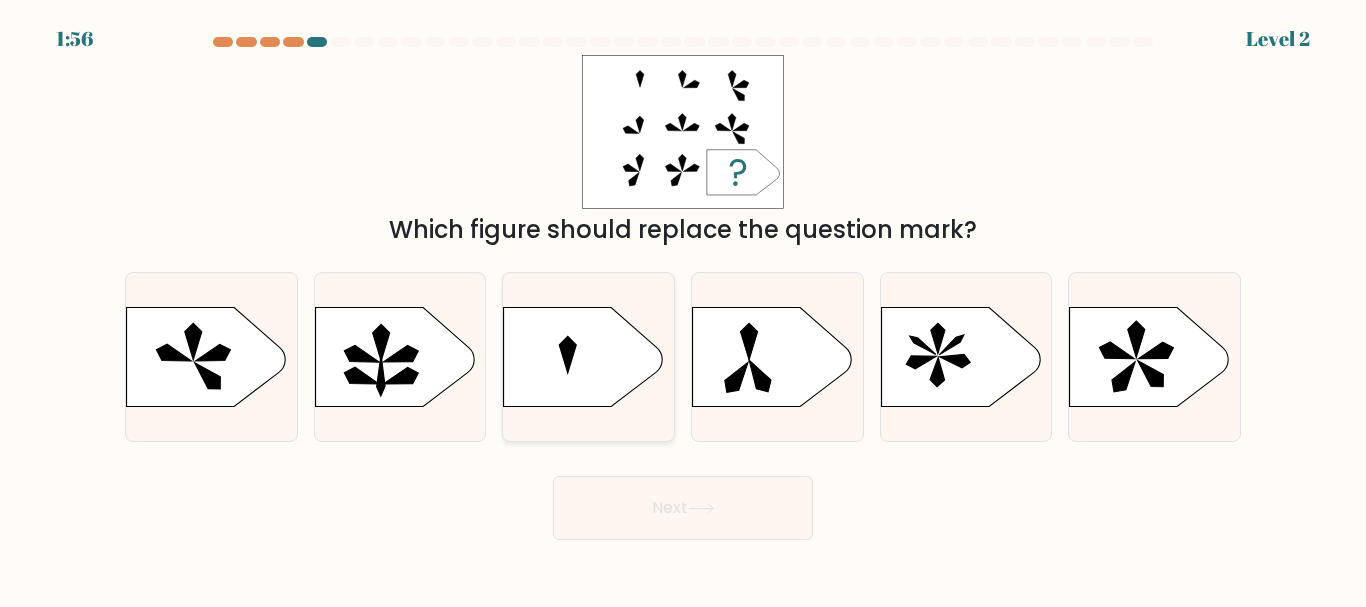 click 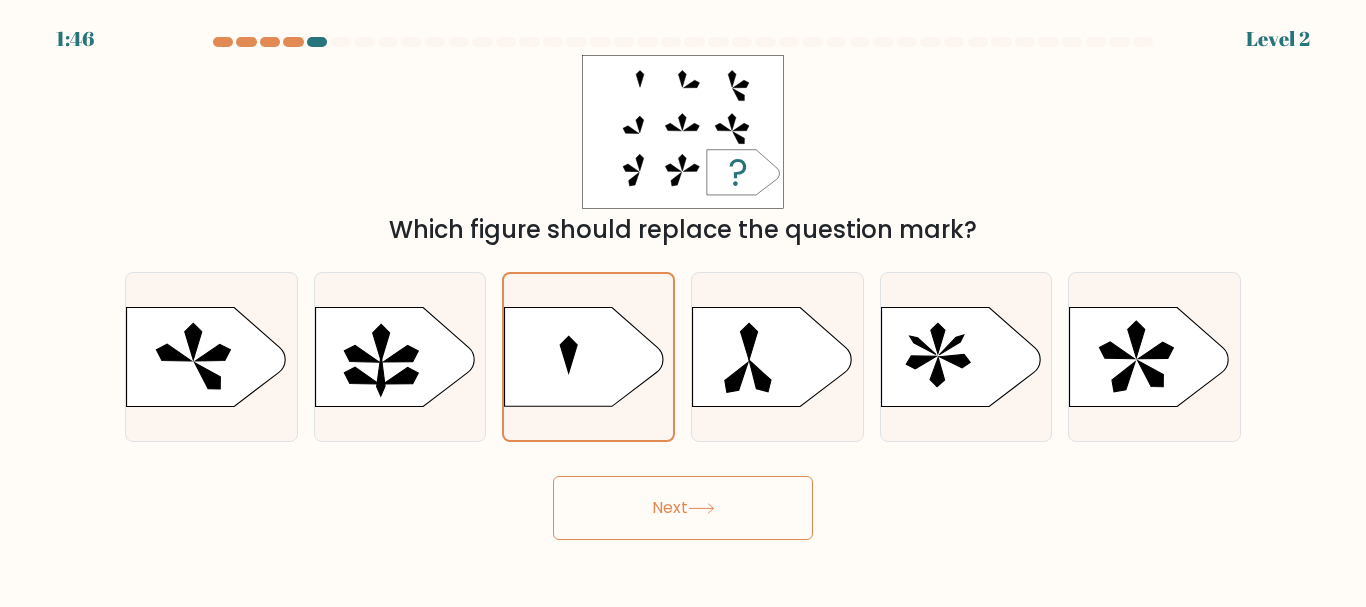 click 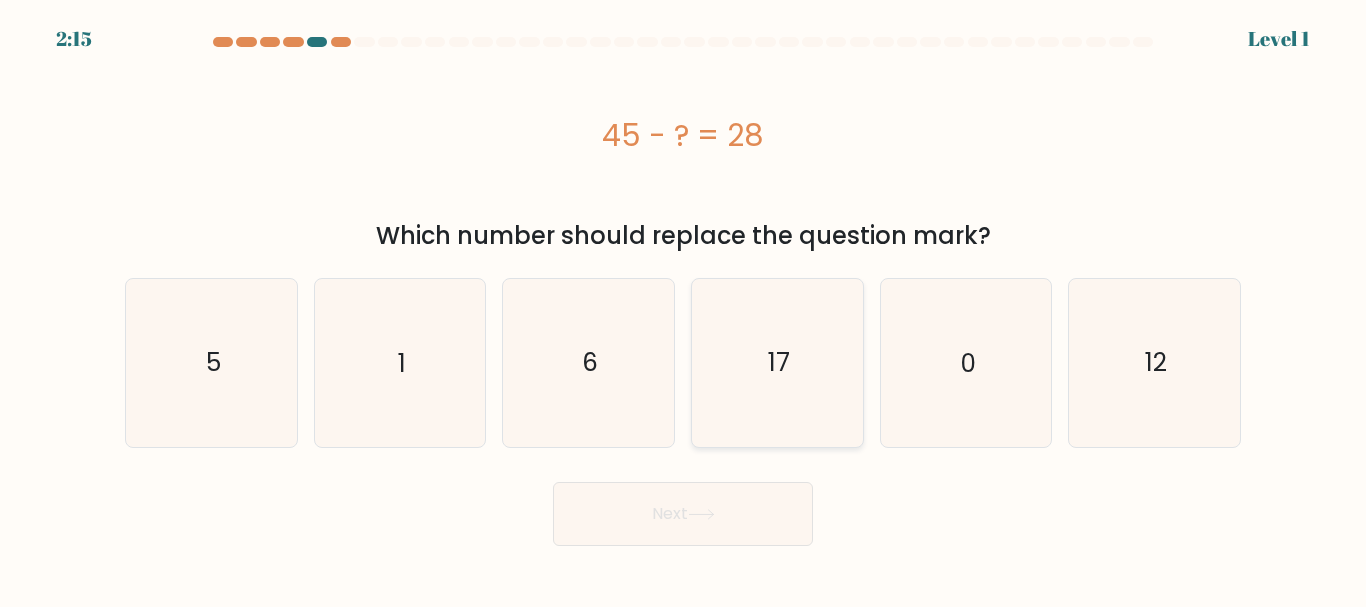 click on "17" 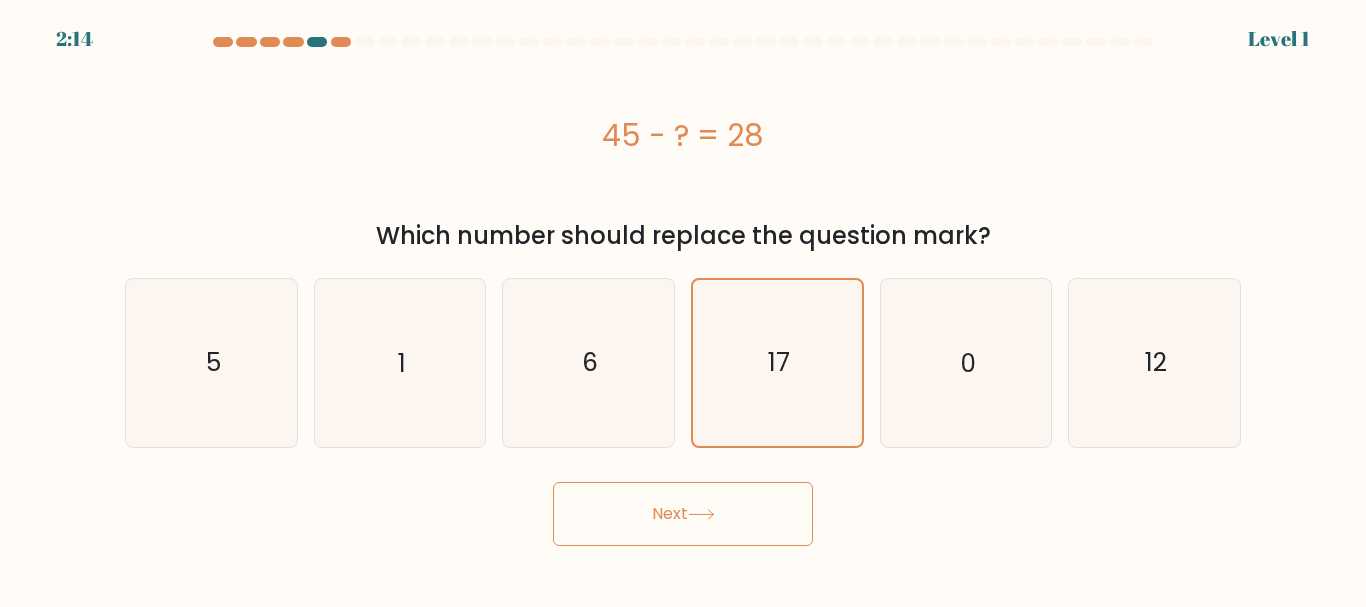click on "Next" at bounding box center (683, 514) 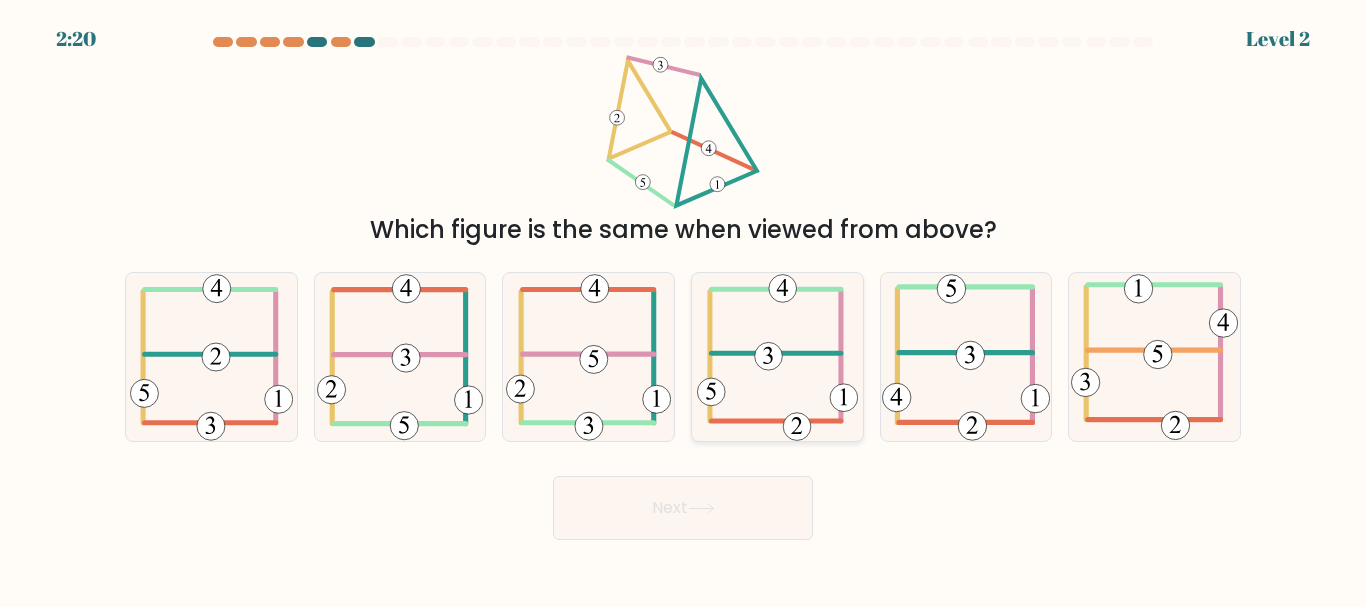 click 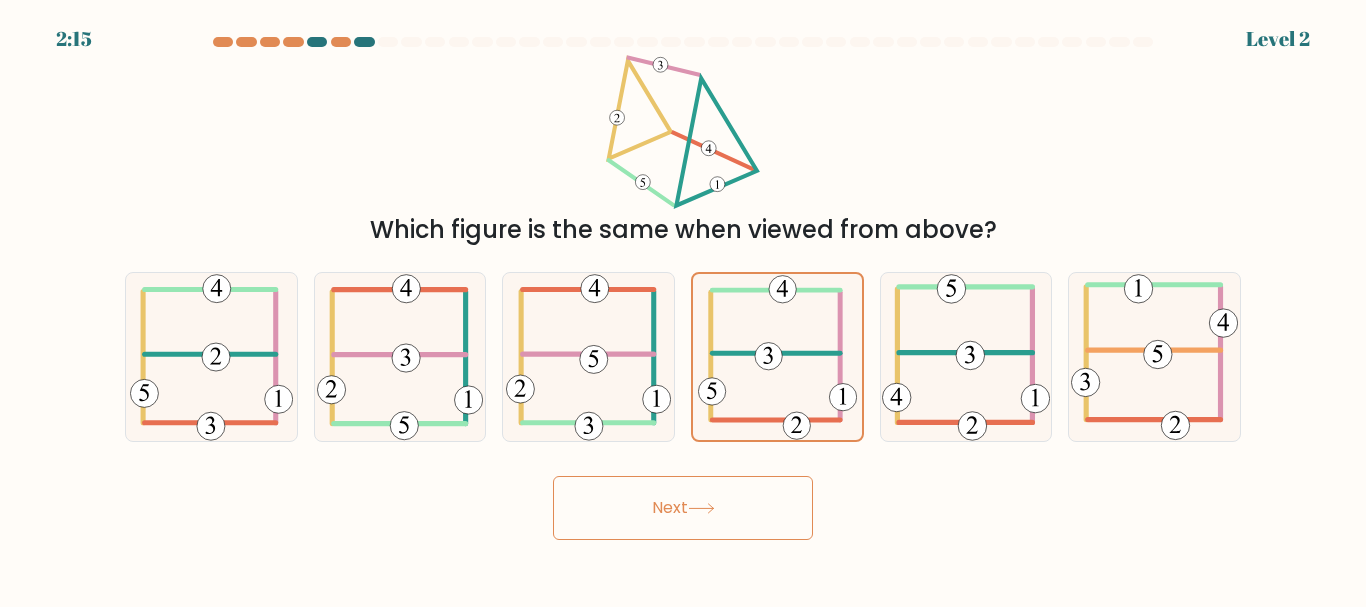 click on "Next" at bounding box center [683, 508] 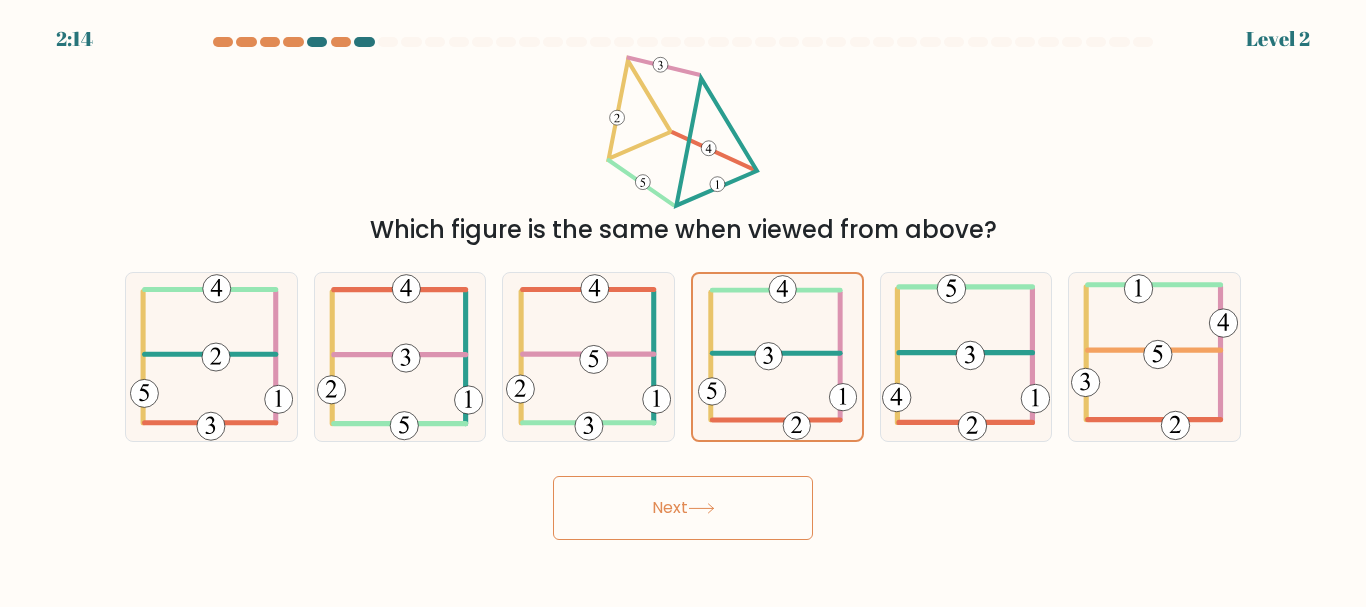 click on "Next" at bounding box center (683, 508) 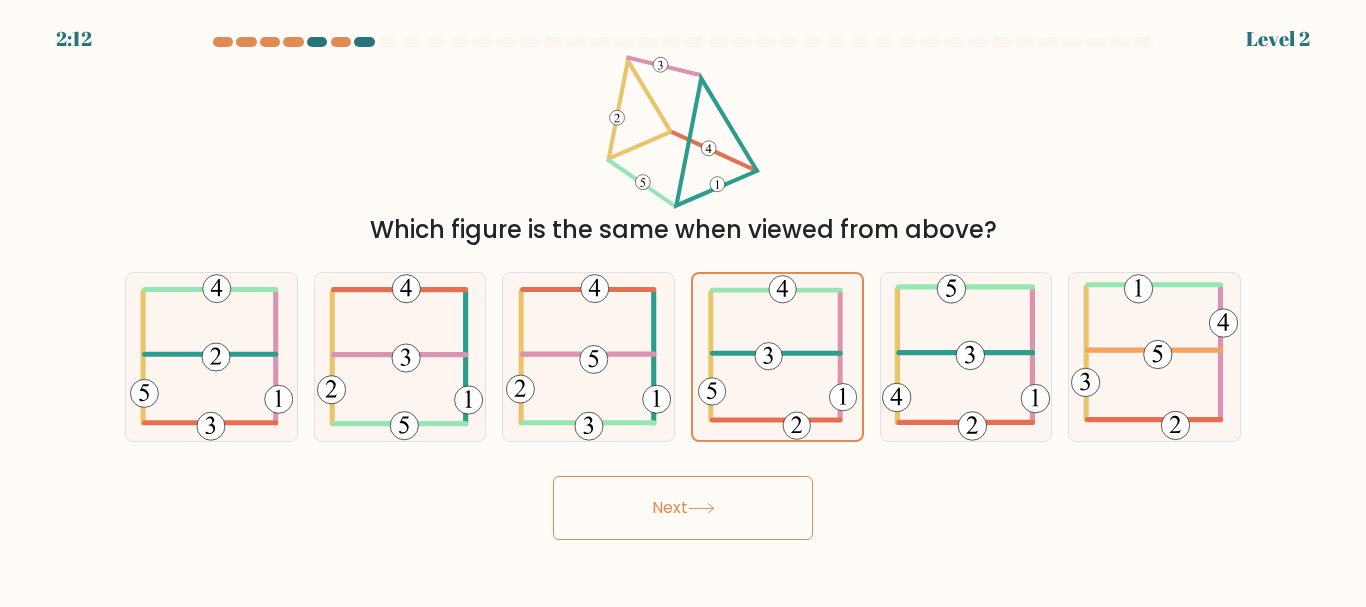 click on "Next" at bounding box center [683, 508] 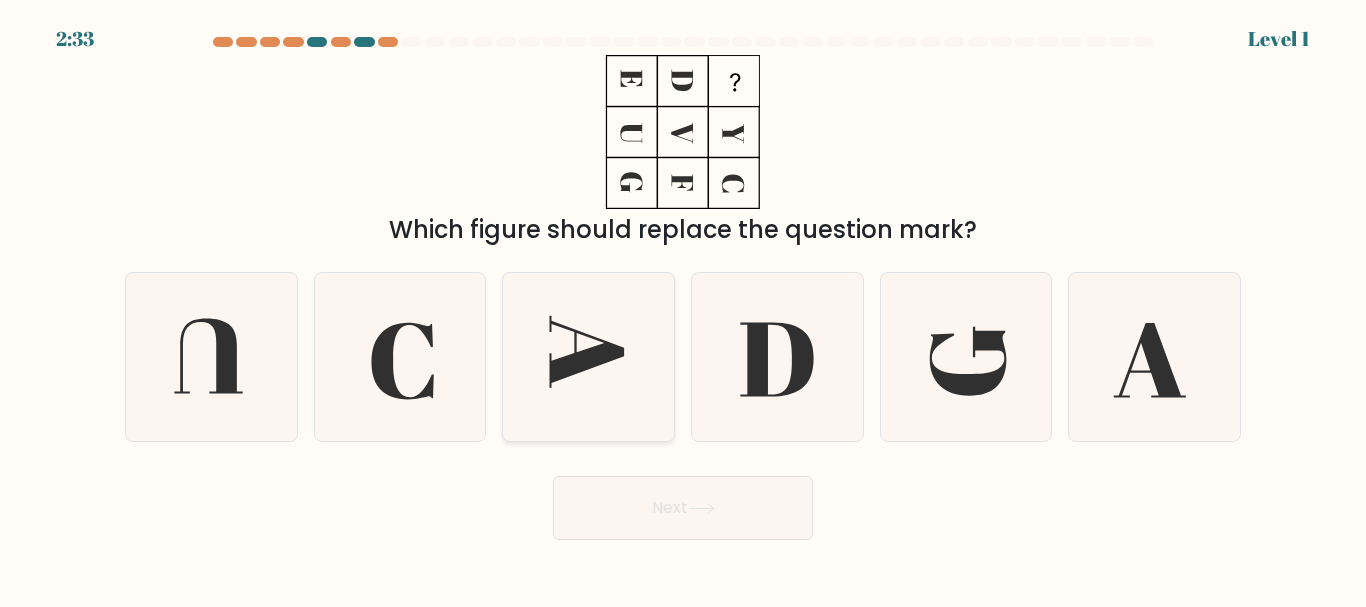 click 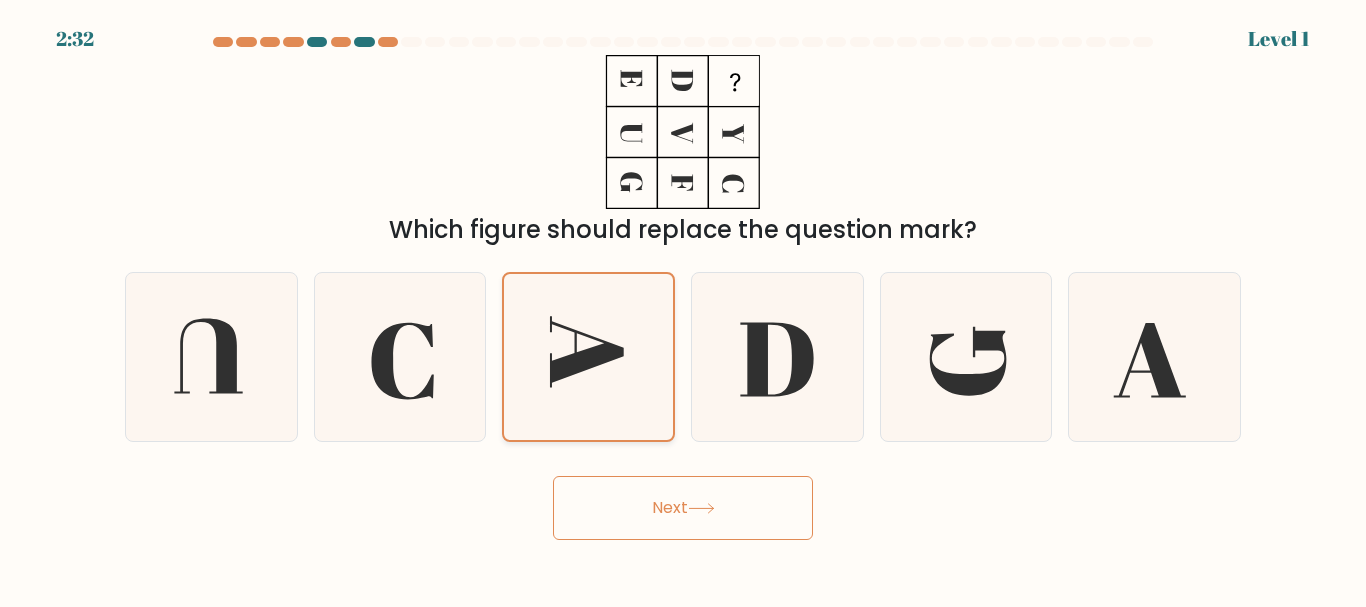 click 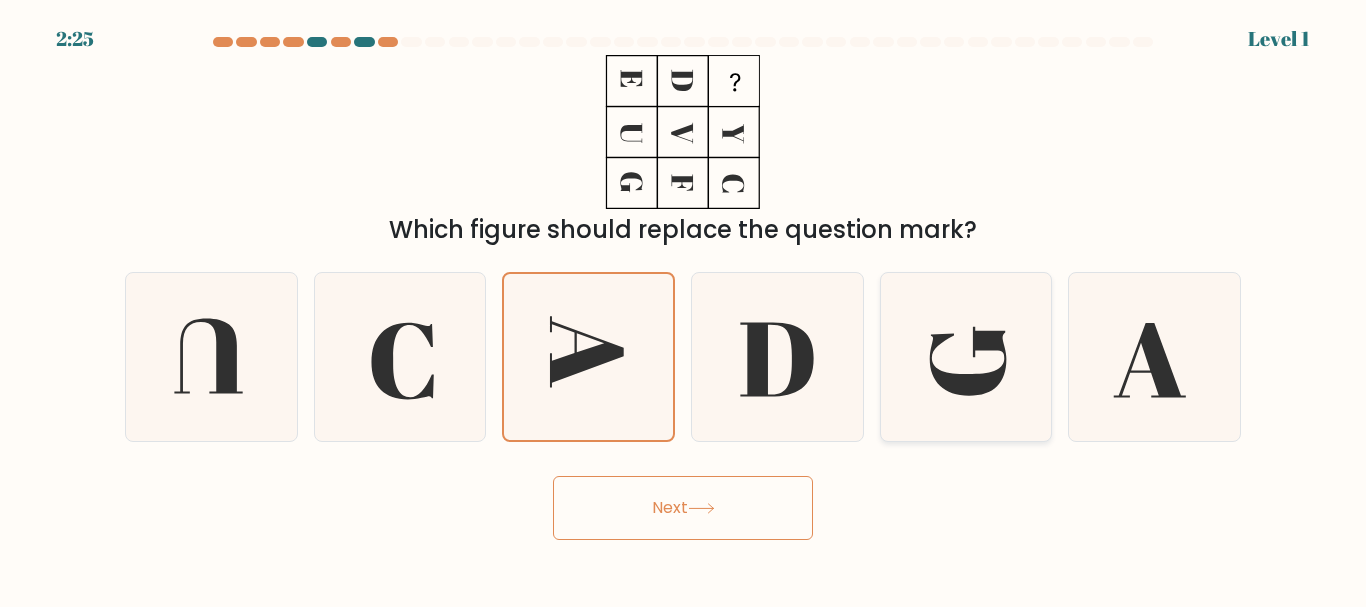 click 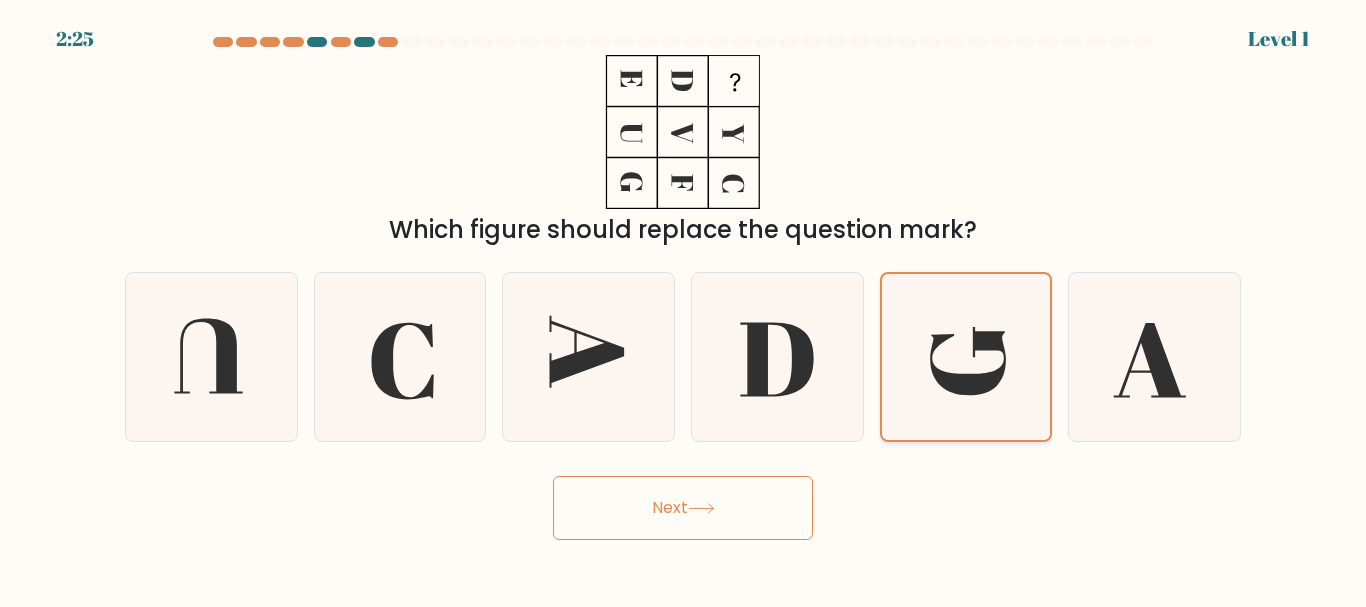 click 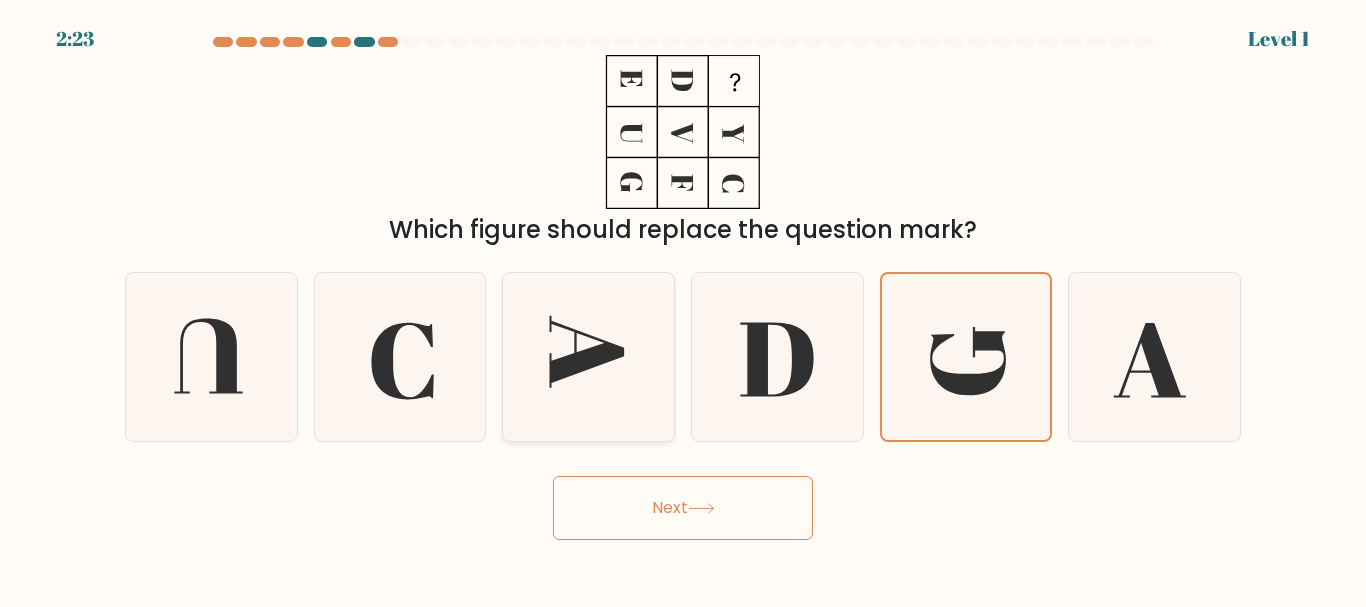 click 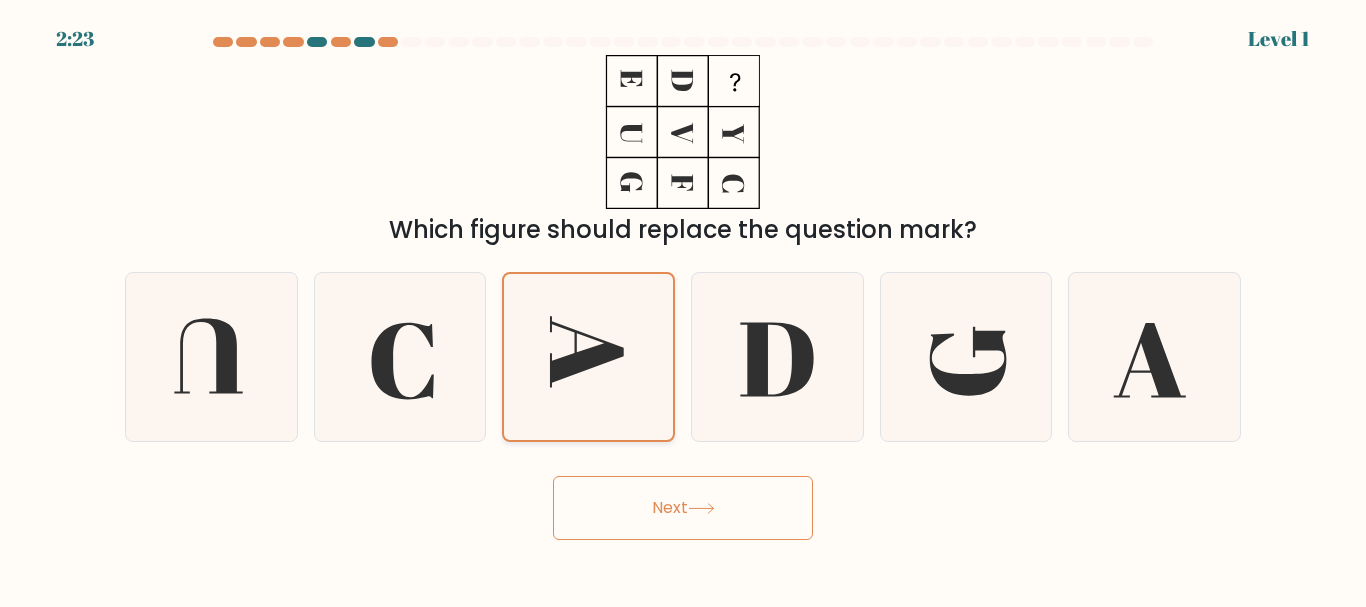 click 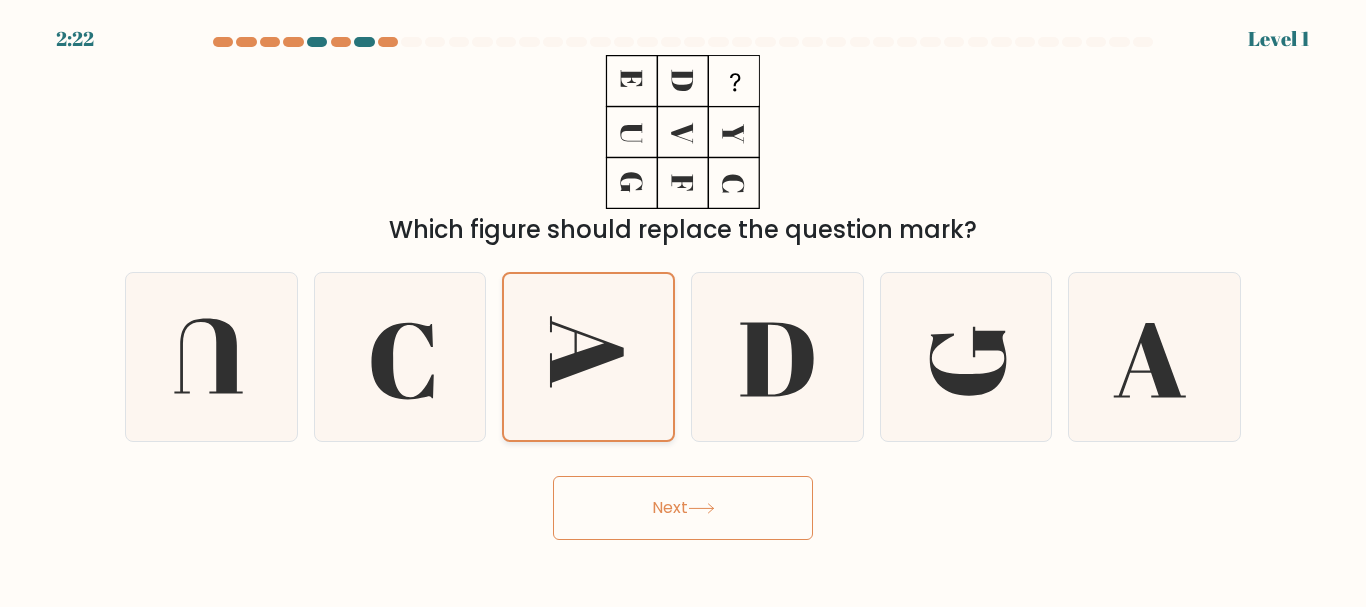 click 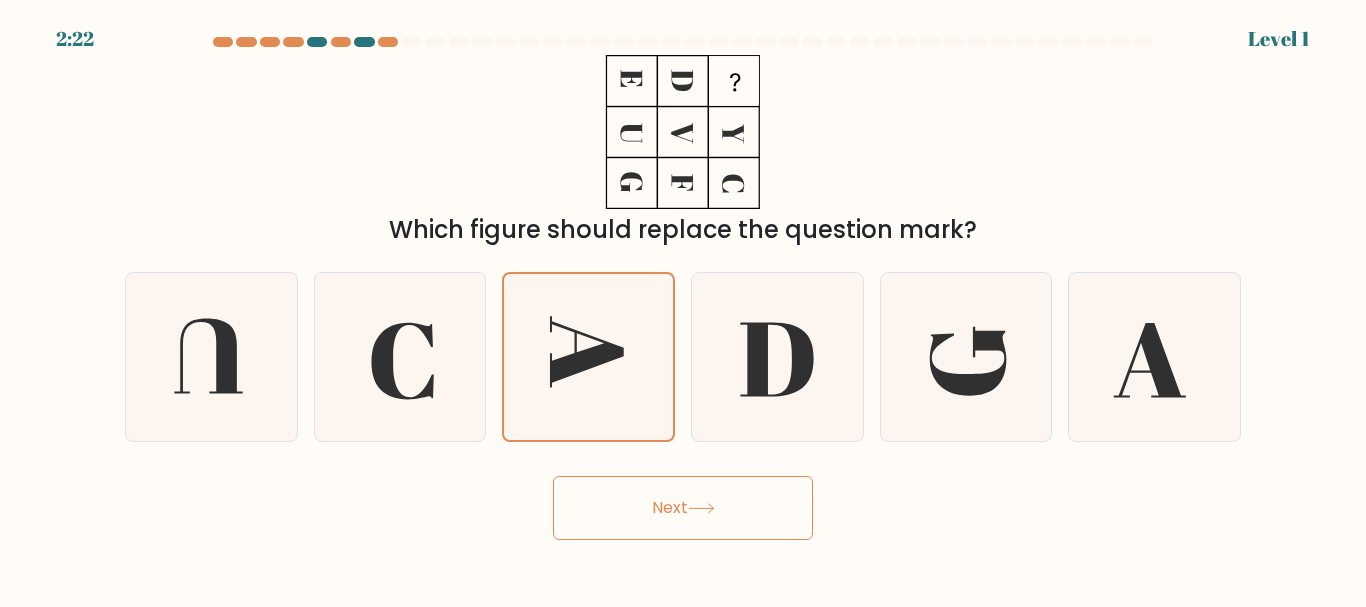 click on "Next" at bounding box center (683, 508) 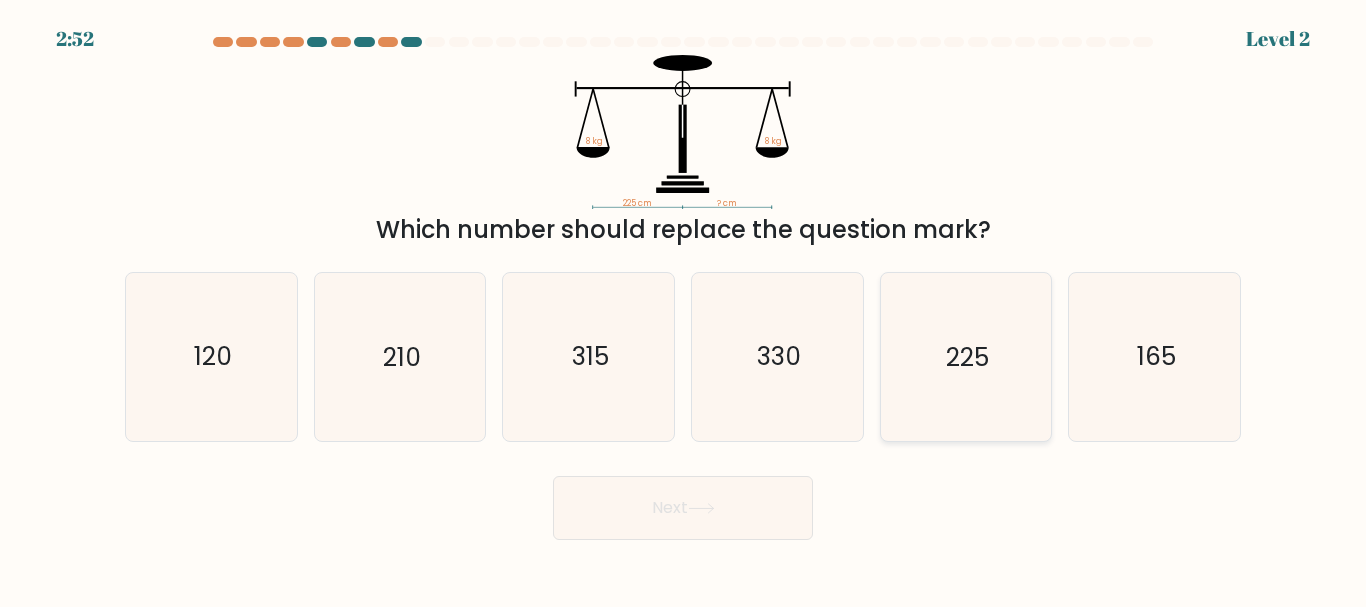click on "225" 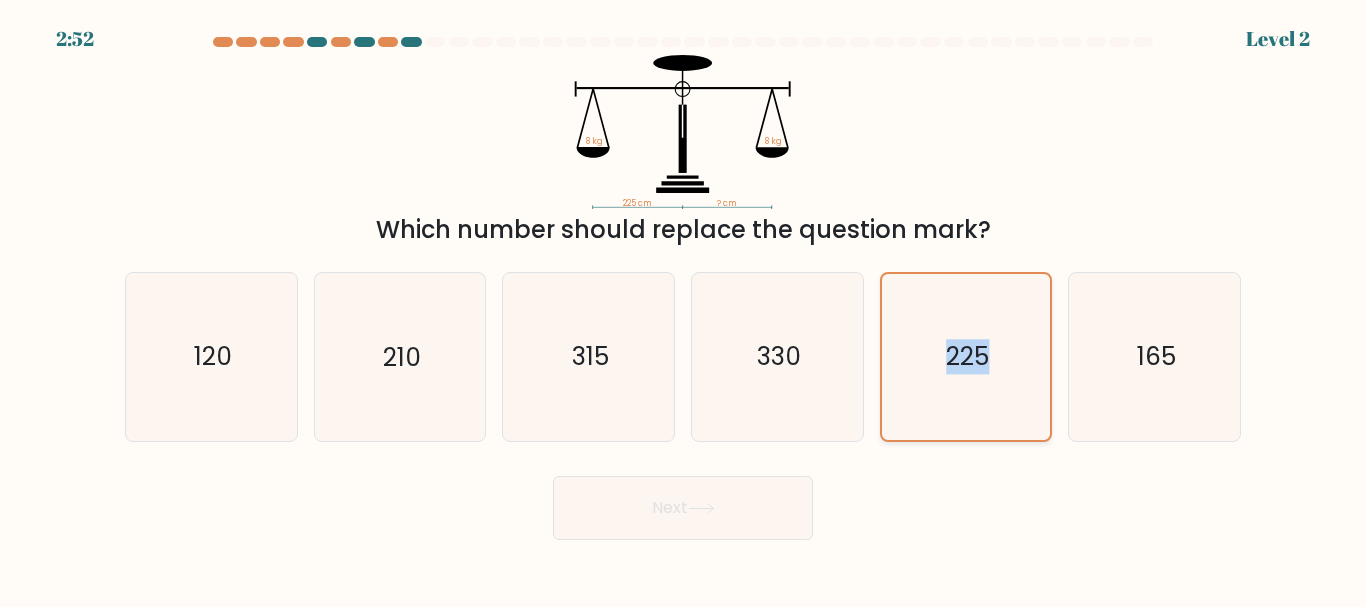 click on "225" 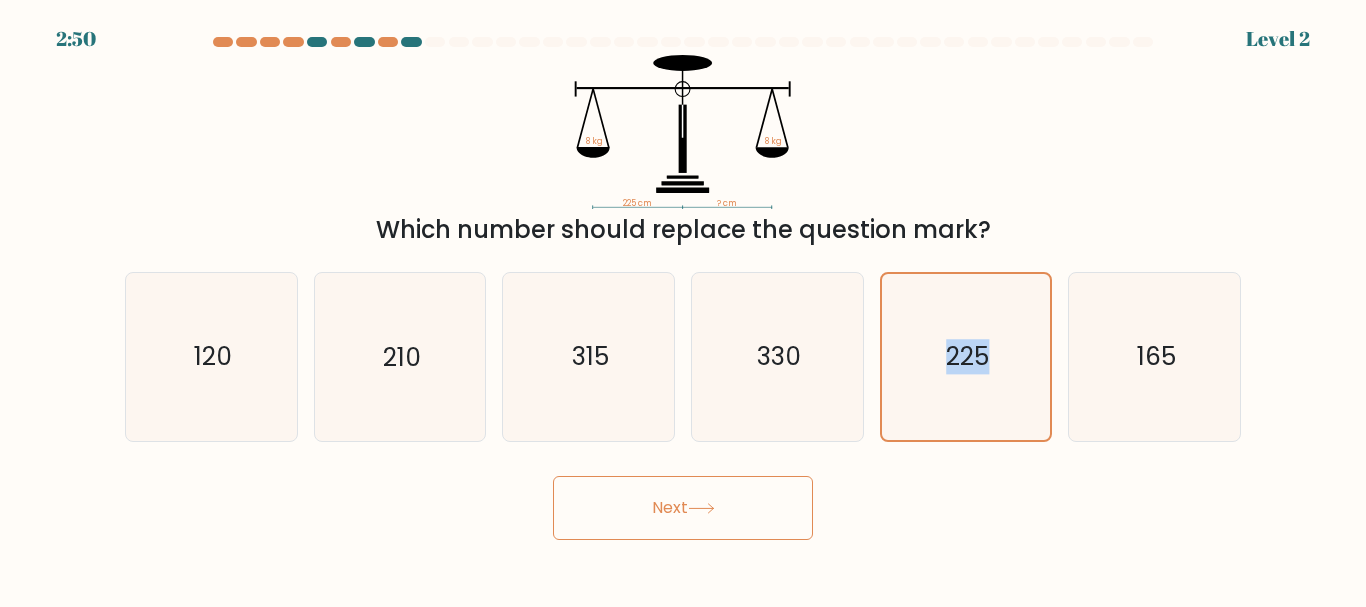 click on "Next" at bounding box center [683, 508] 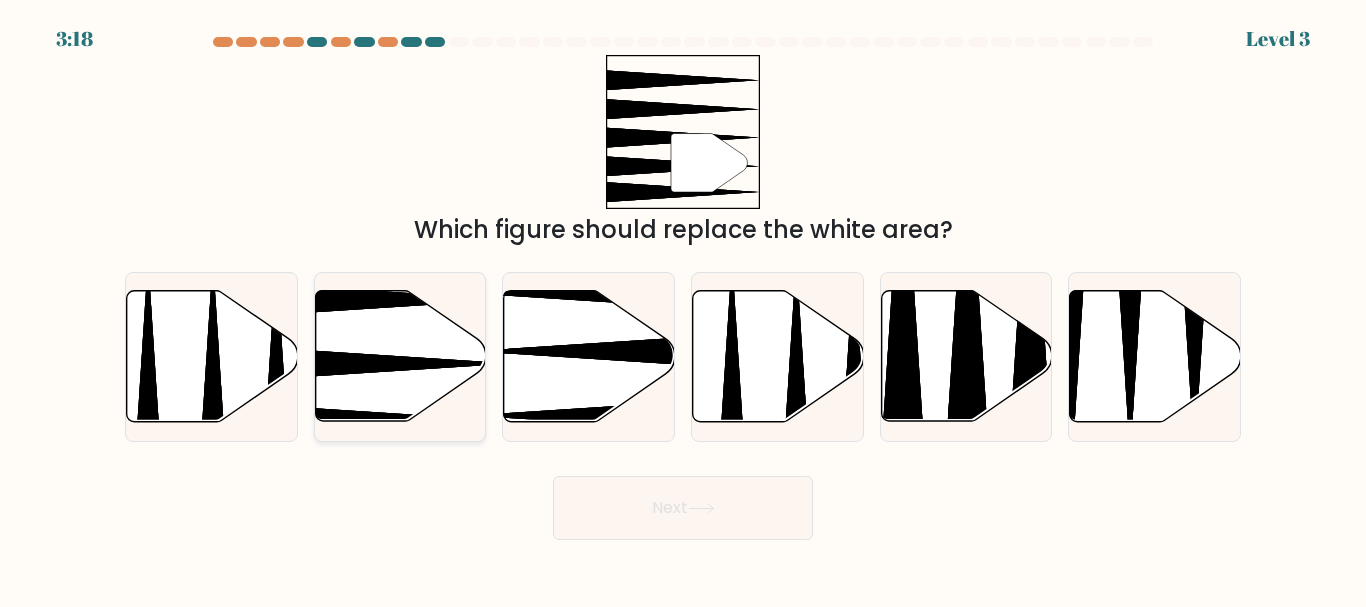 click 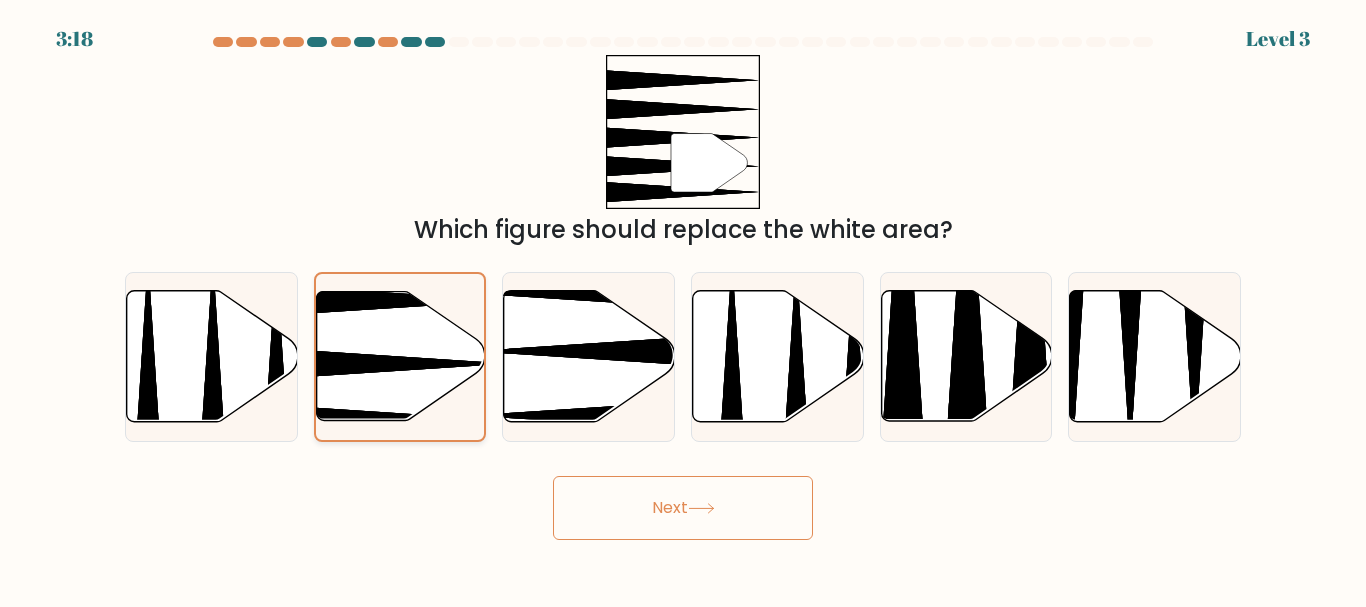 click 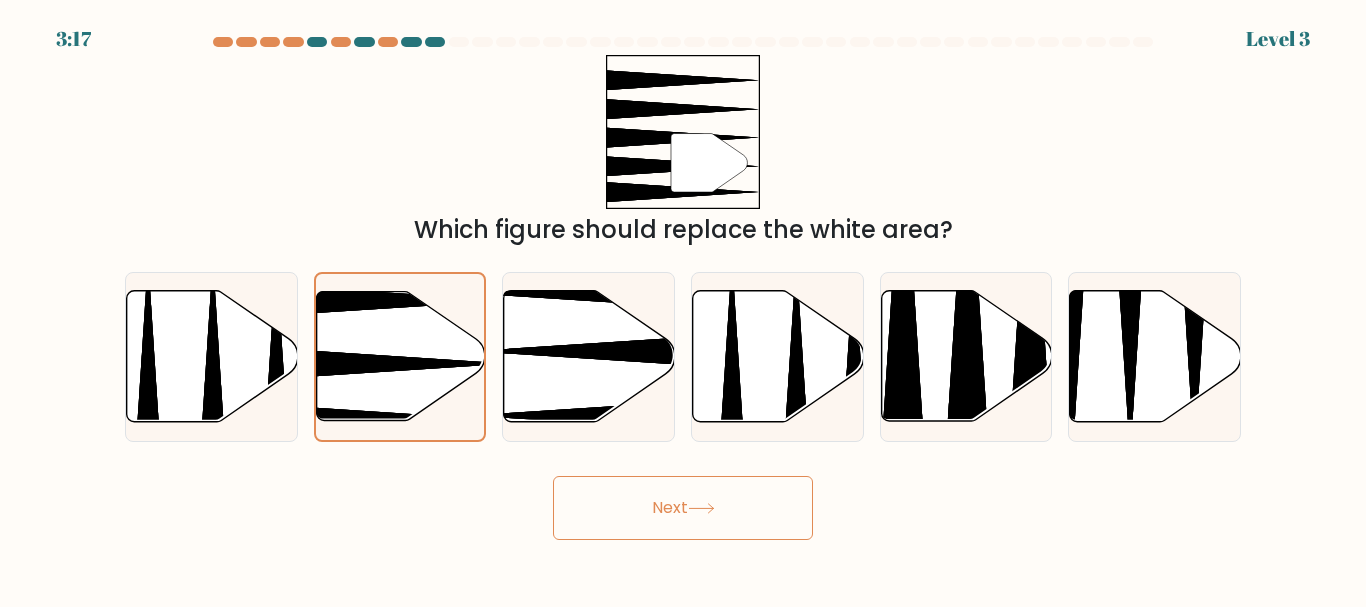 click on "Next" at bounding box center [683, 508] 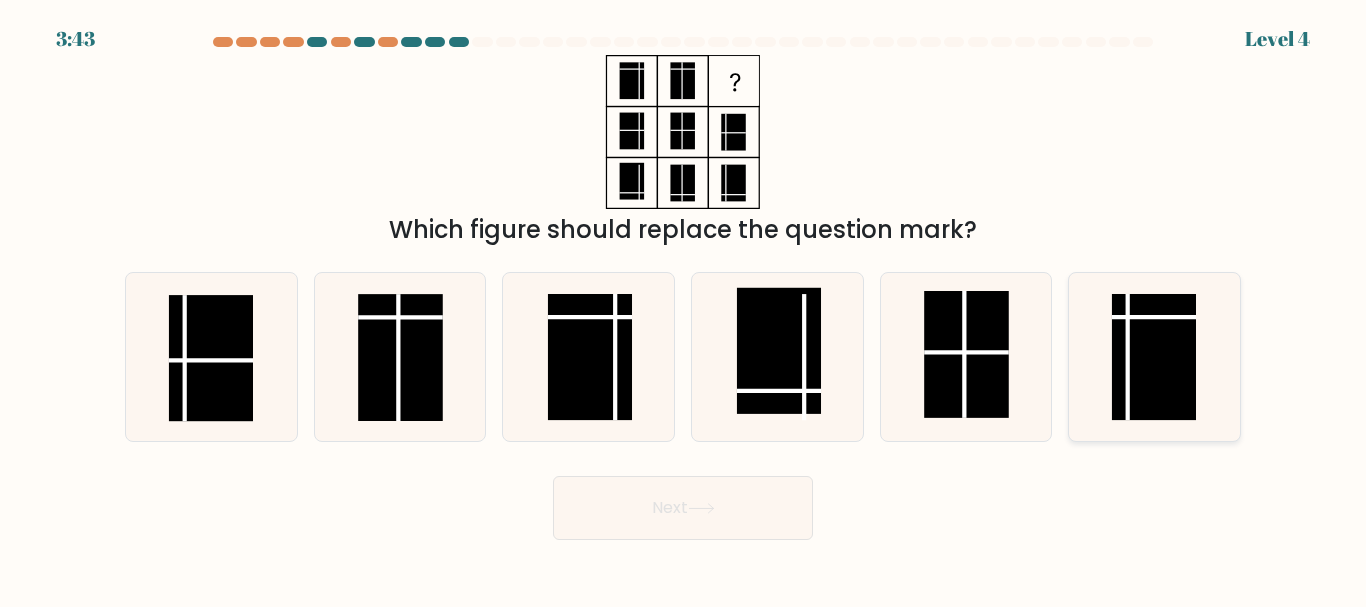 click 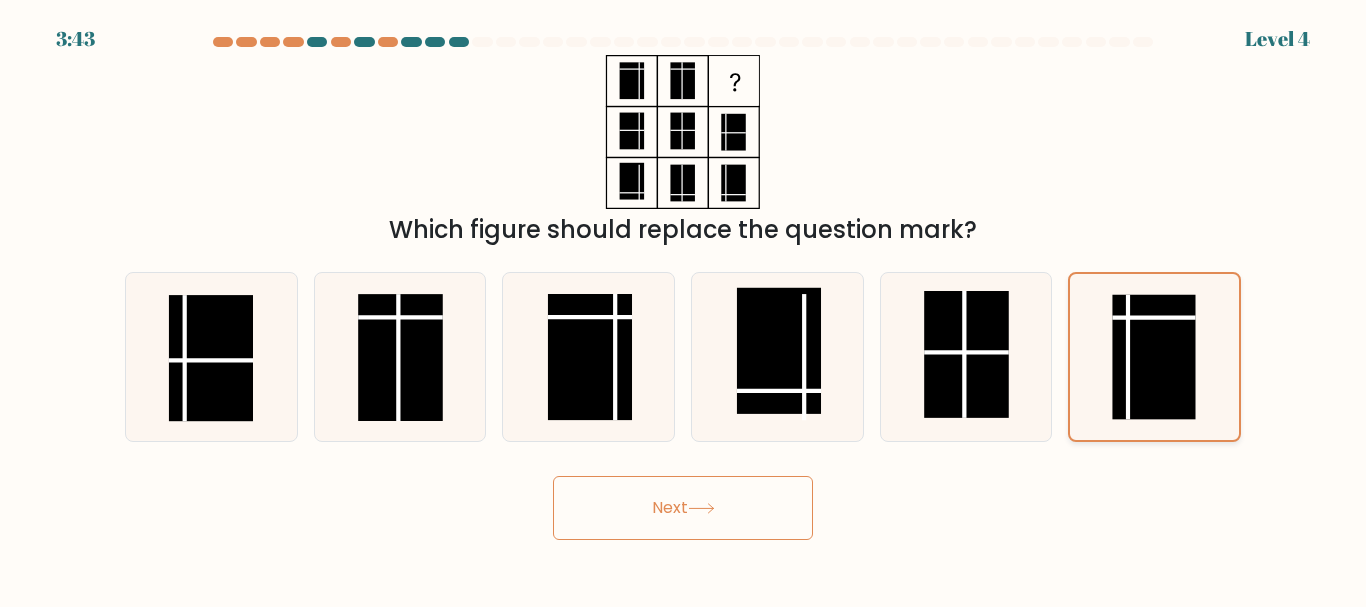 click 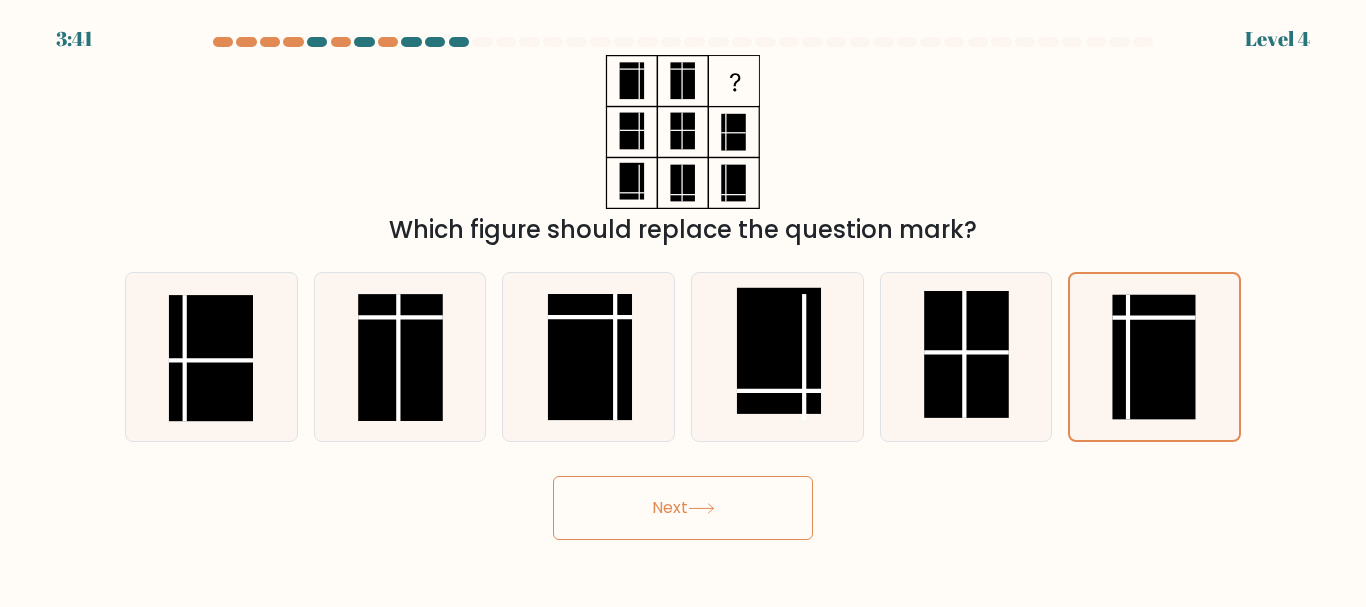 click on "Next" at bounding box center [683, 508] 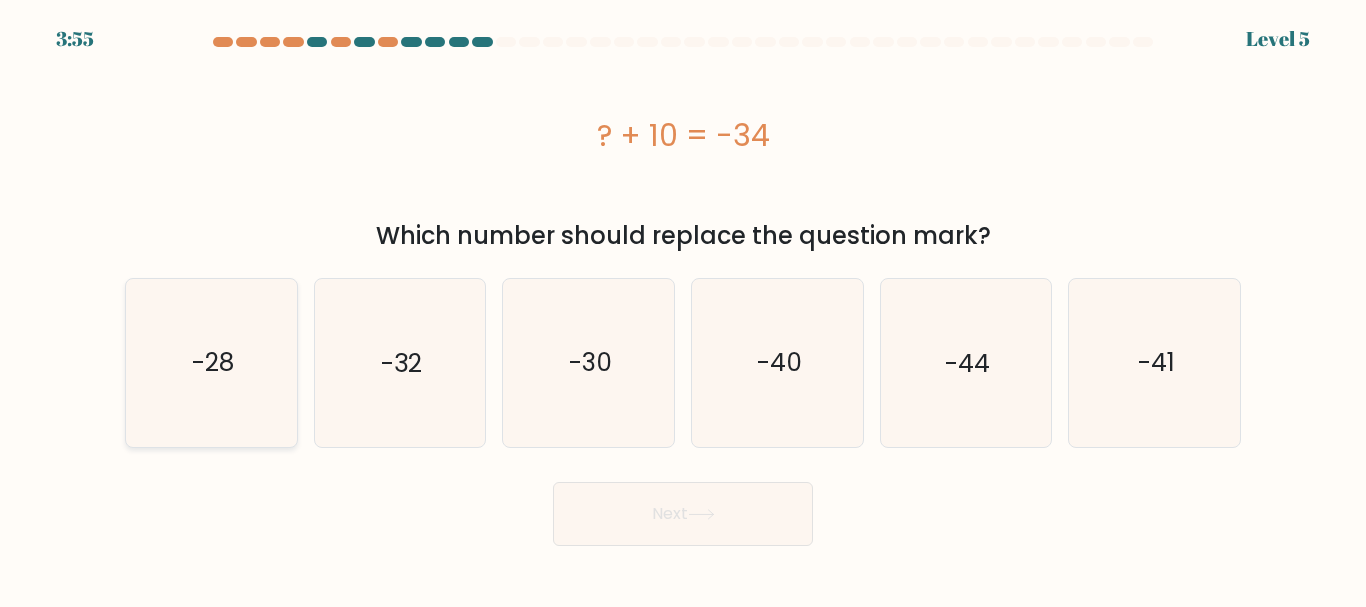 click on "-28" 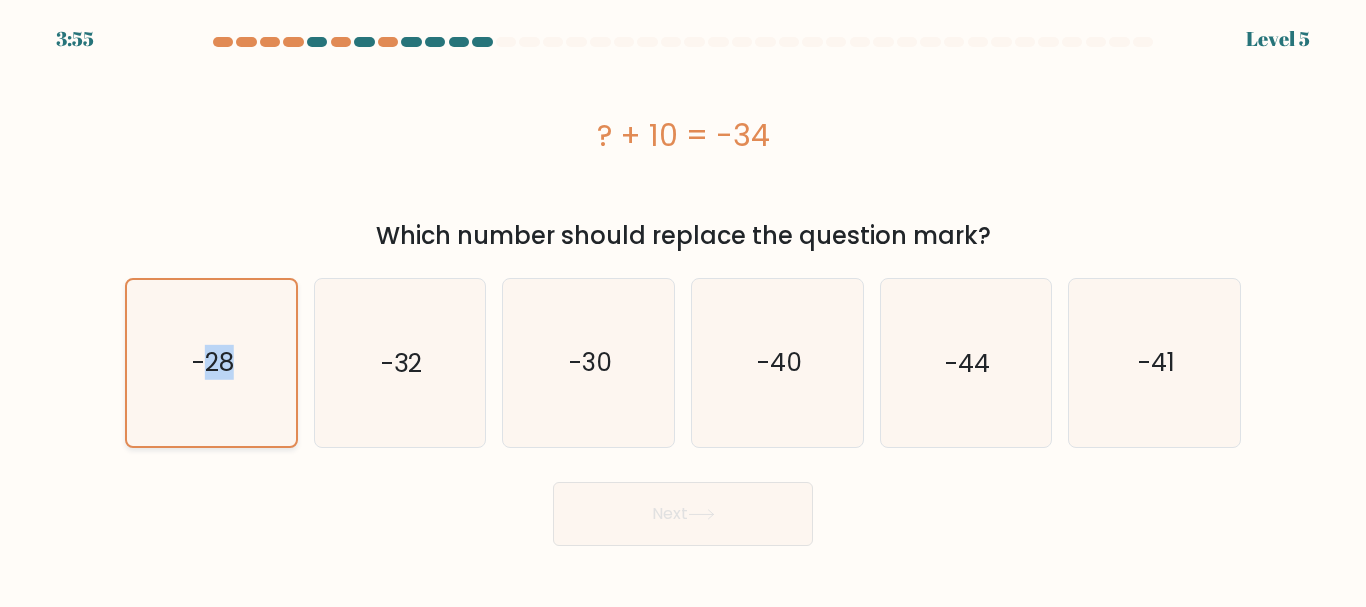 click on "-28" 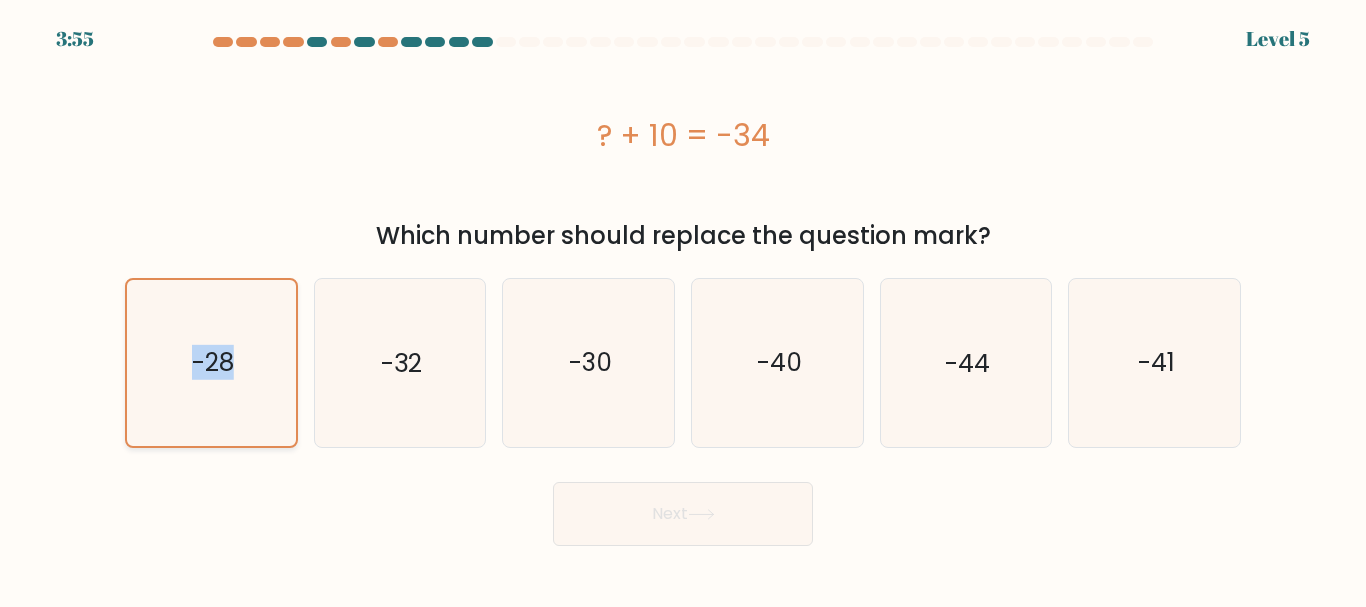 click on "-28" 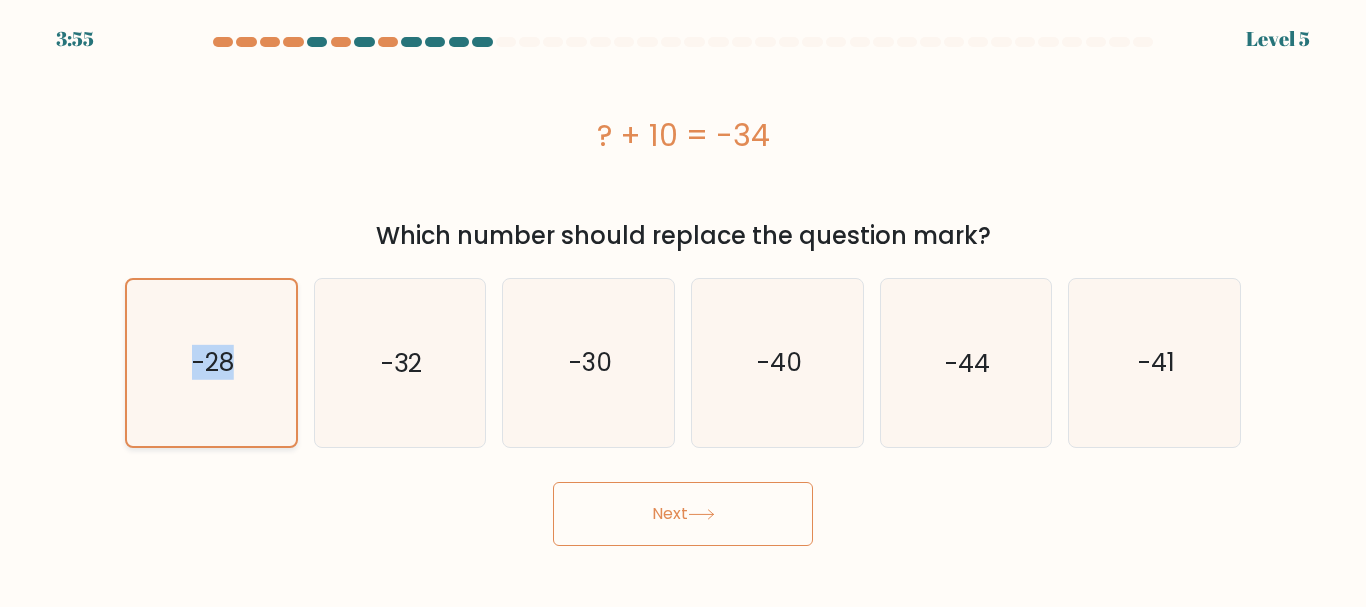 click on "-28" 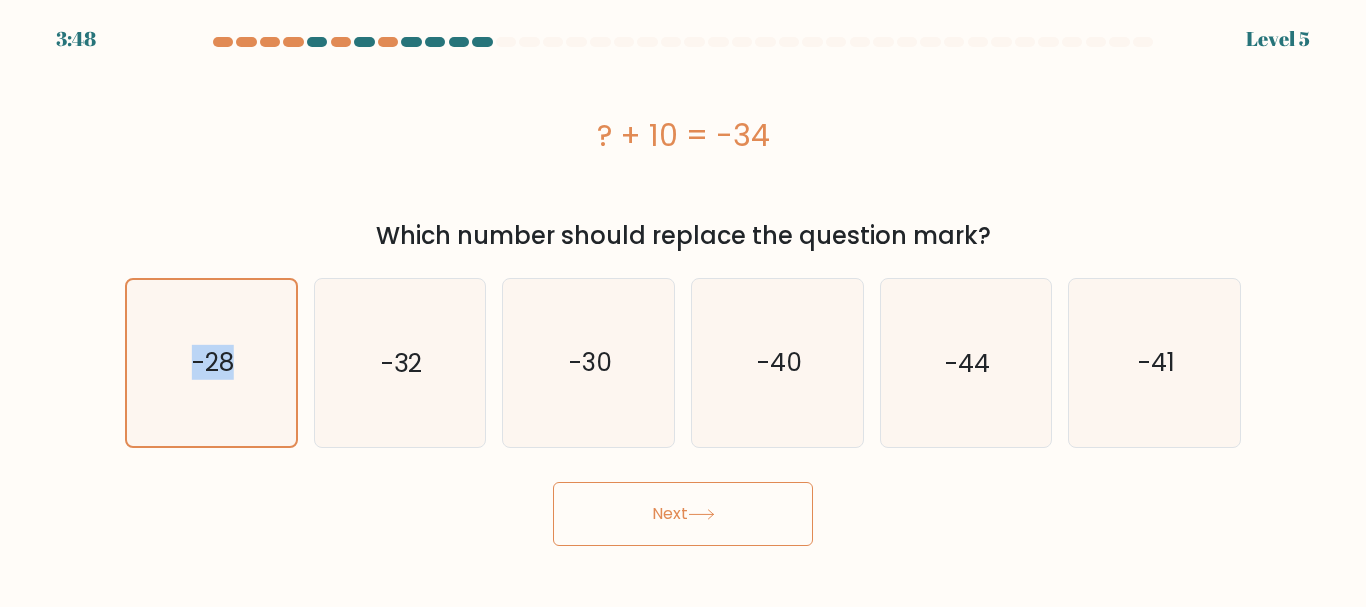 click on "Next" at bounding box center [683, 514] 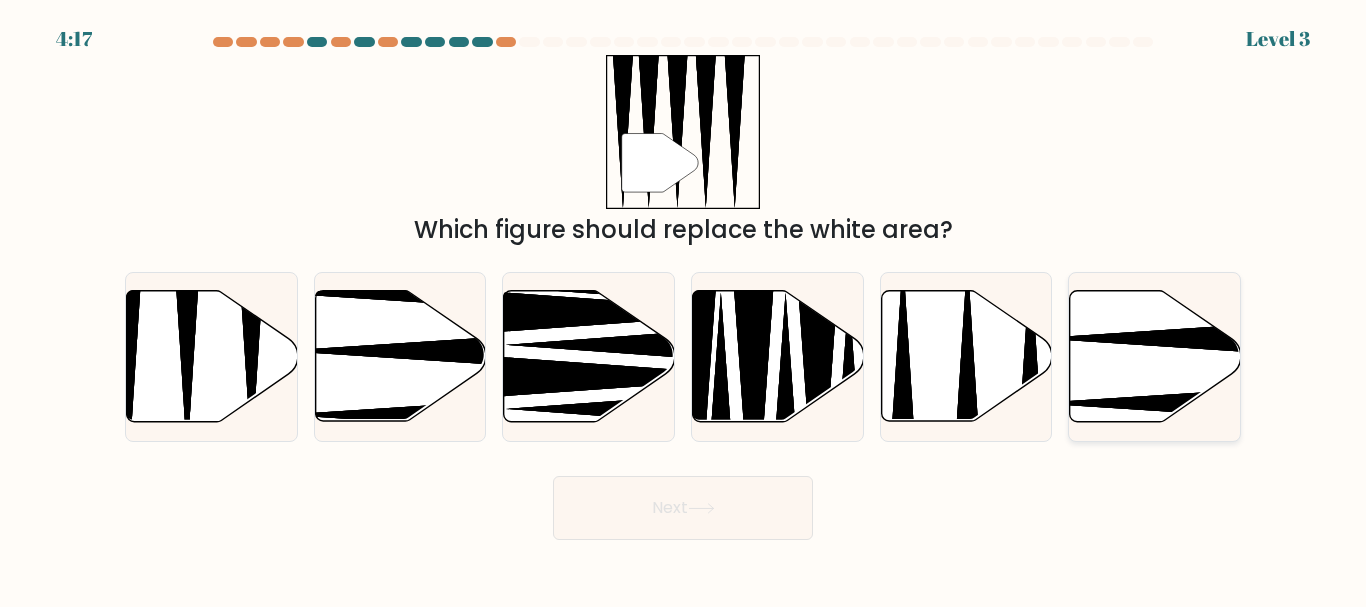 click 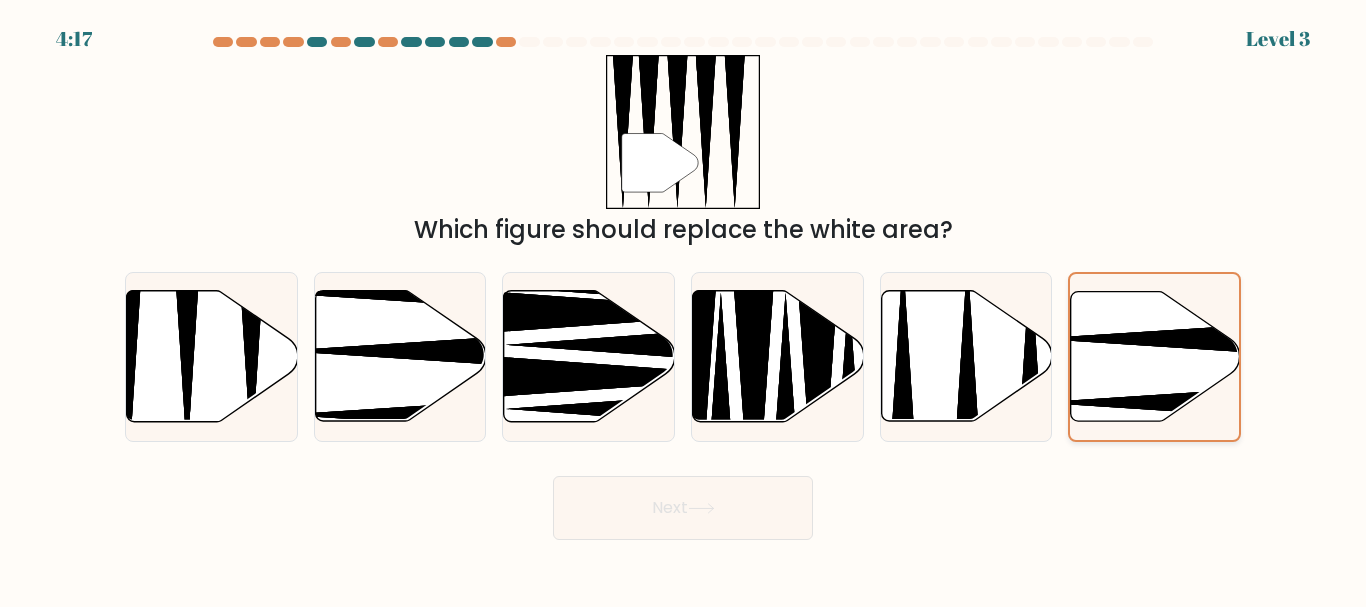 click 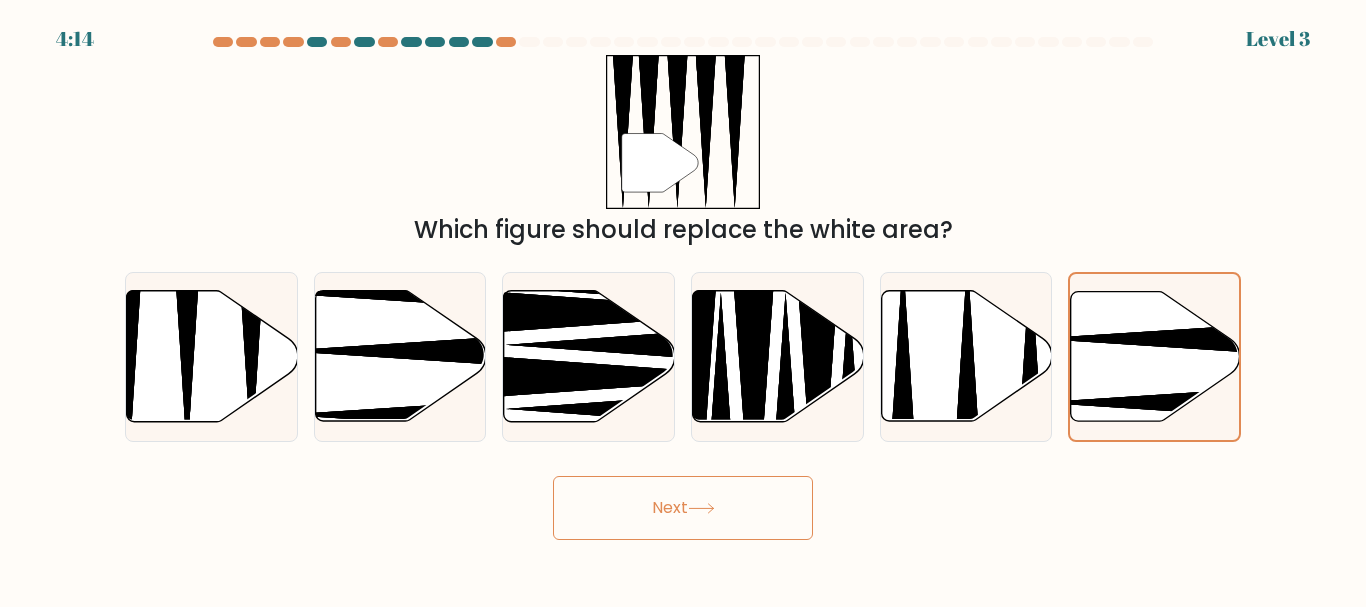click on "Next" at bounding box center (683, 508) 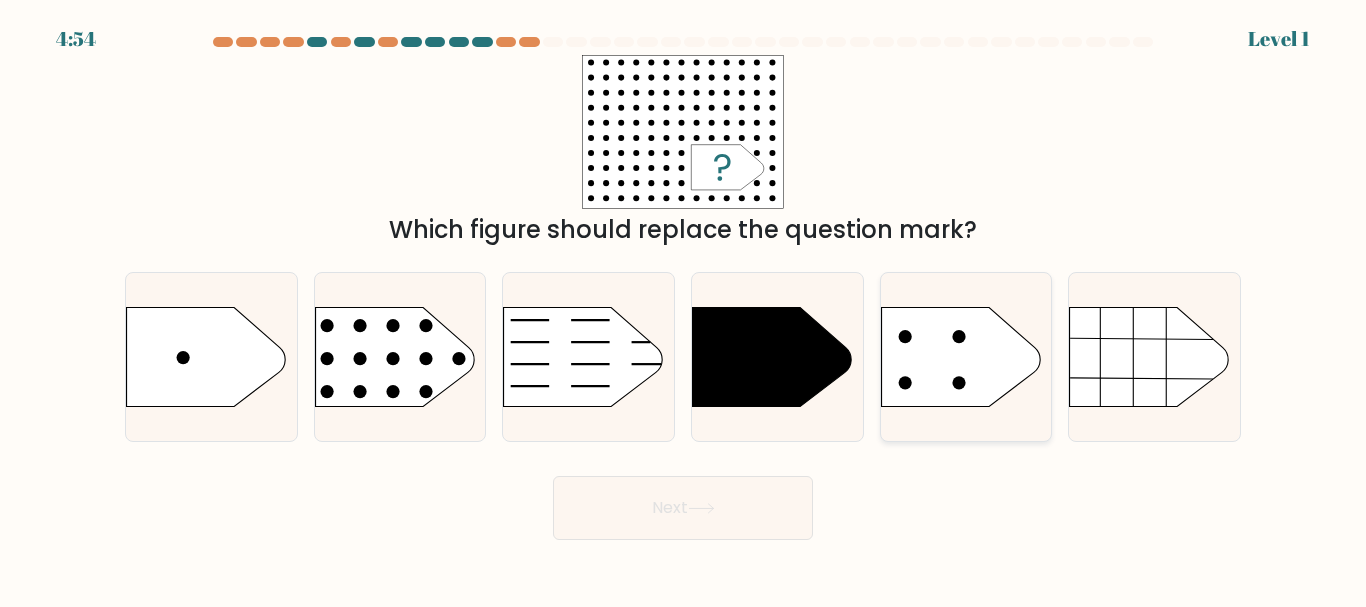 click 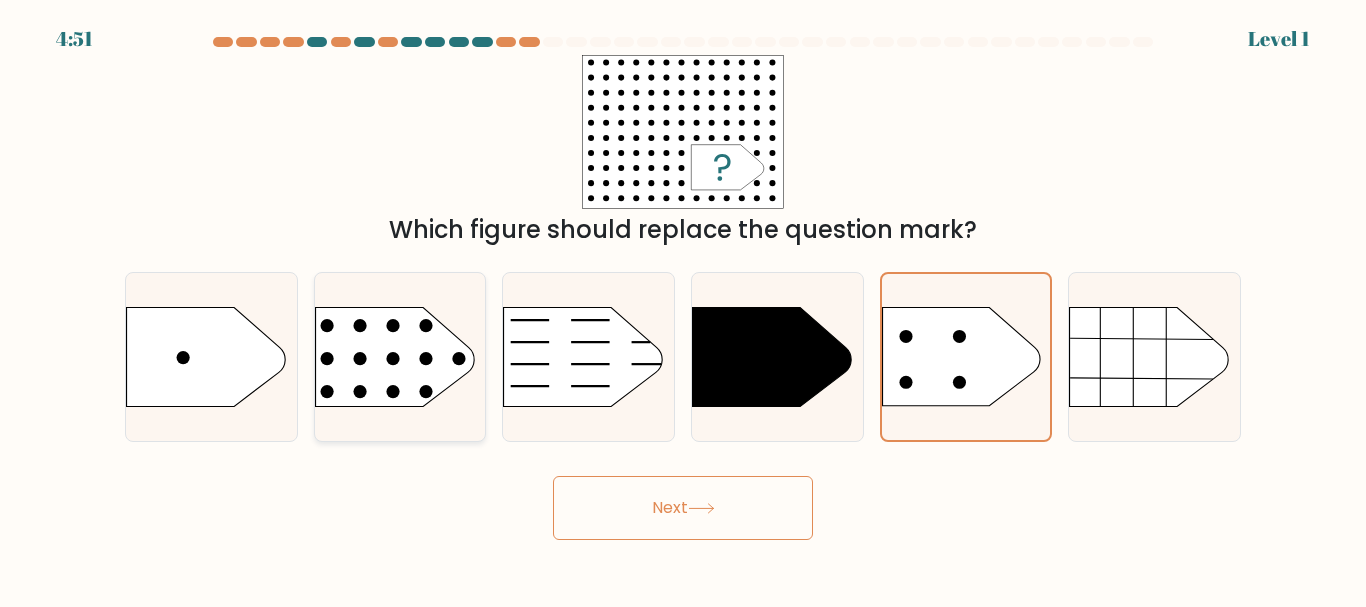 click 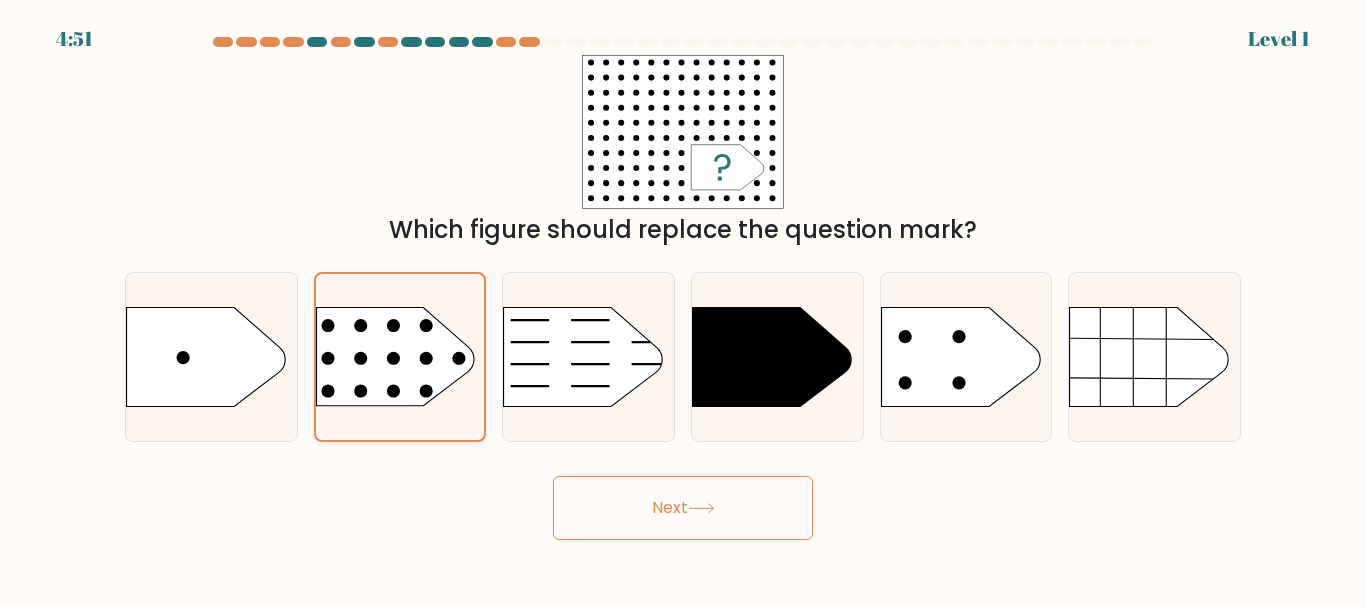 click 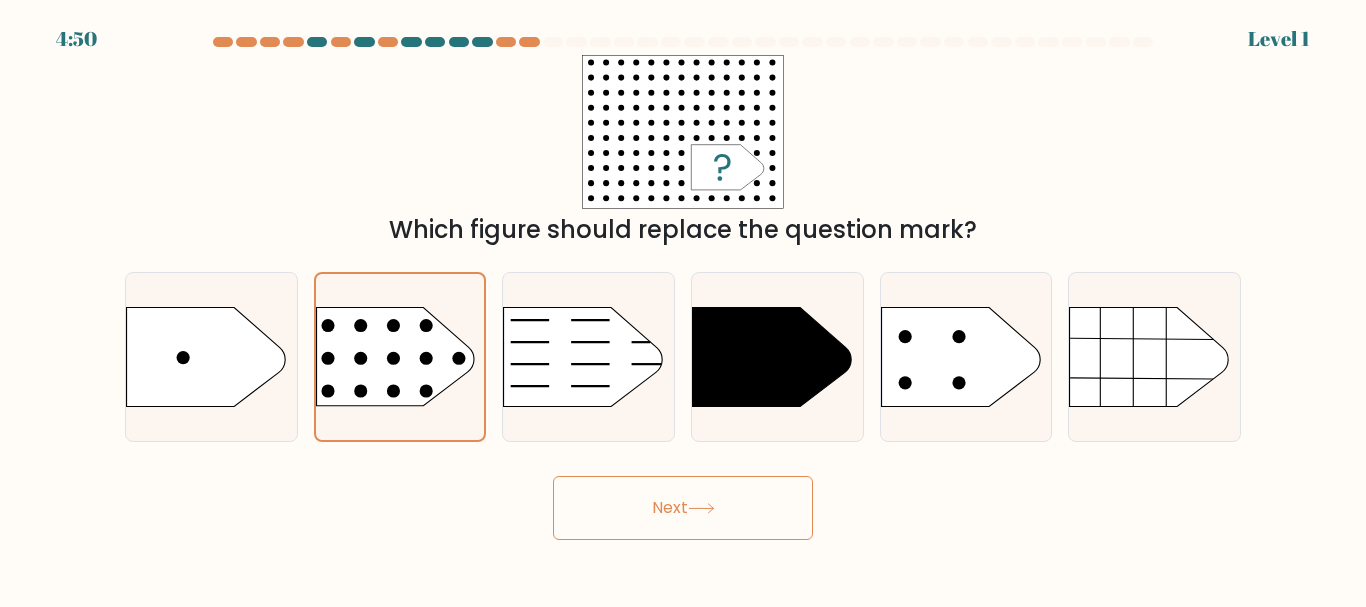 click on "Next" at bounding box center (683, 508) 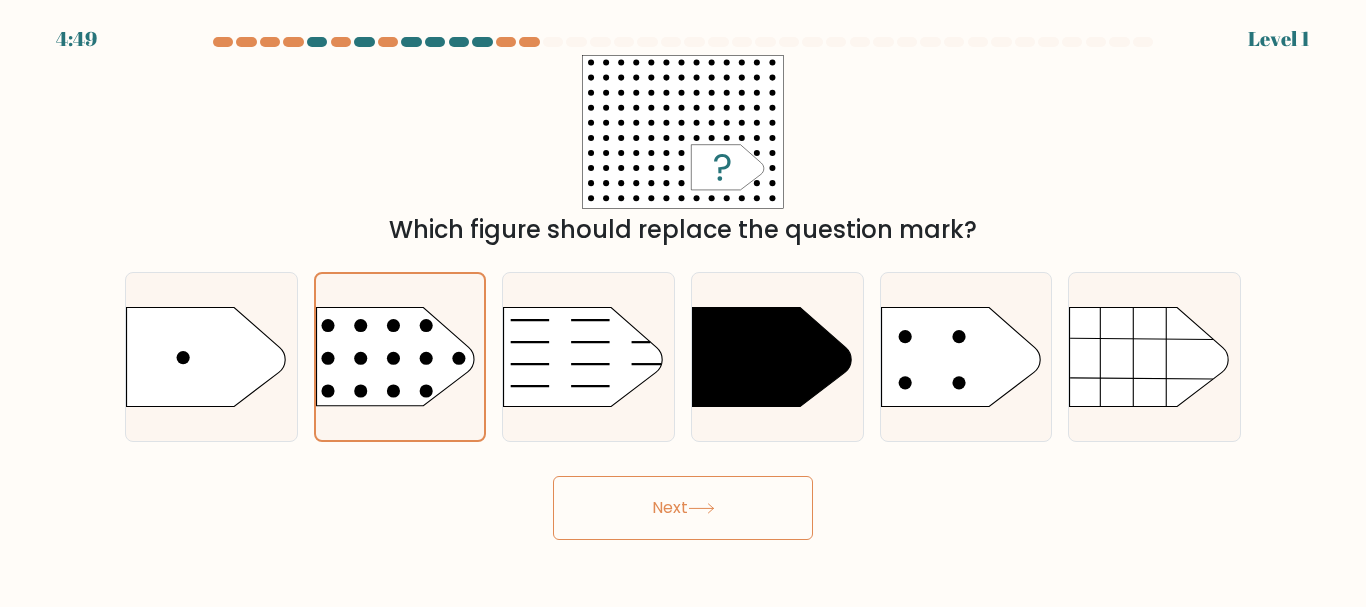 click on "Next" at bounding box center [683, 508] 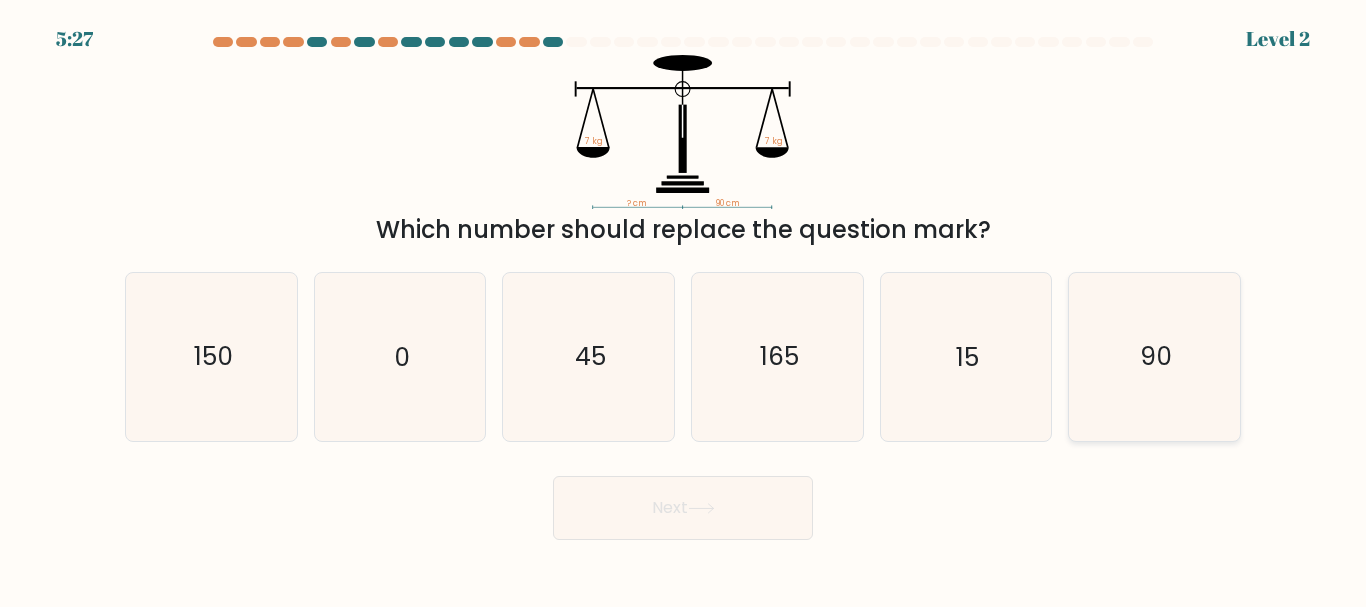 click on "90" 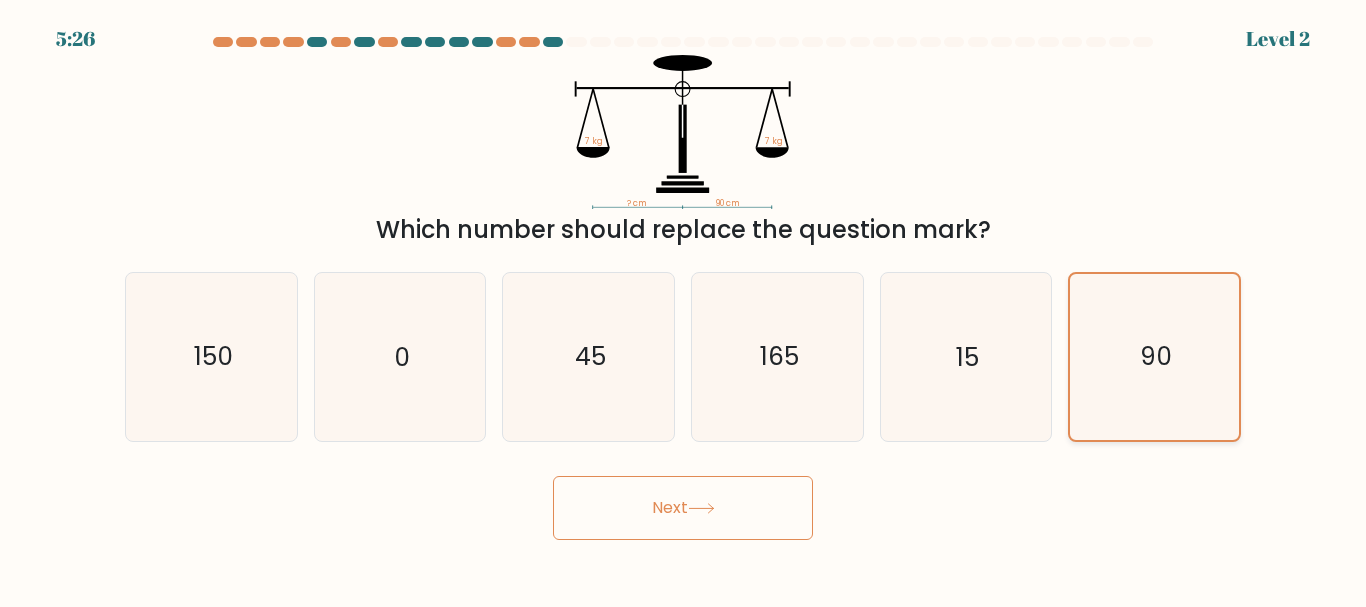 click on "90" 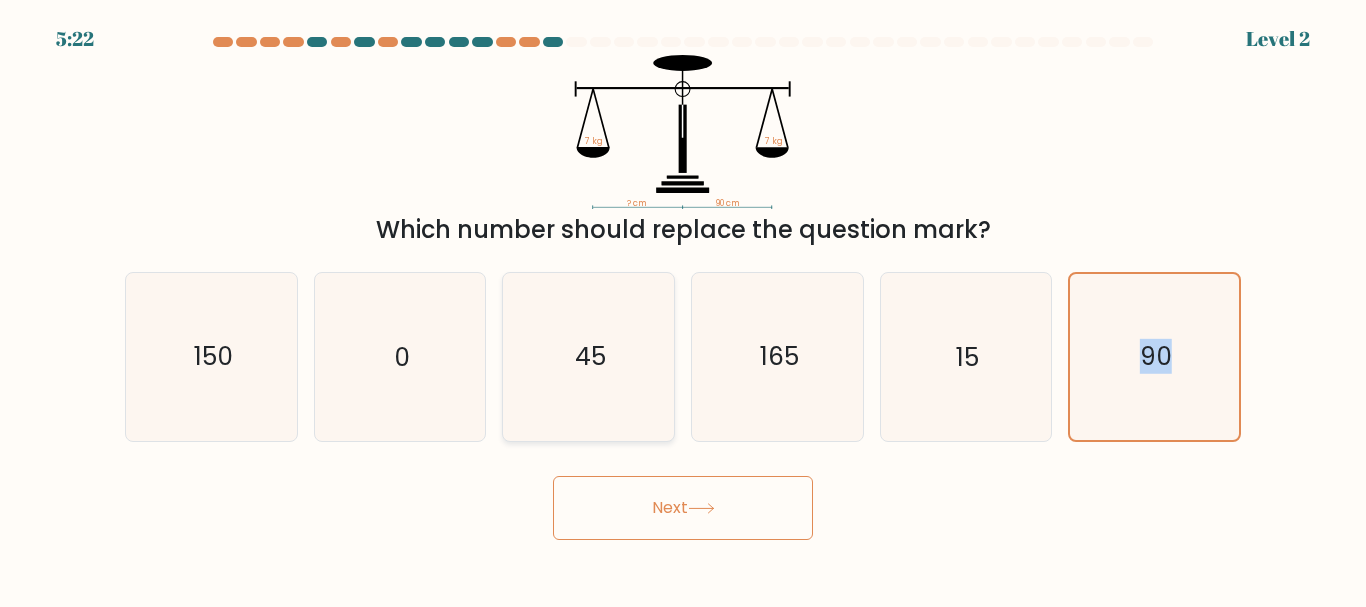 click on "45" 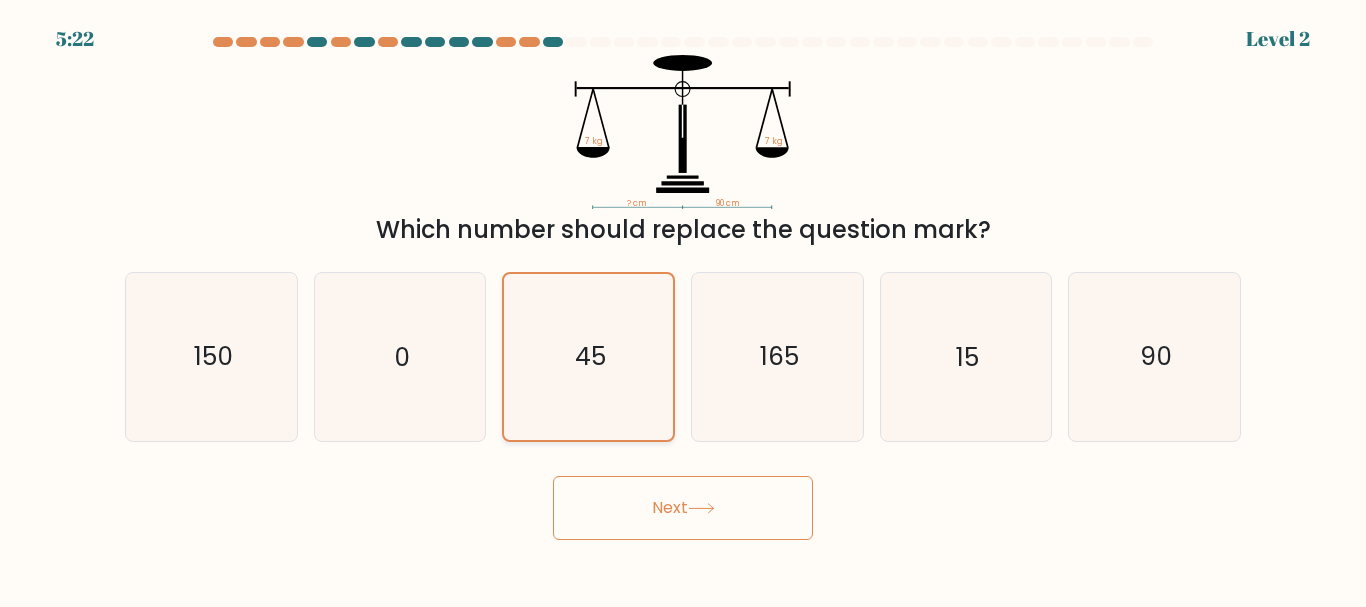 click on "45" 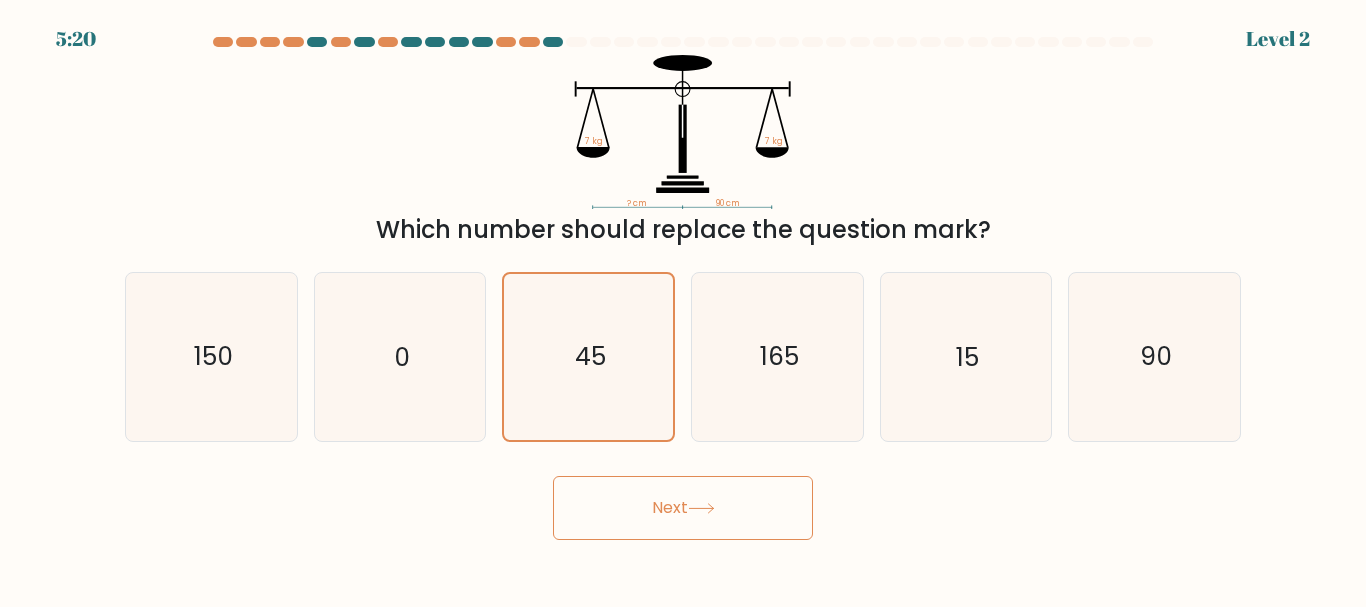 click on "Next" at bounding box center [683, 508] 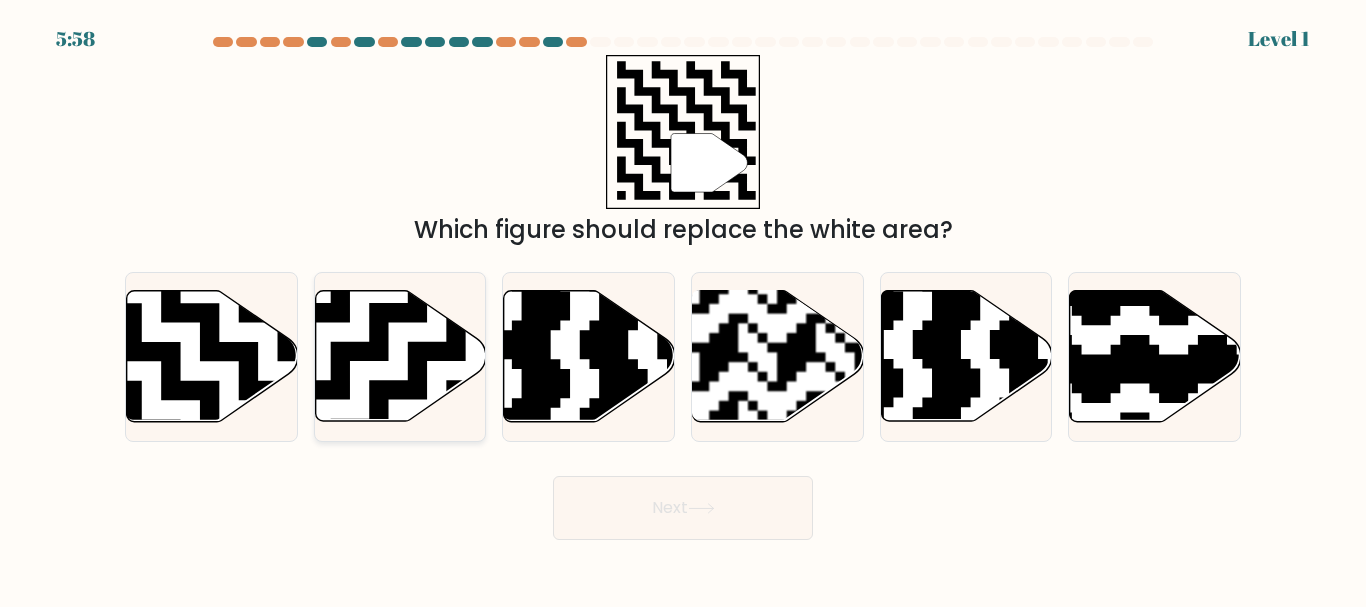 click 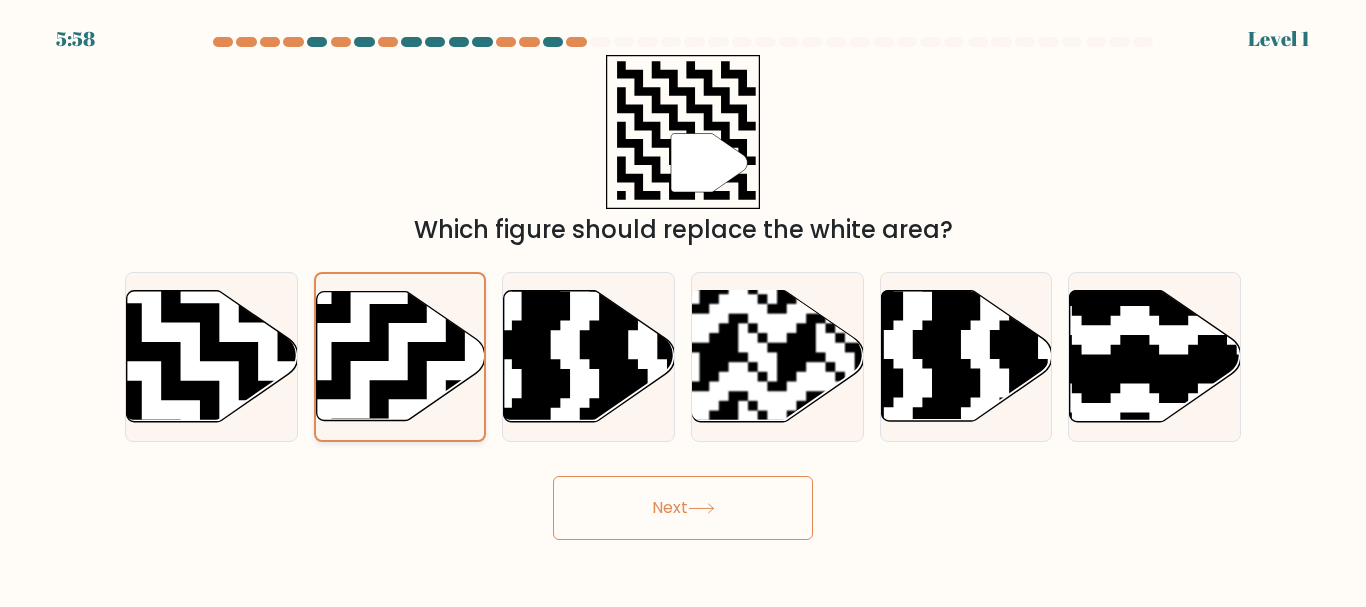 click 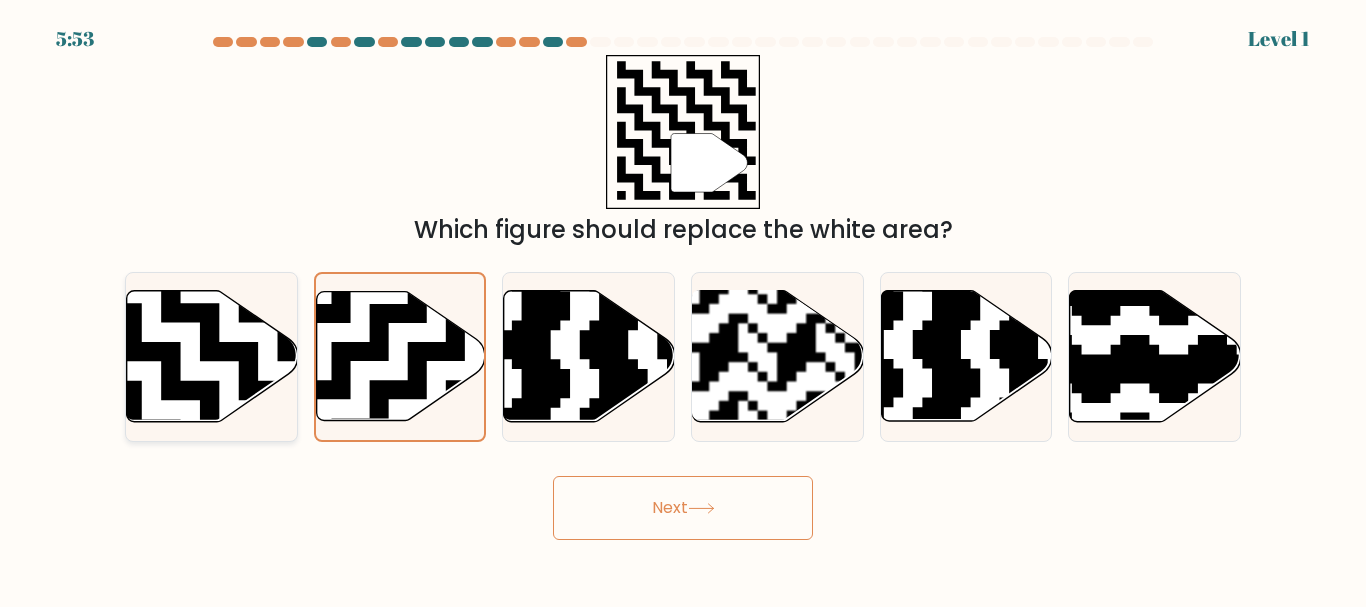 click 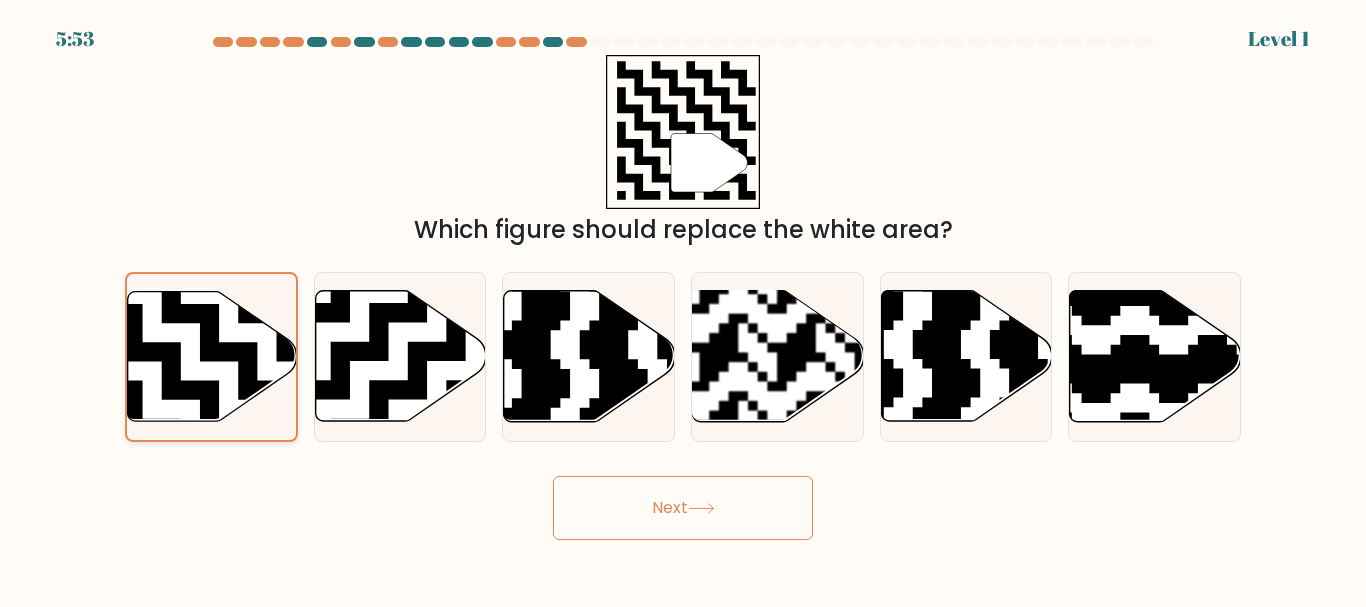click 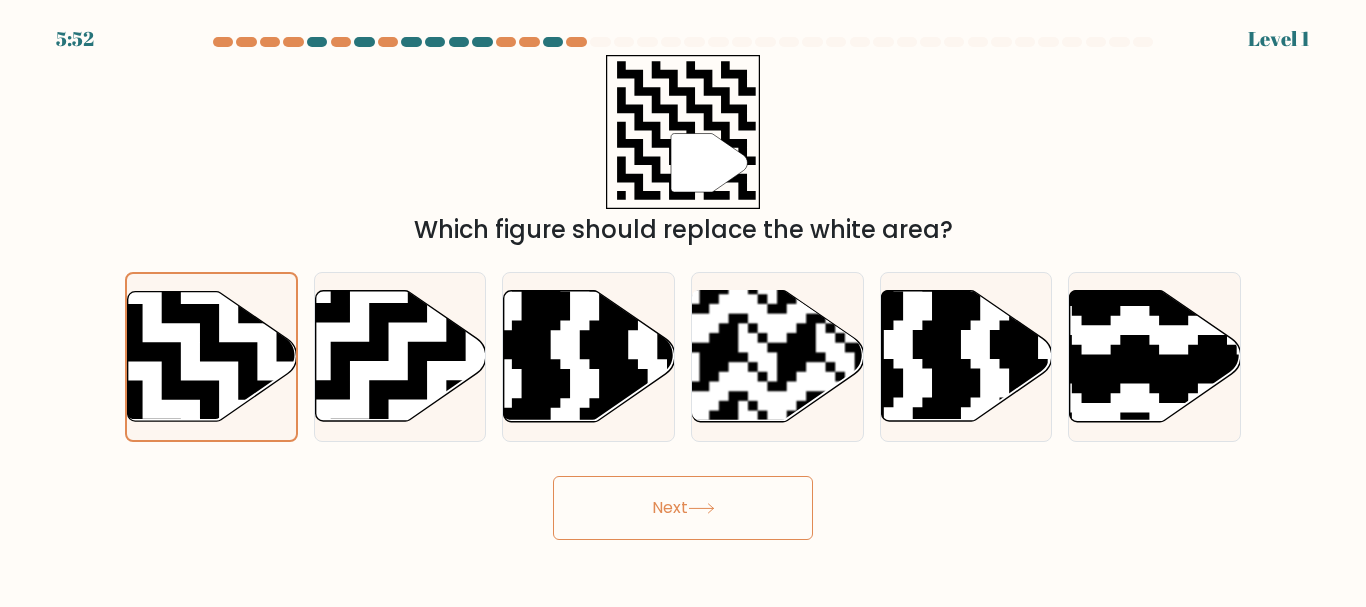 click on "Next" at bounding box center [683, 508] 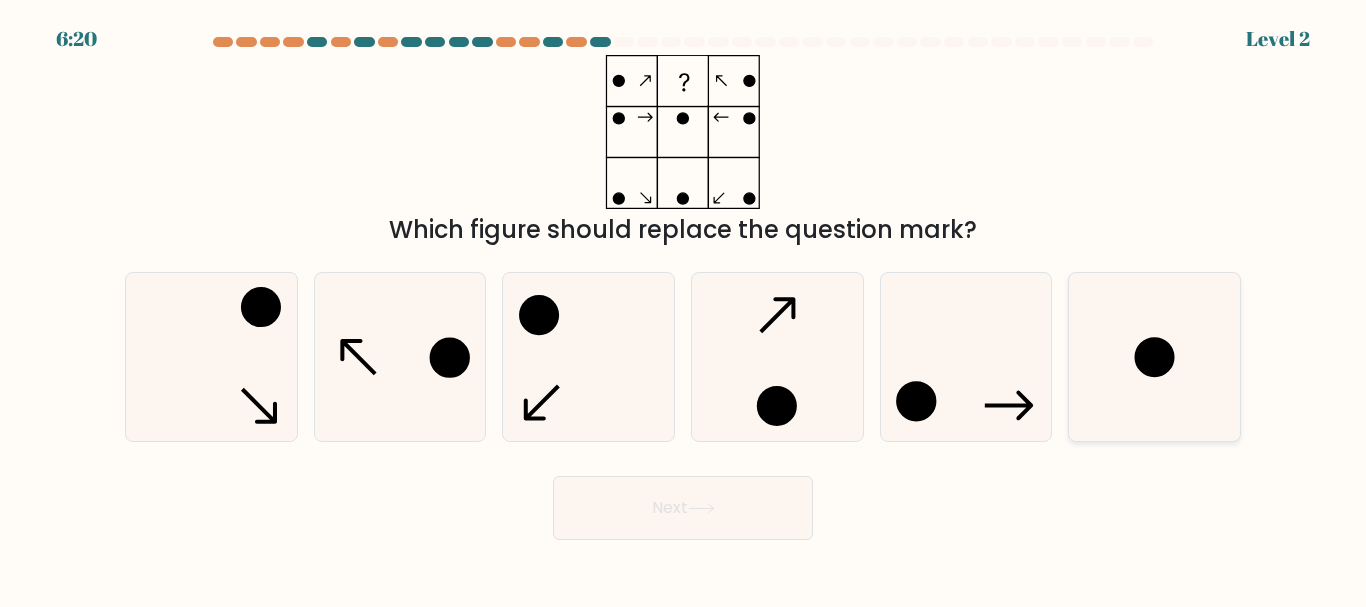 click 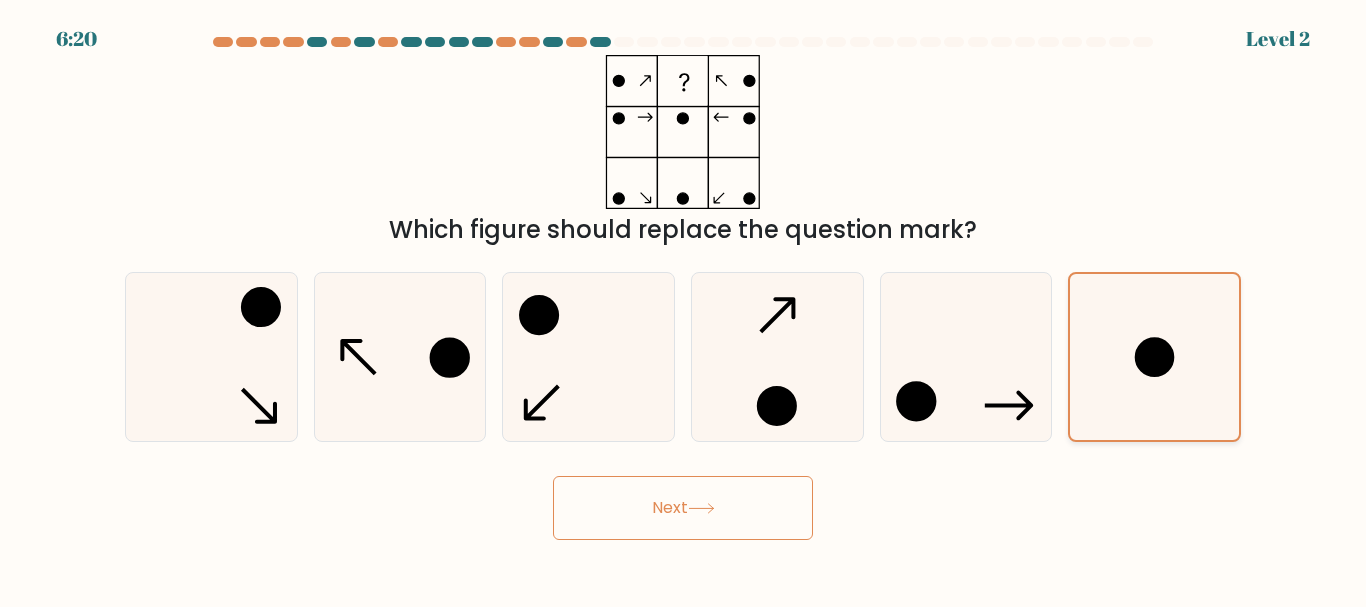 click 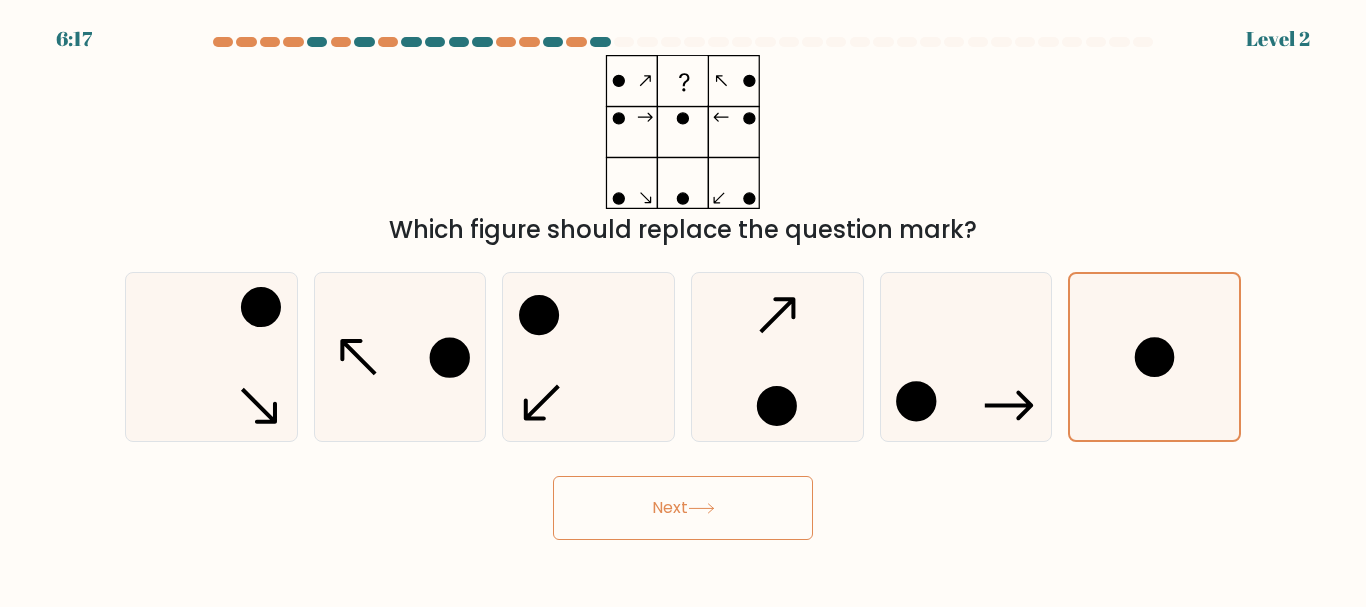 click 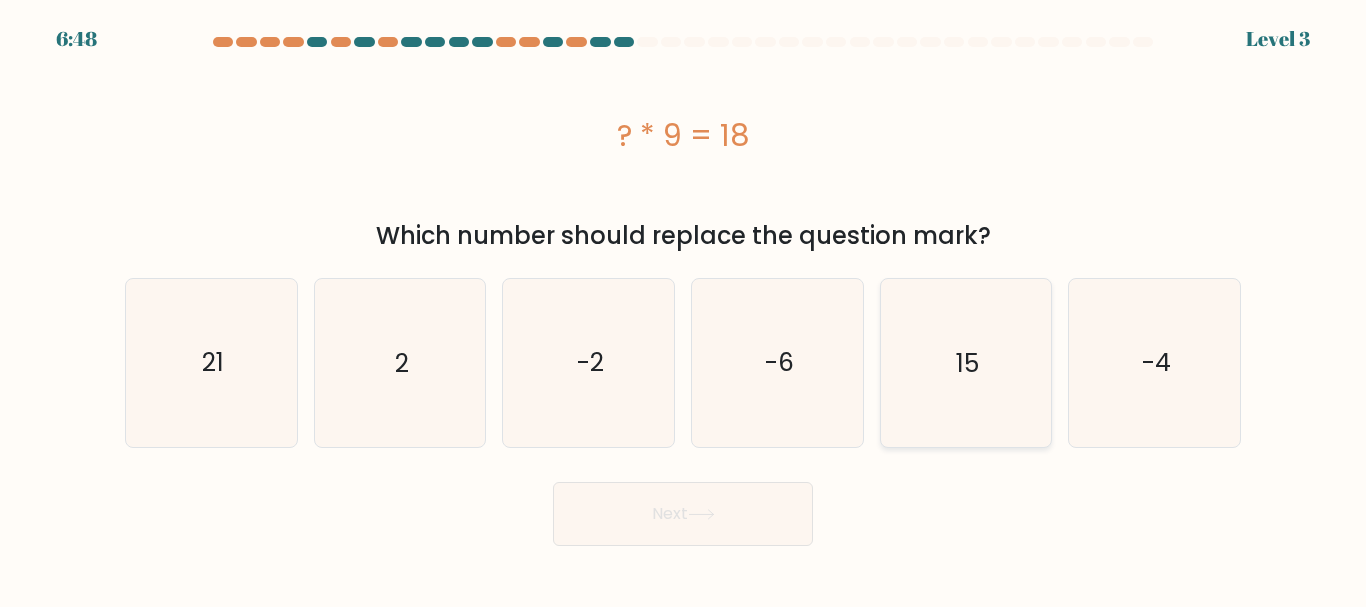 click on "15" 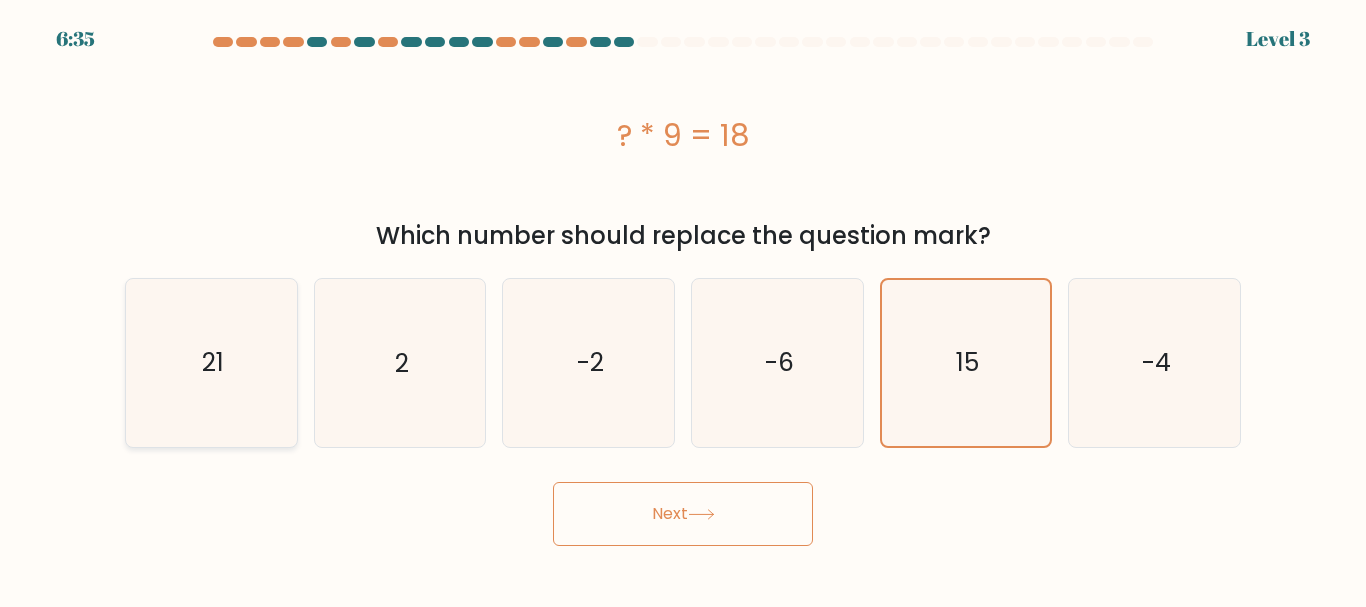 click on "21" 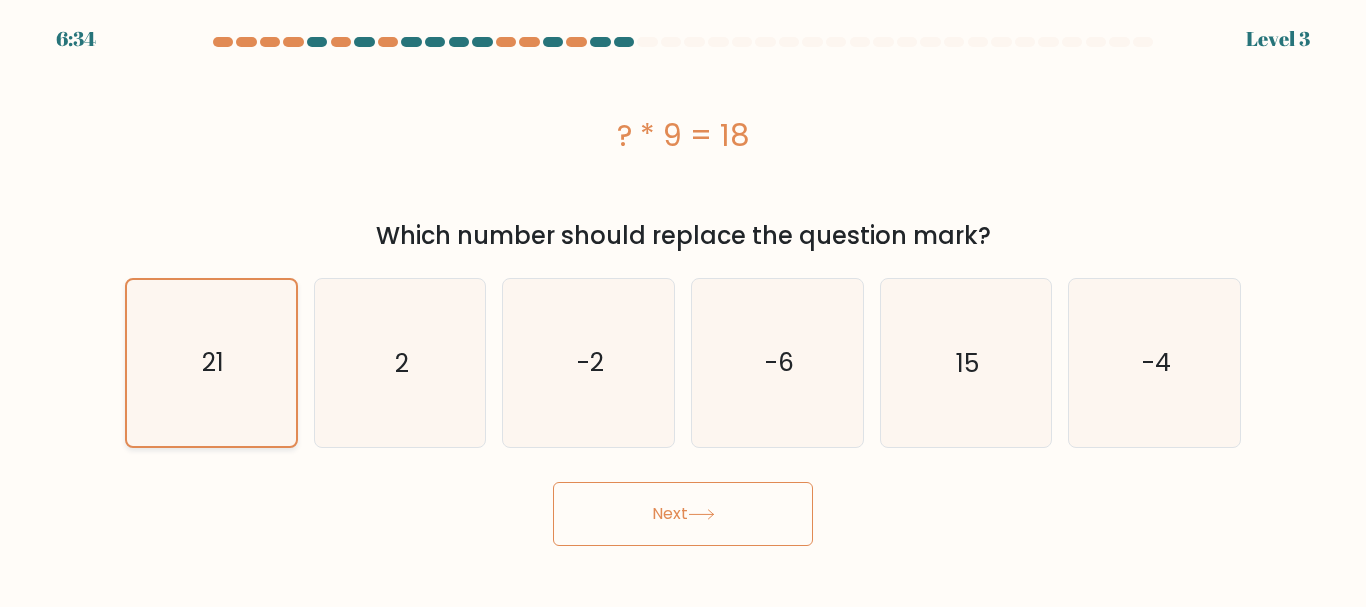 click on "21" 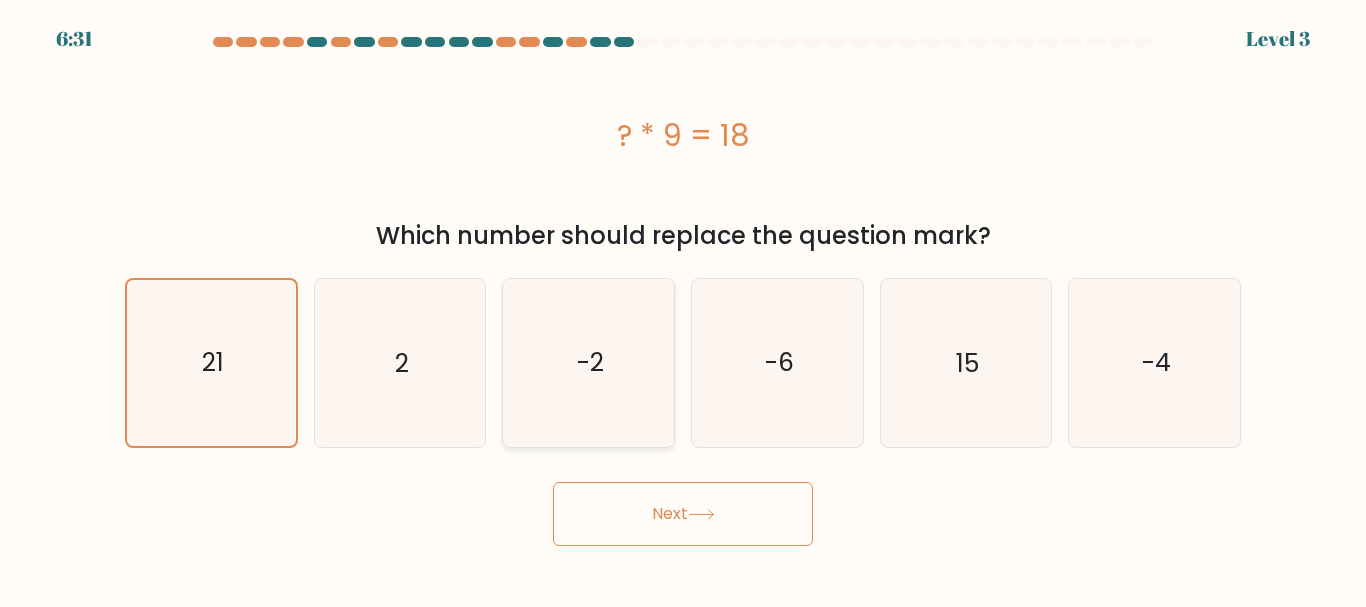 click on "-2" 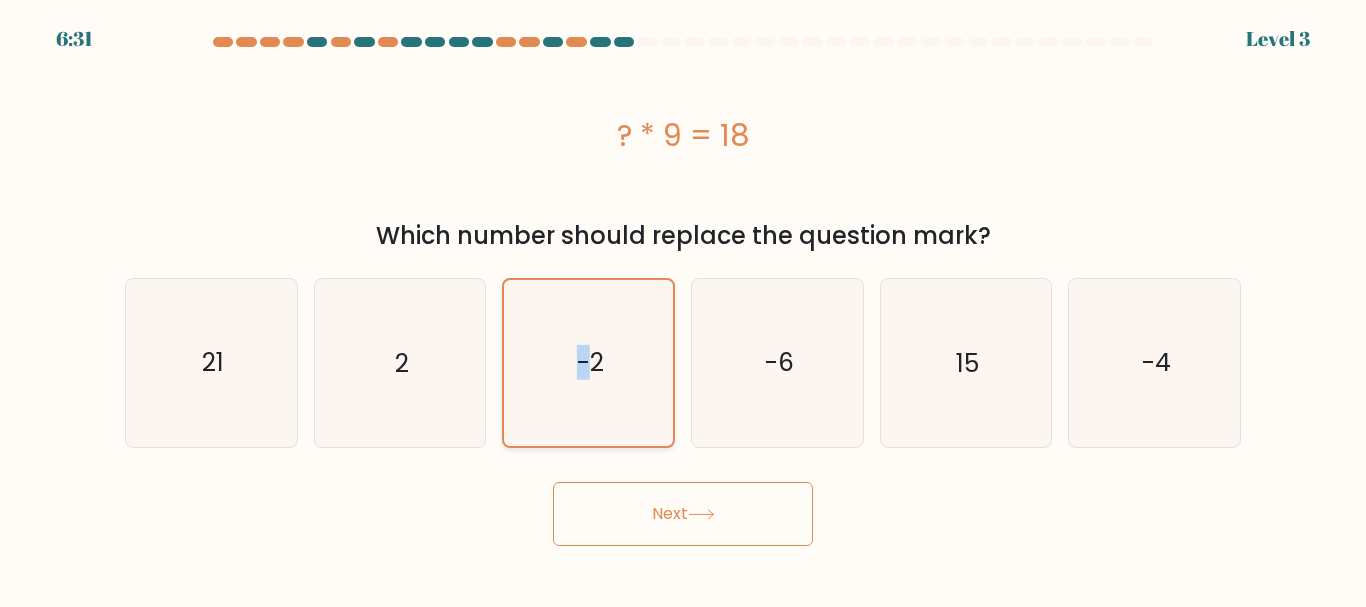 click on "-2" 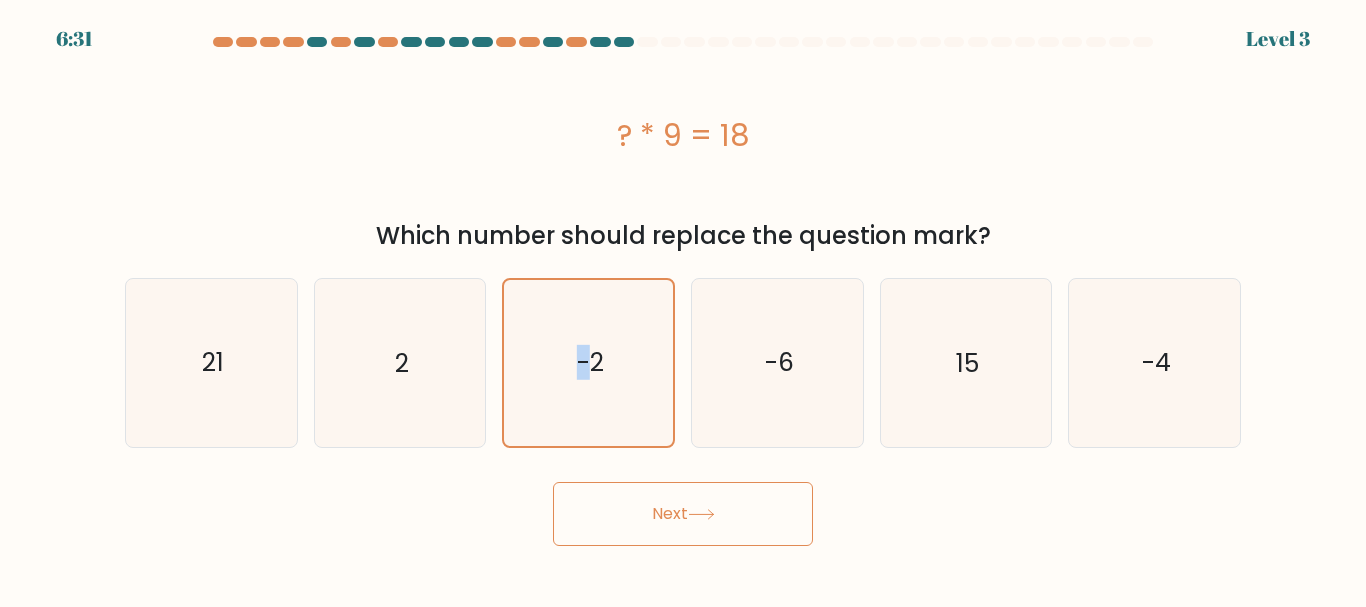 click on "Next" at bounding box center (683, 514) 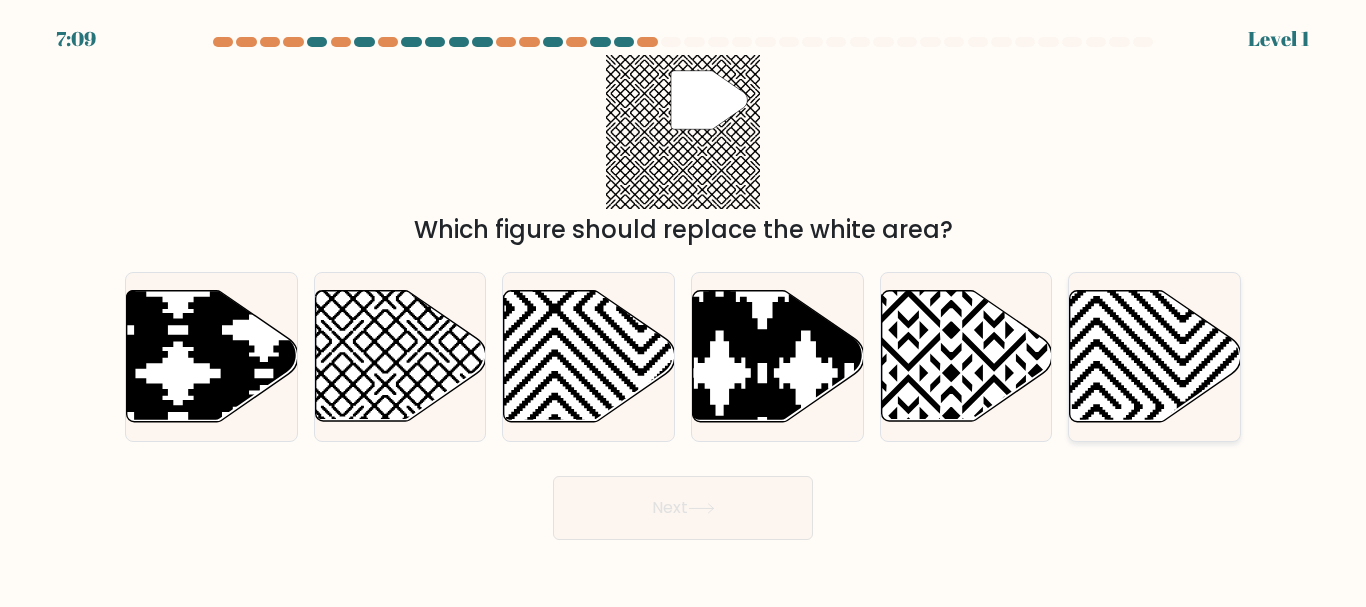 click 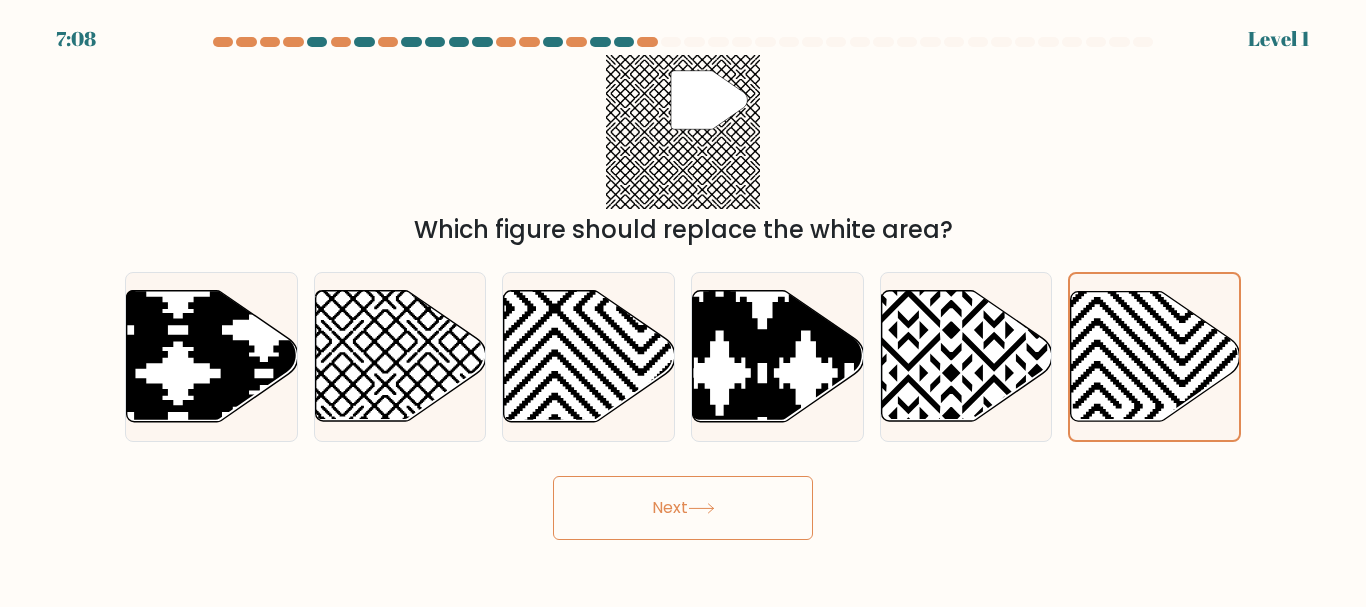 click on "b." at bounding box center (400, 356) 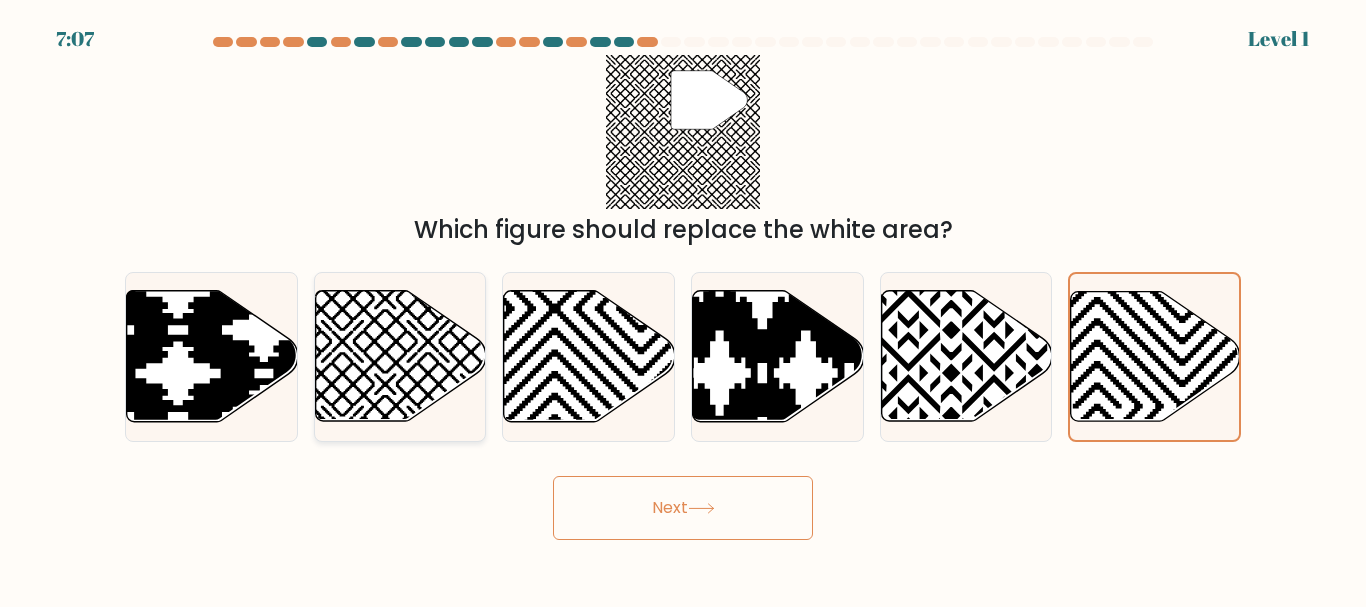 click 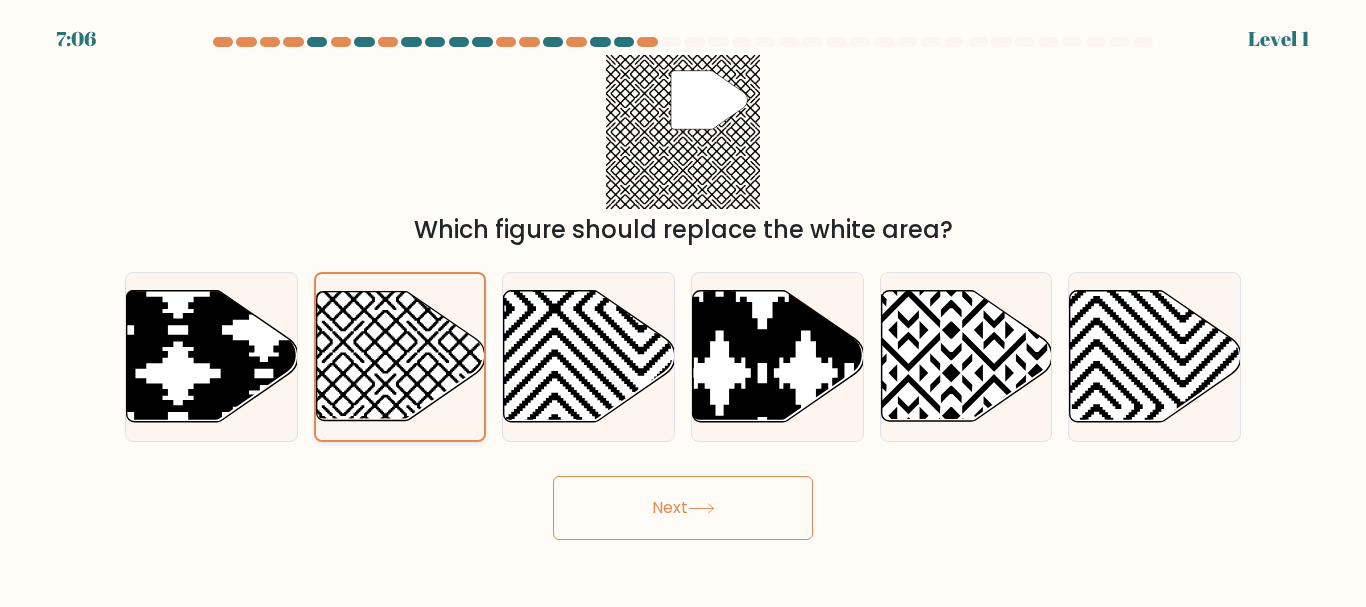 click 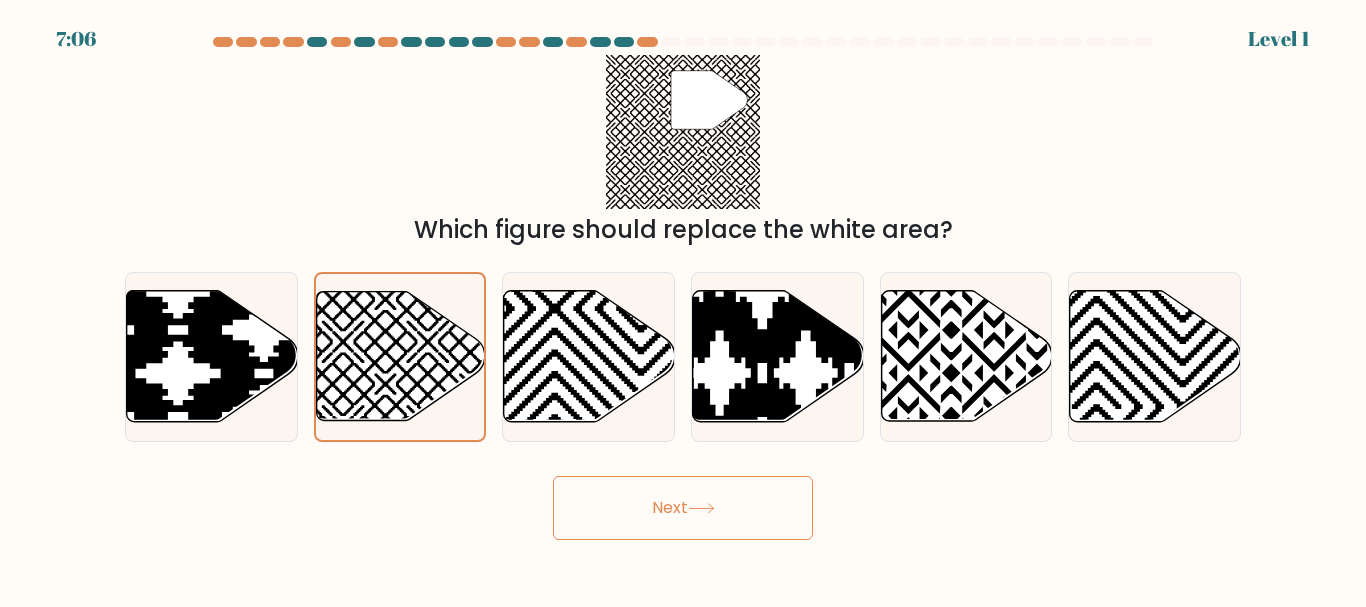click on "Next" at bounding box center (683, 508) 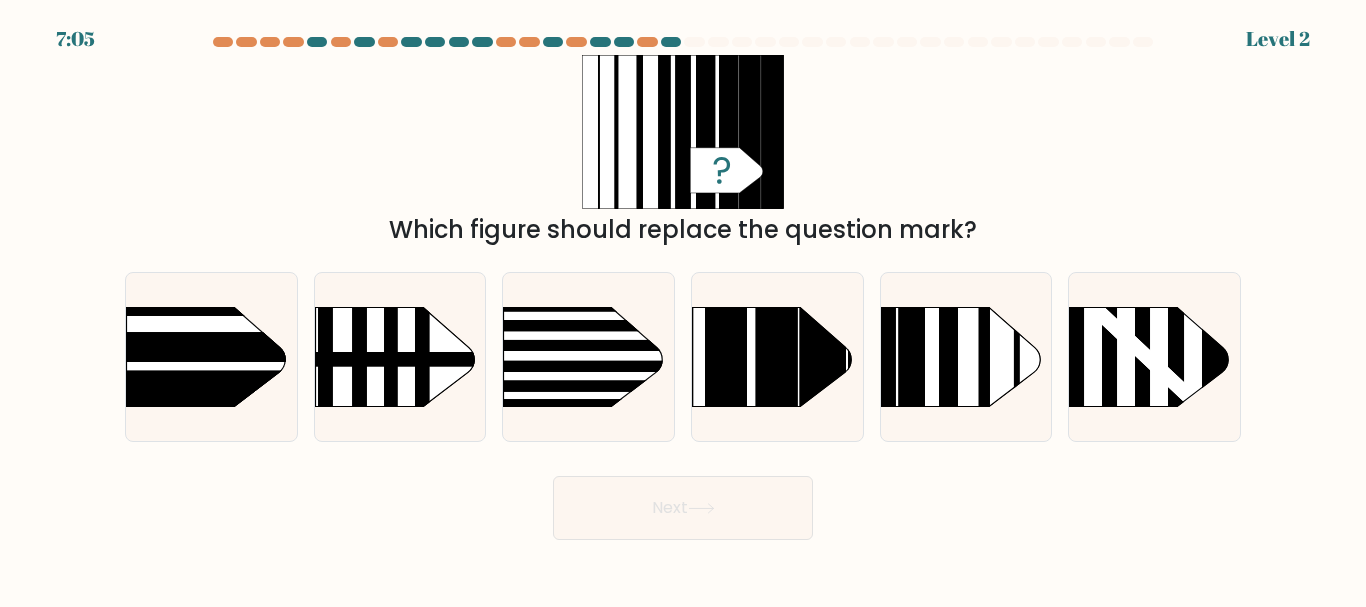 click on "Next" at bounding box center (683, 508) 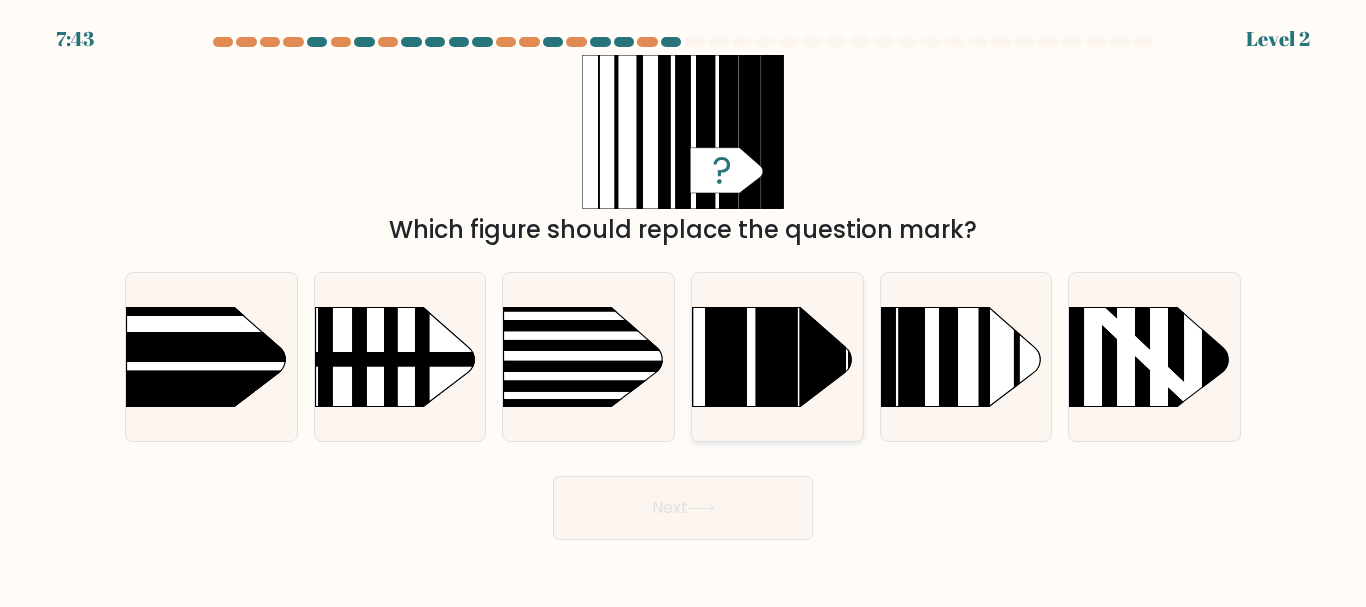 click 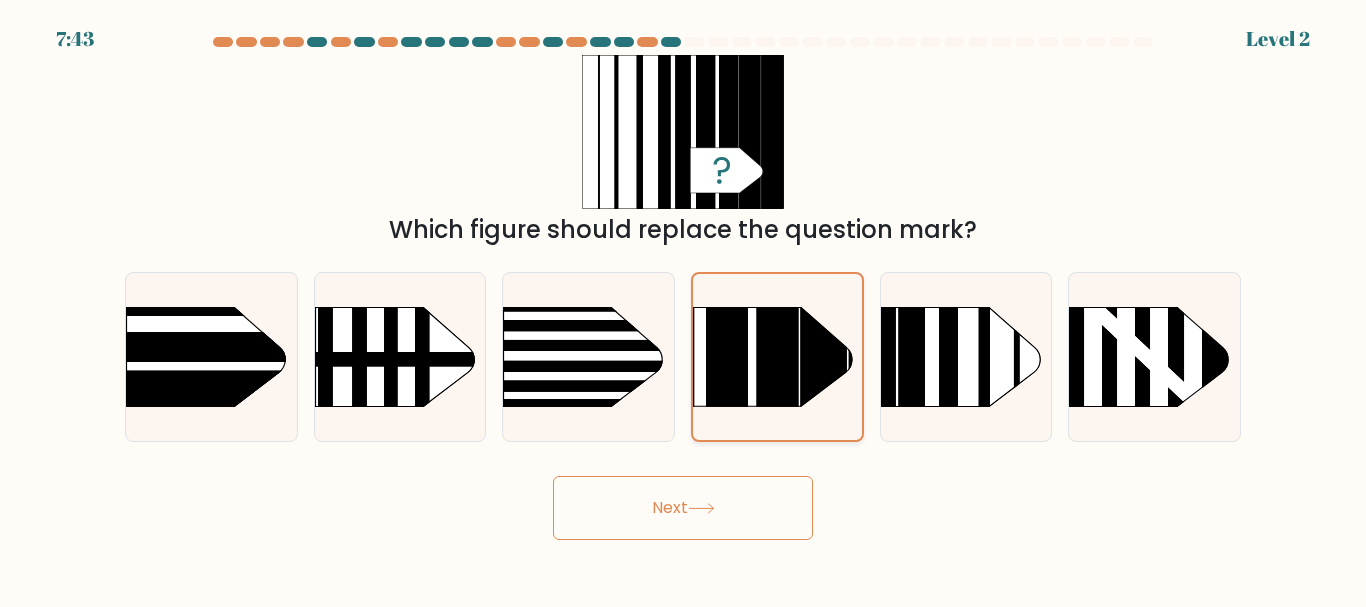 click 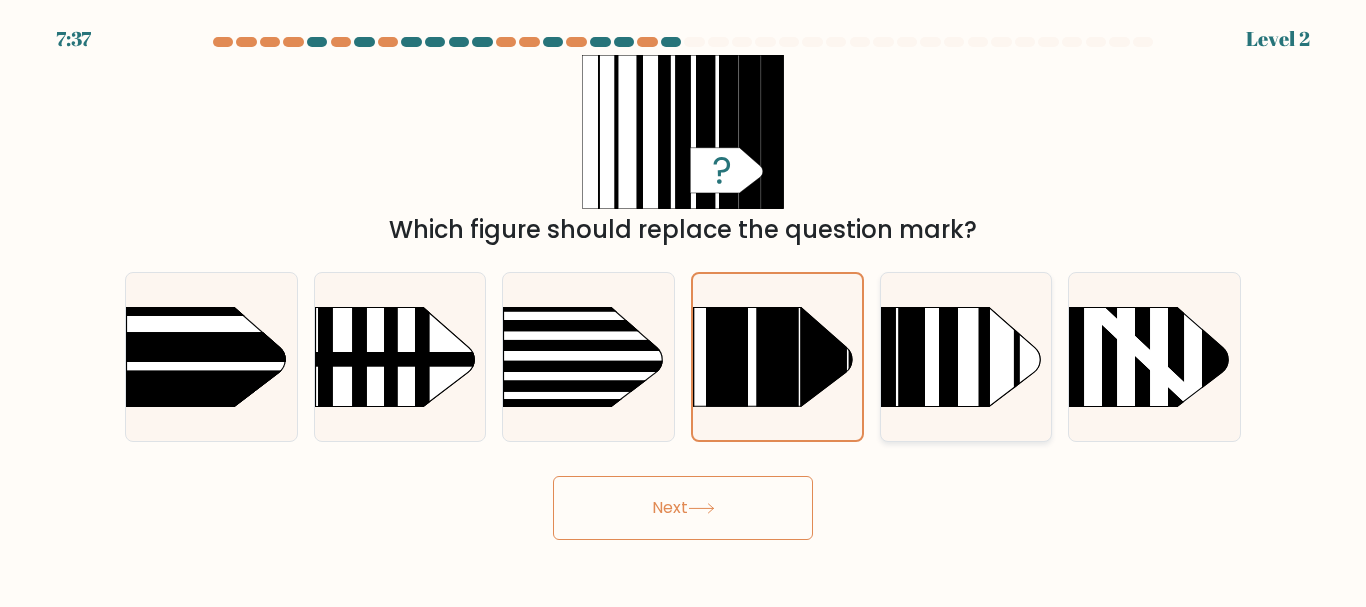 click 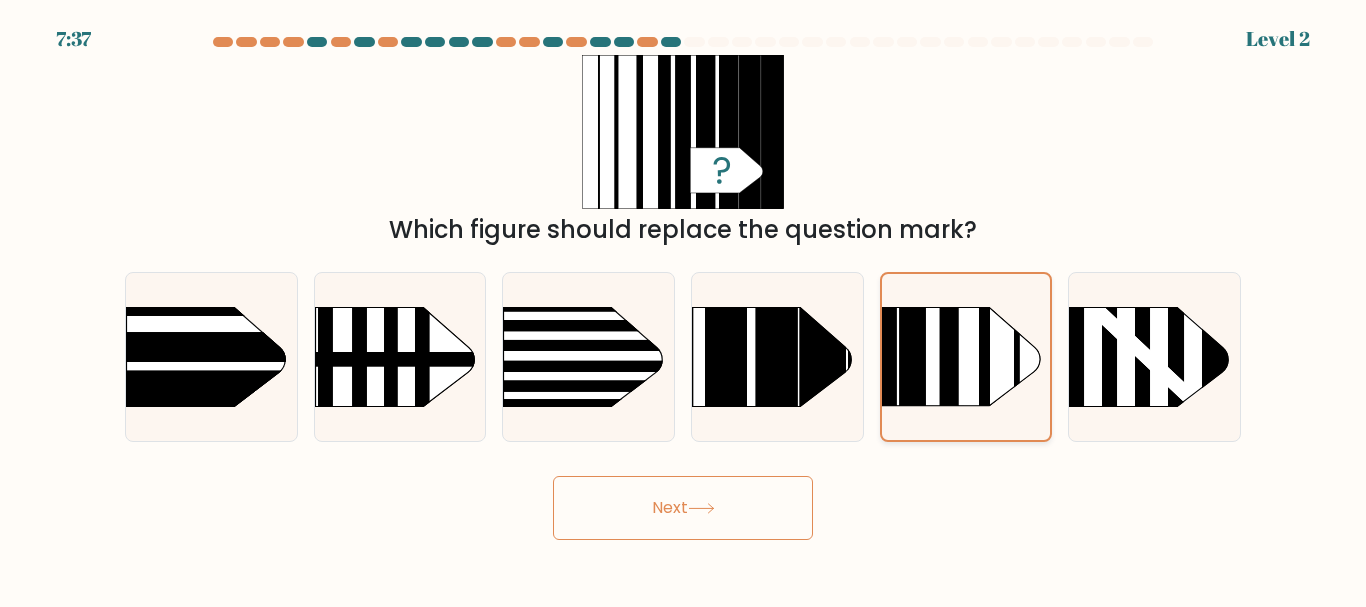 click 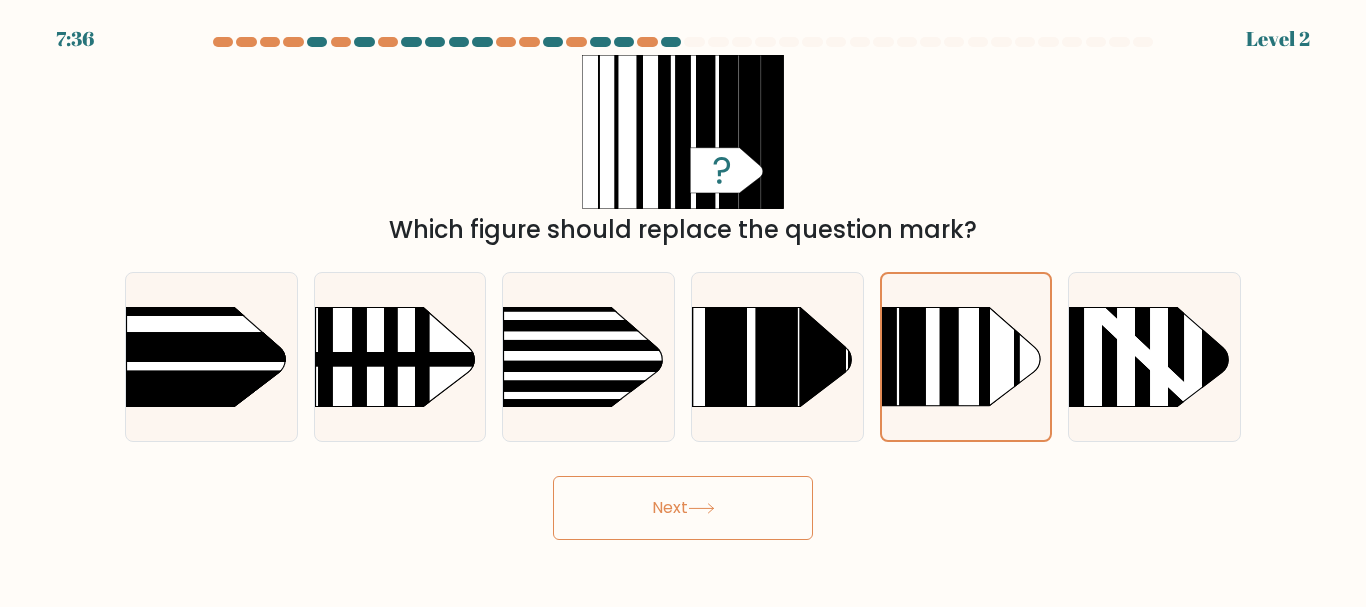 click on "Next" at bounding box center [683, 508] 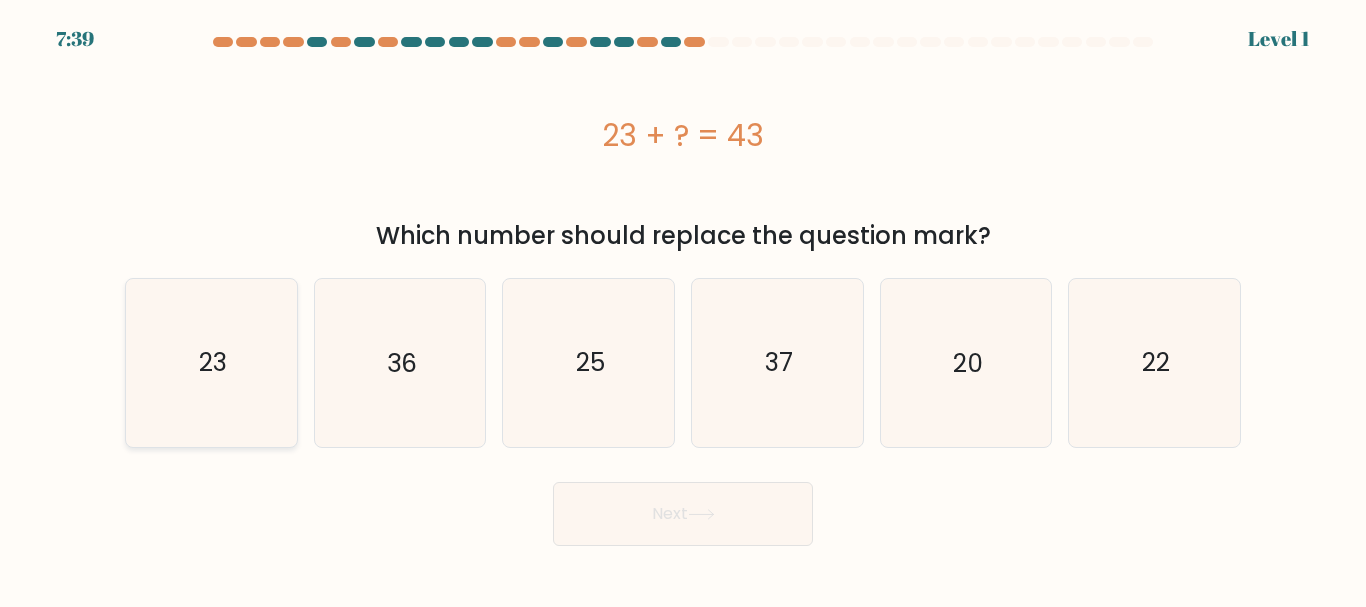 click on "23" 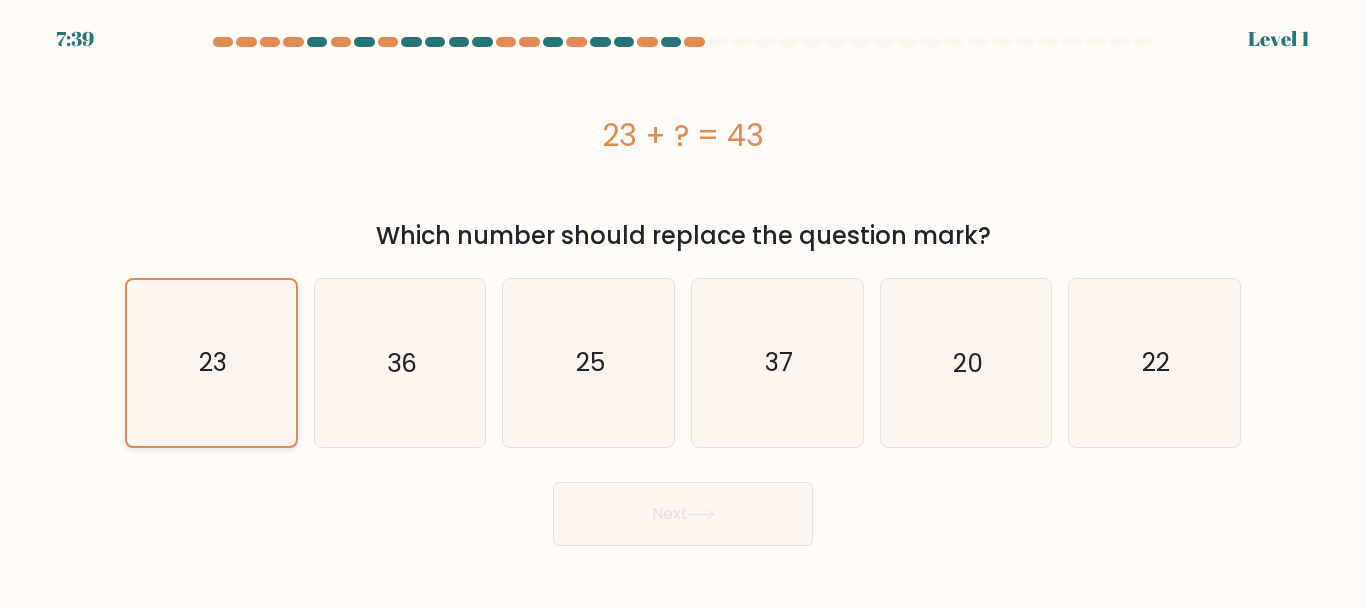 click on "23" 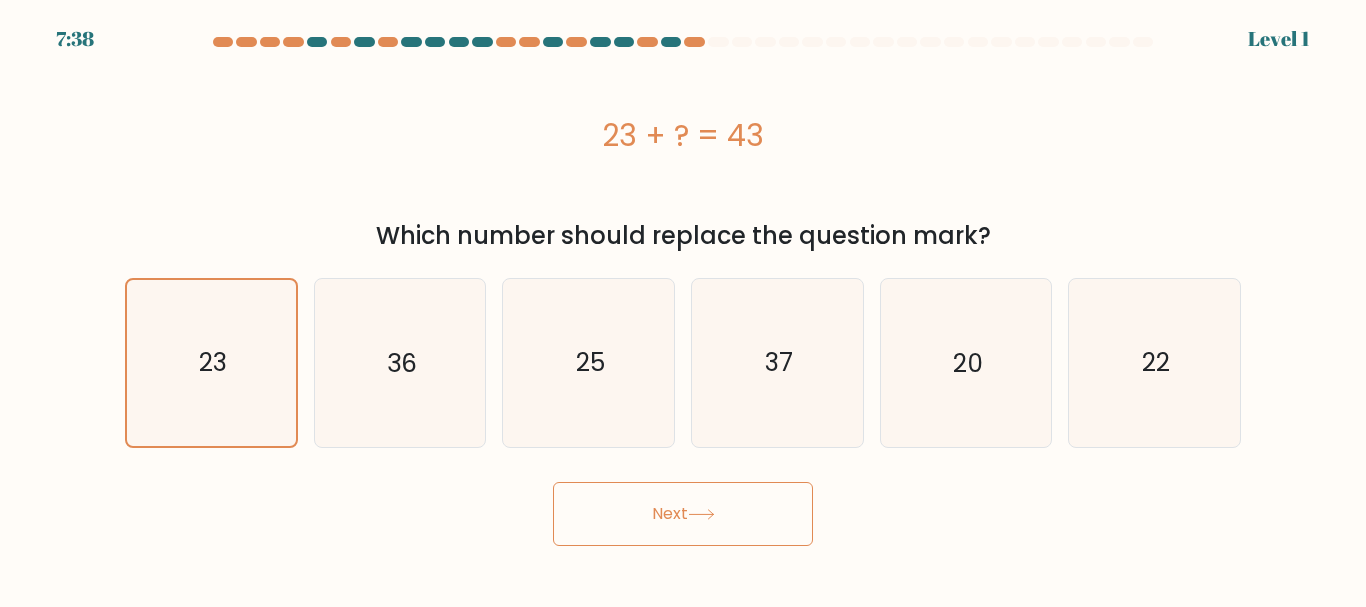 click on "Next" at bounding box center (683, 514) 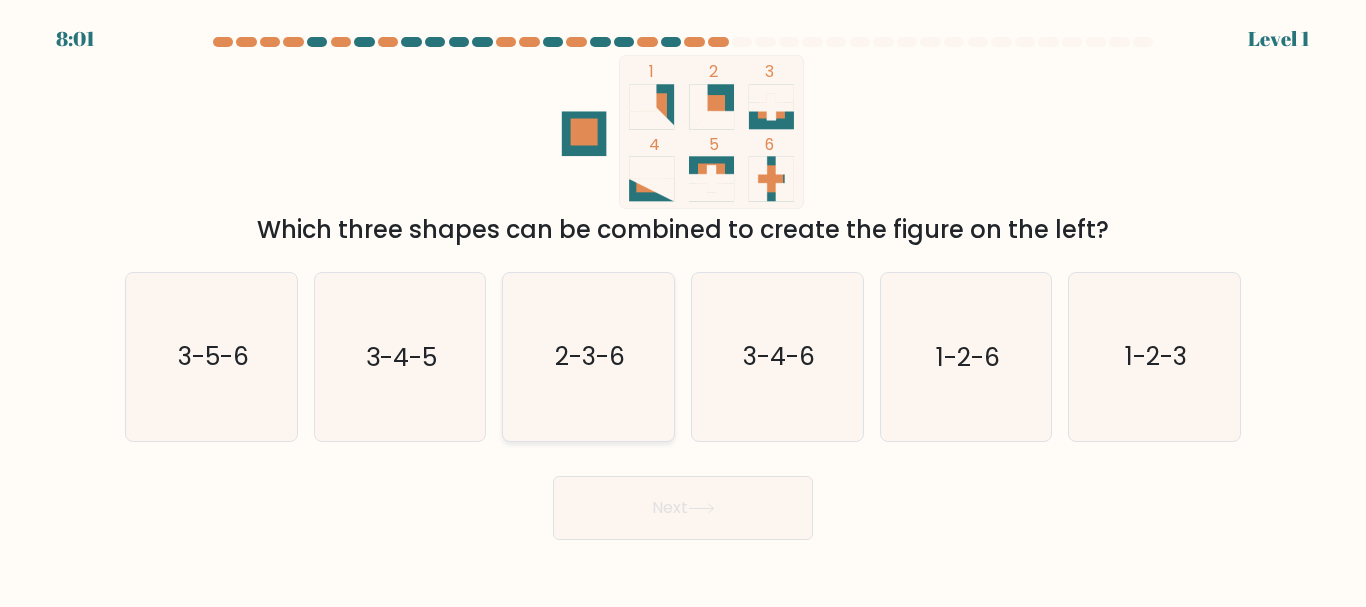 click on "2-3-6" 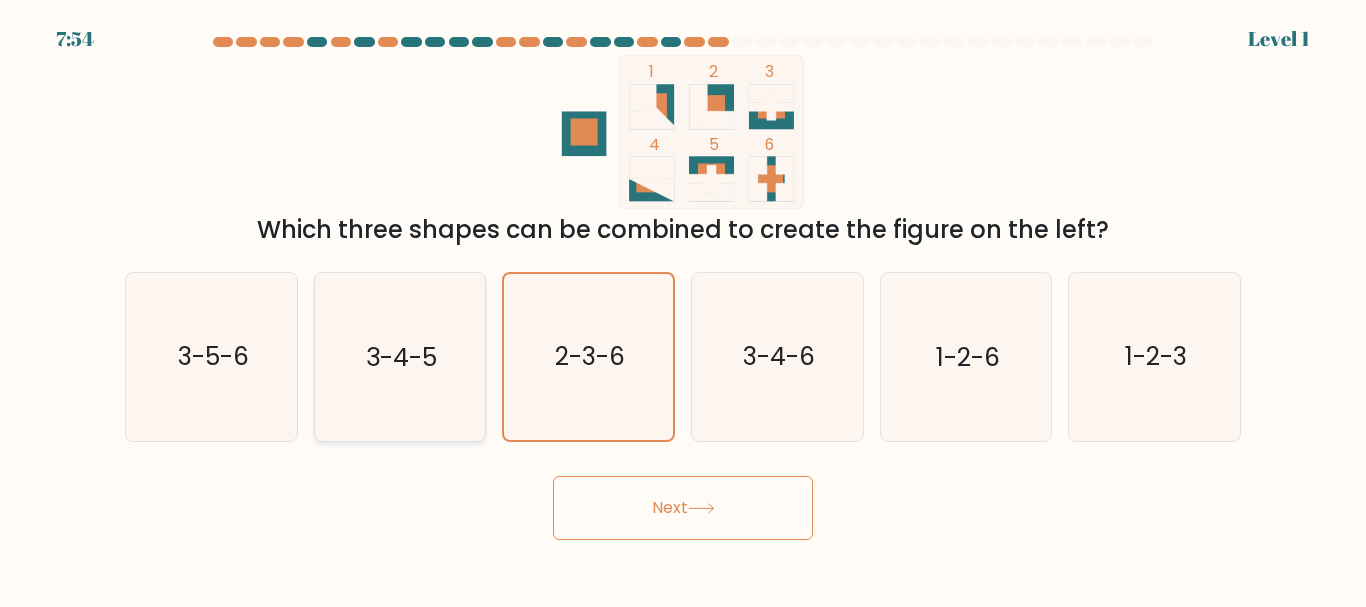 click on "3-4-5" 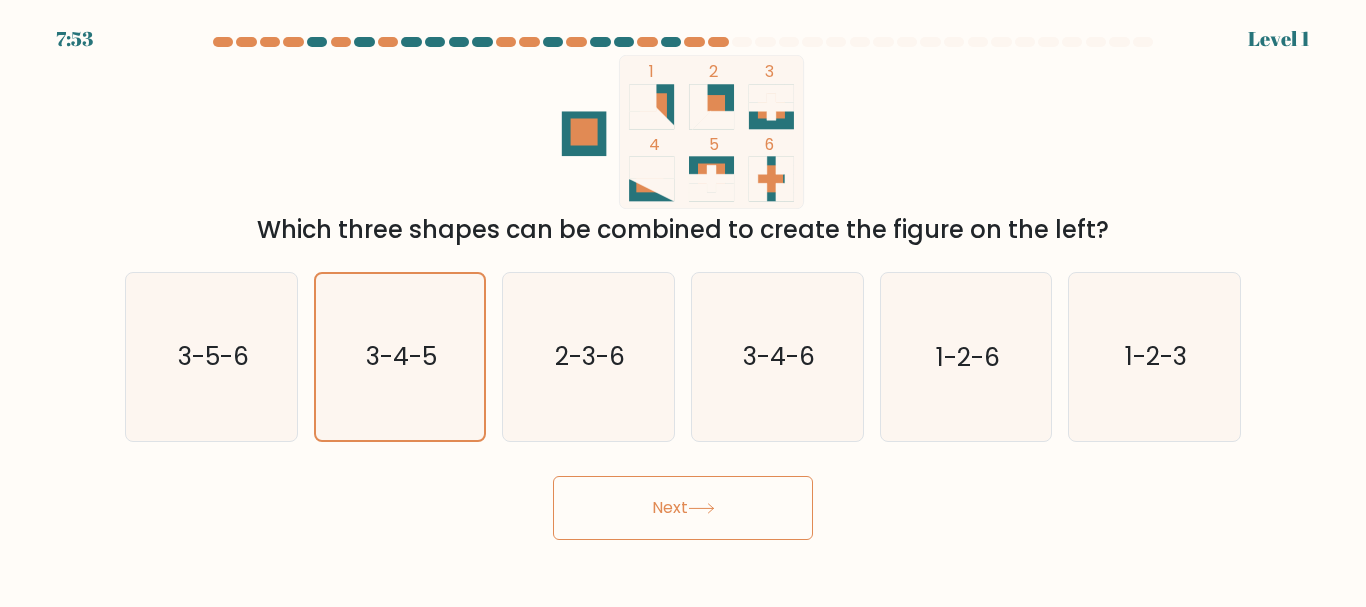 click on "Next" at bounding box center (683, 508) 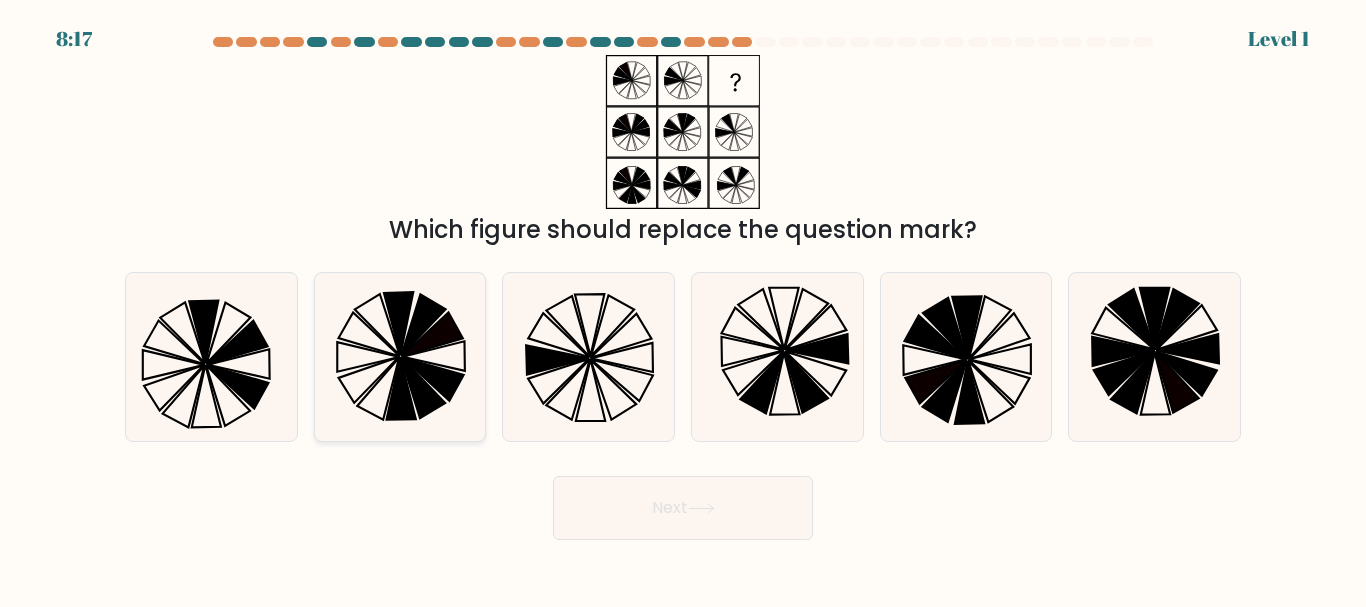 click 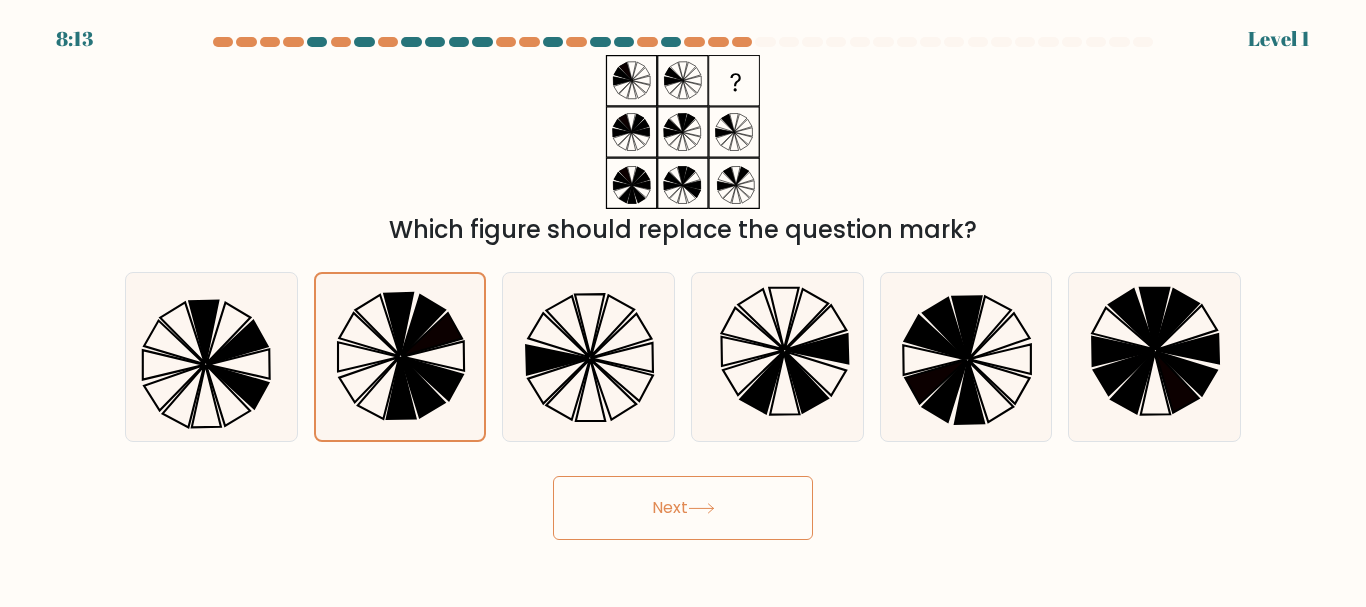 click 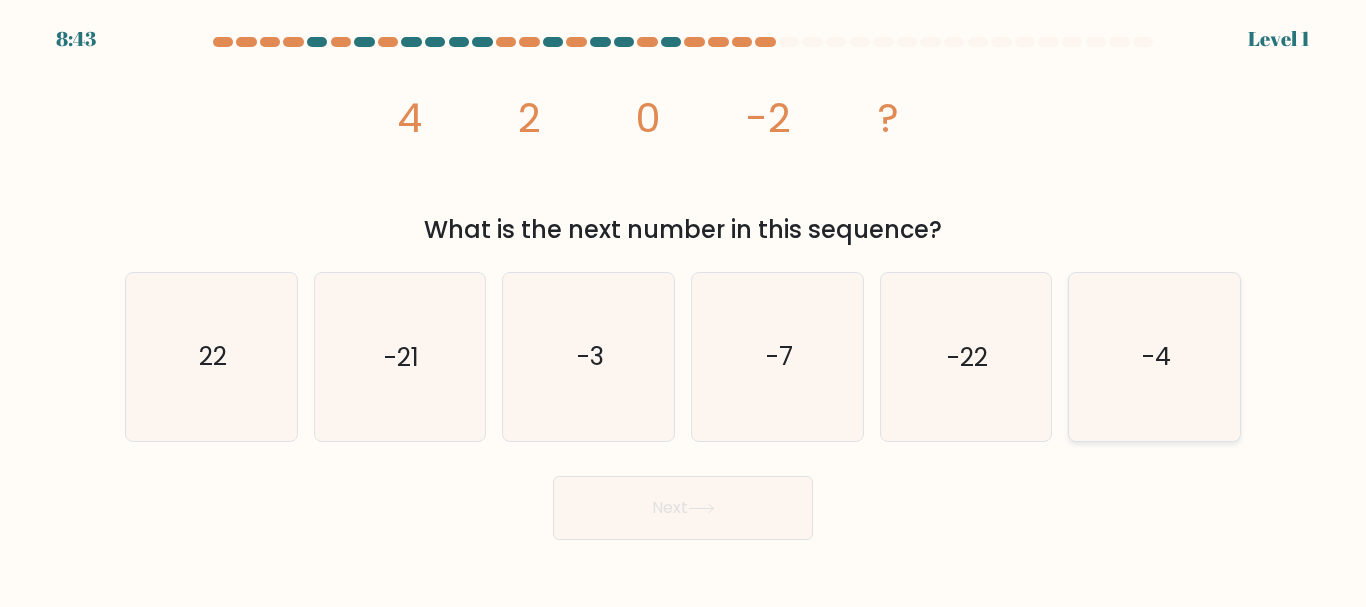 click on "-4" 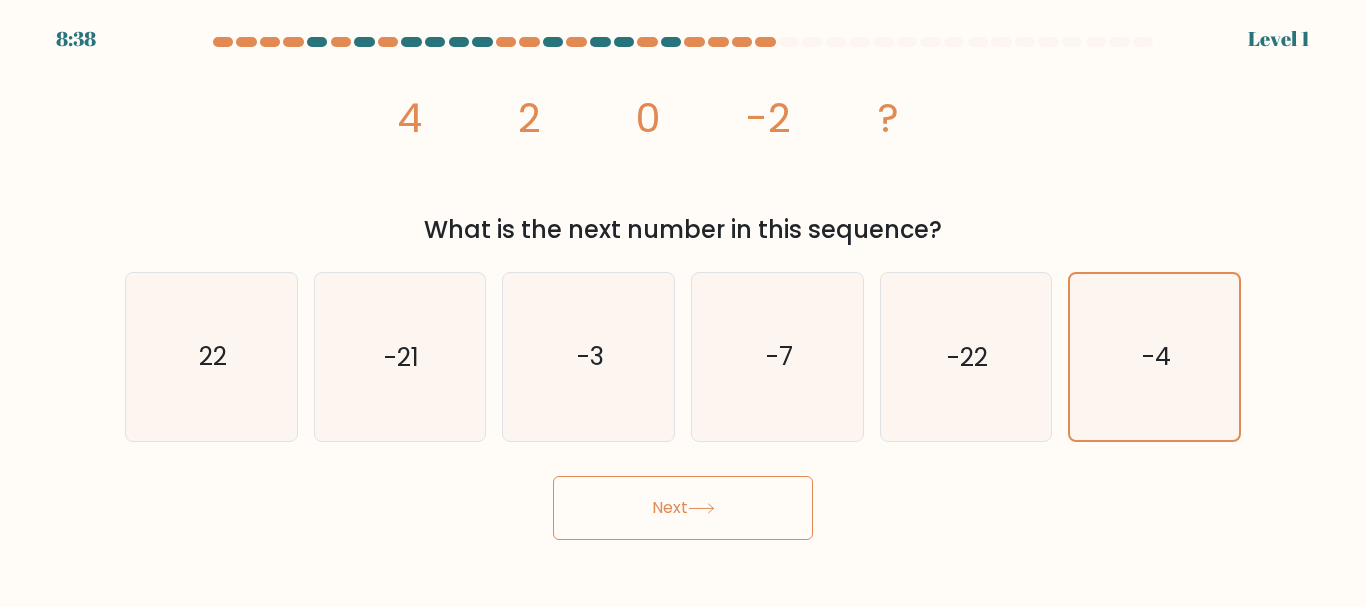 click on "Next" at bounding box center [683, 508] 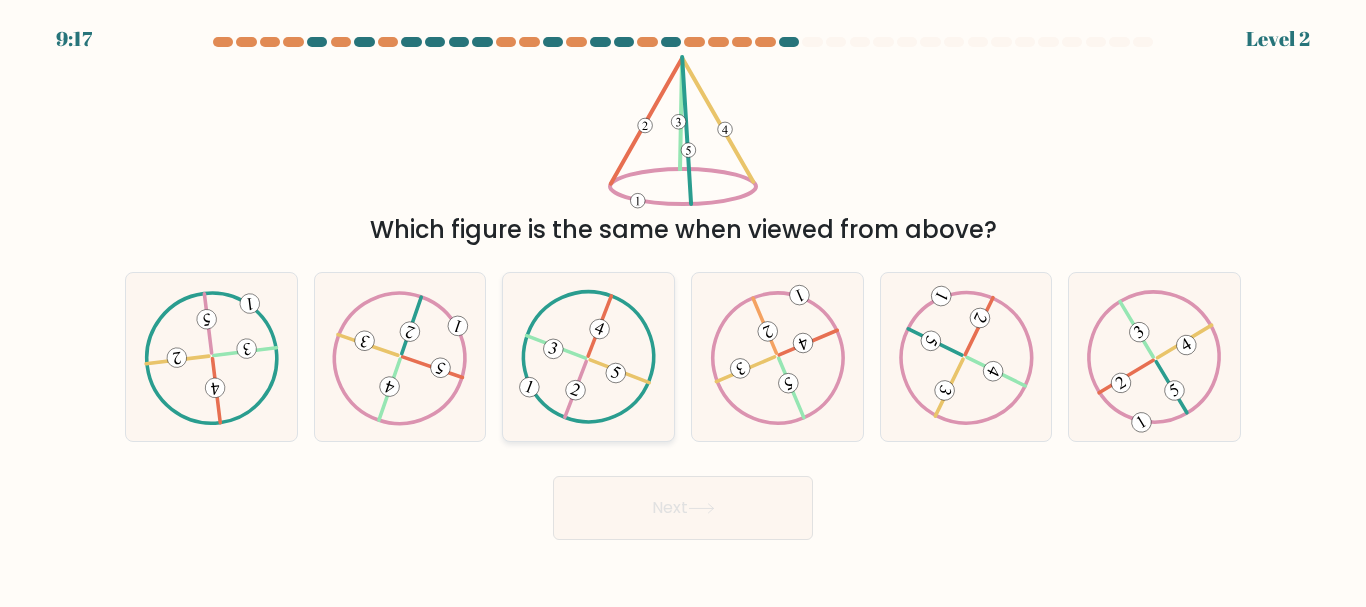 click 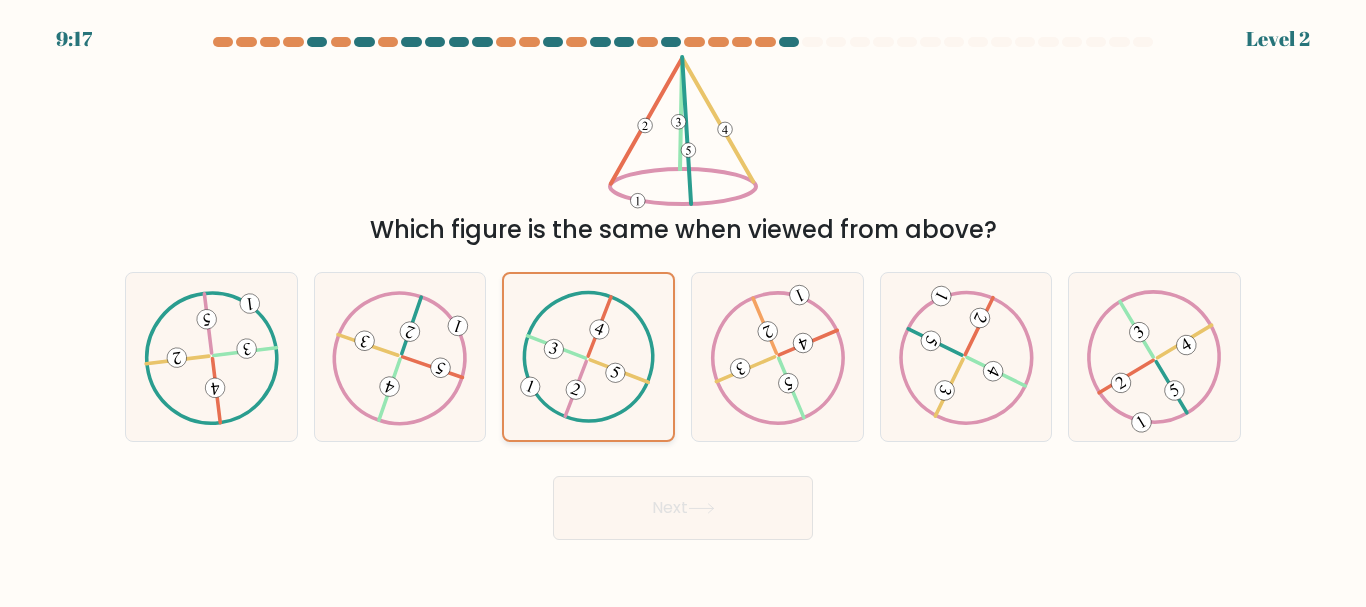 click 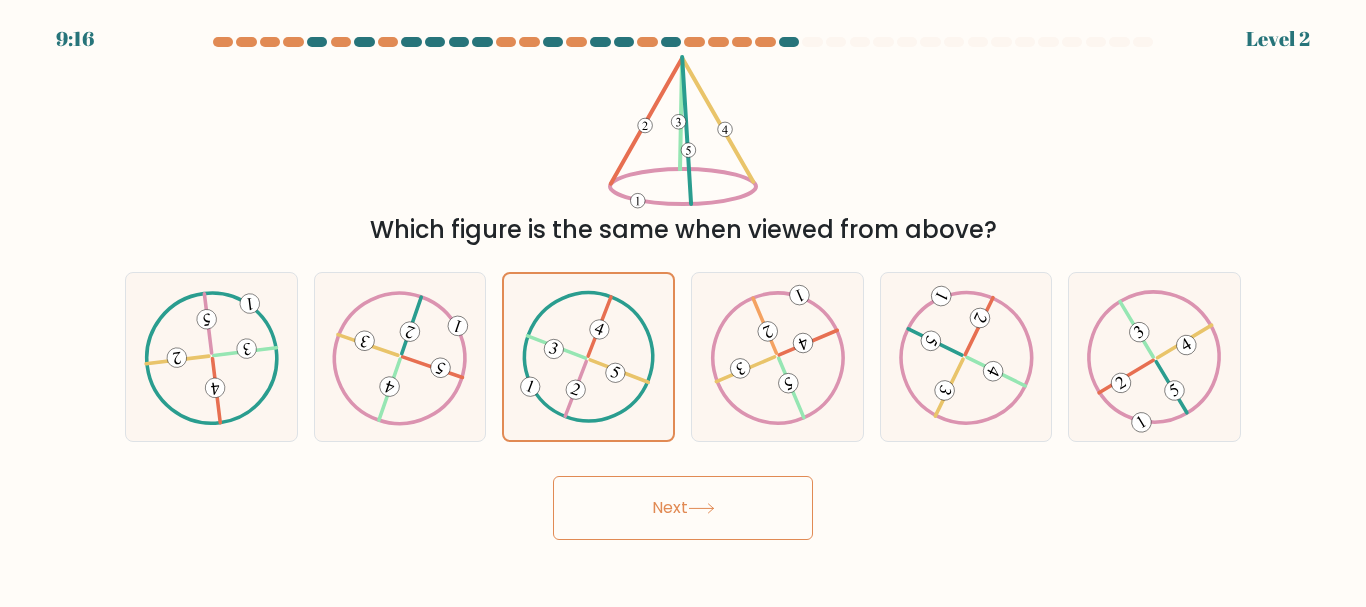 click on "Next" at bounding box center [683, 508] 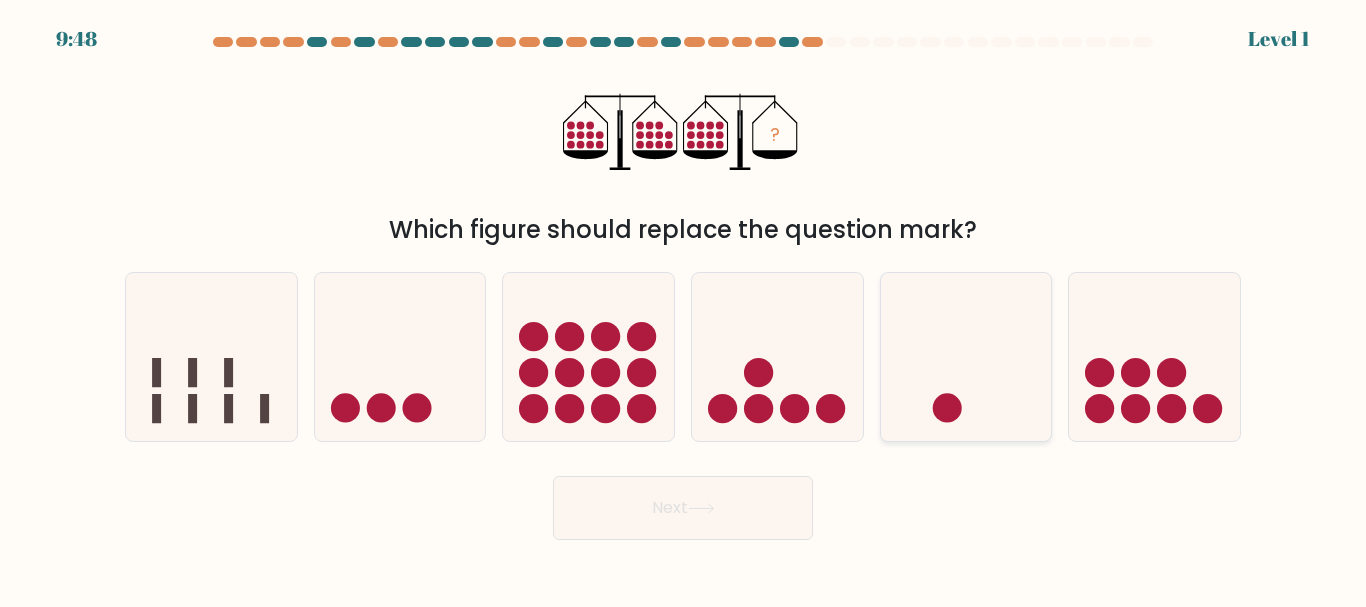click 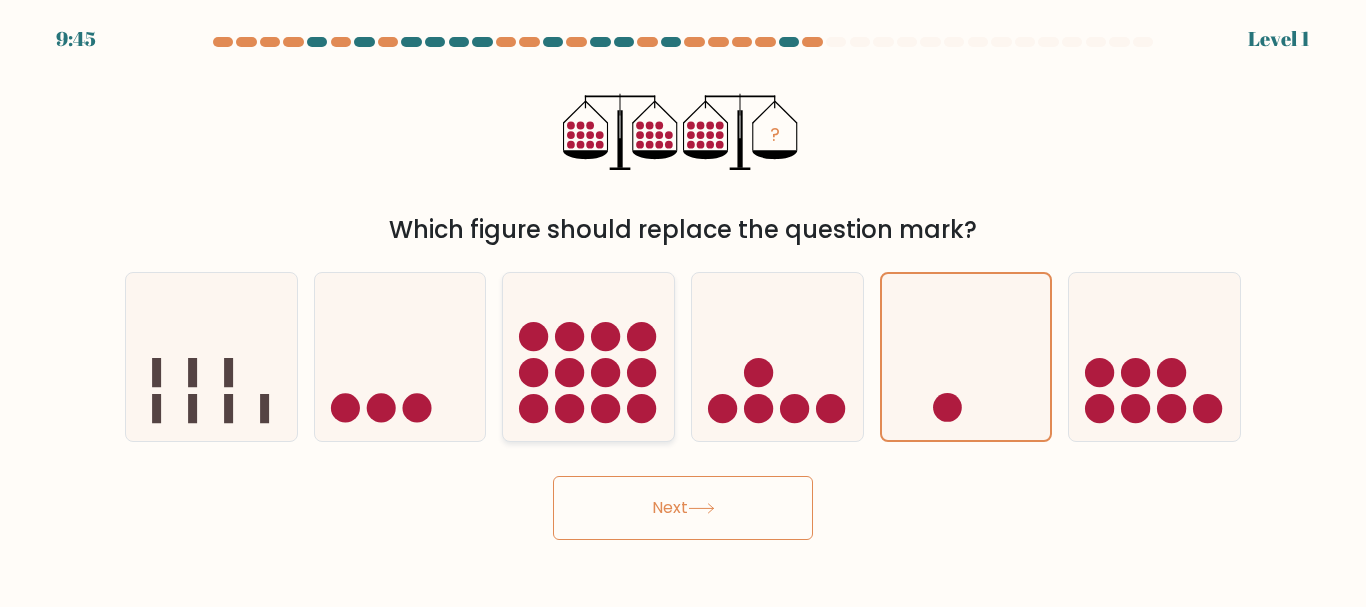 click 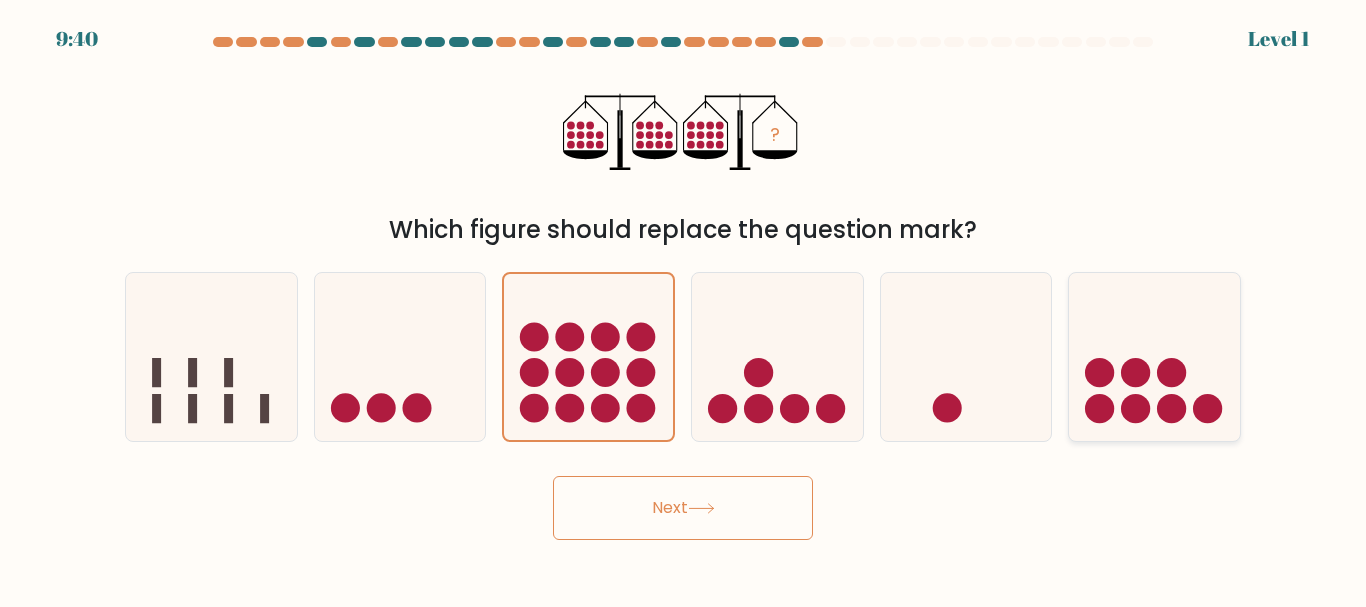 click 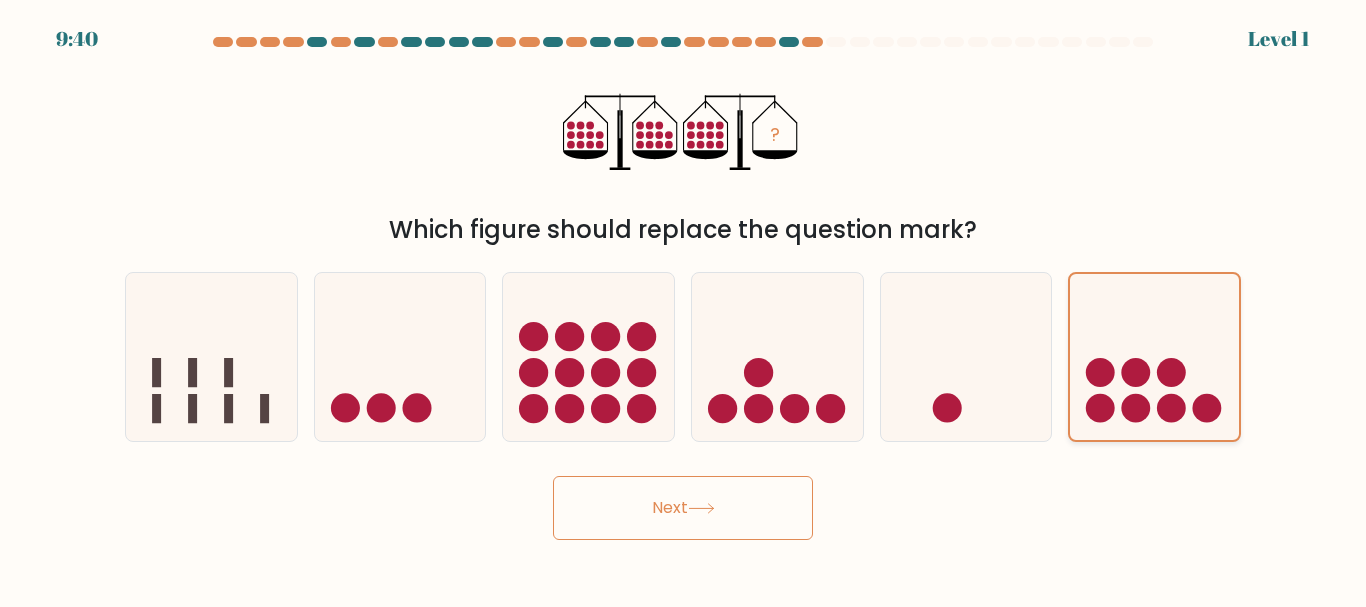 click 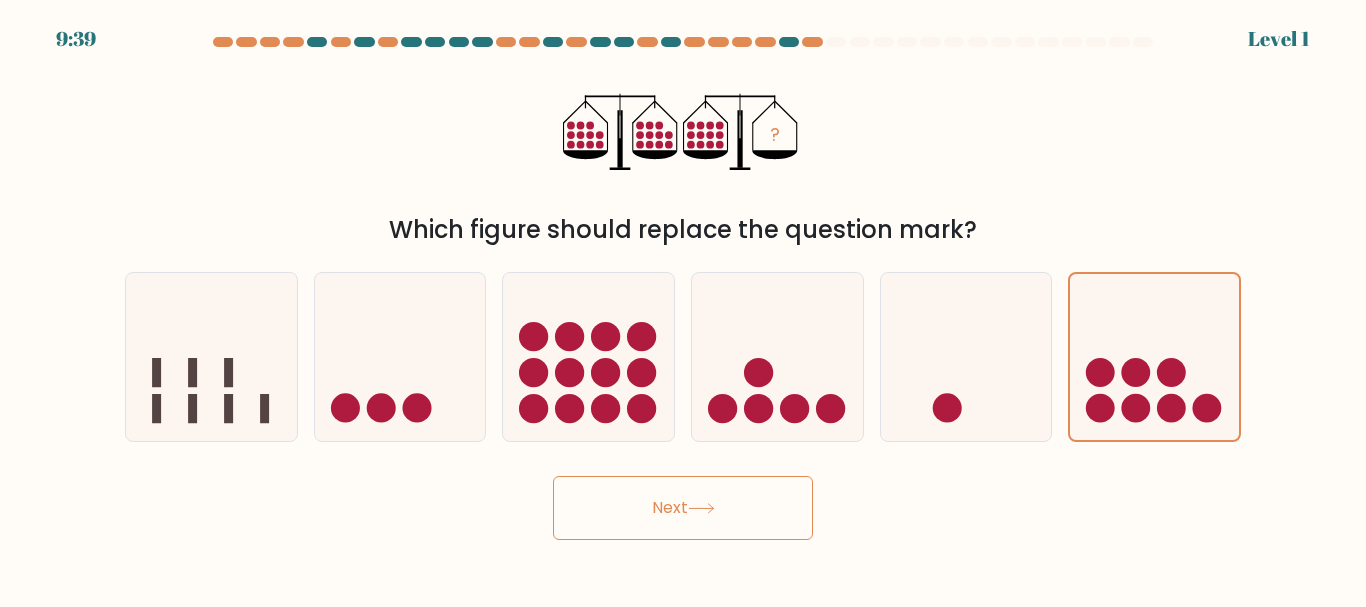 click on "Next" at bounding box center [683, 508] 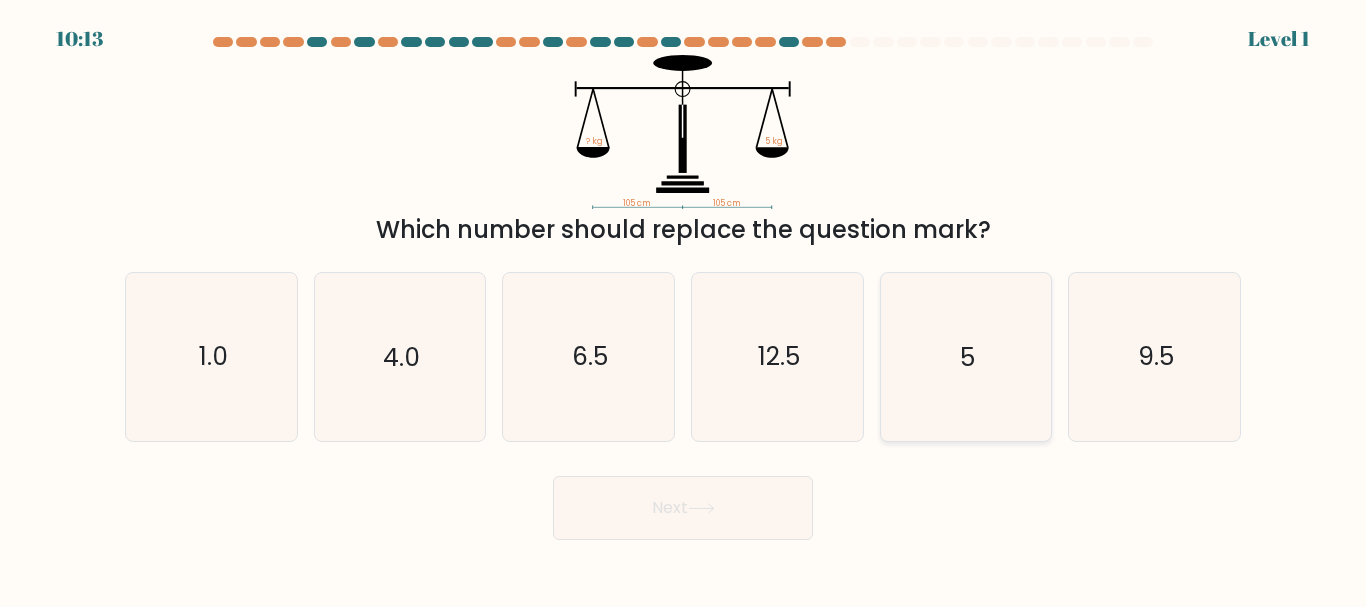 click on "5" 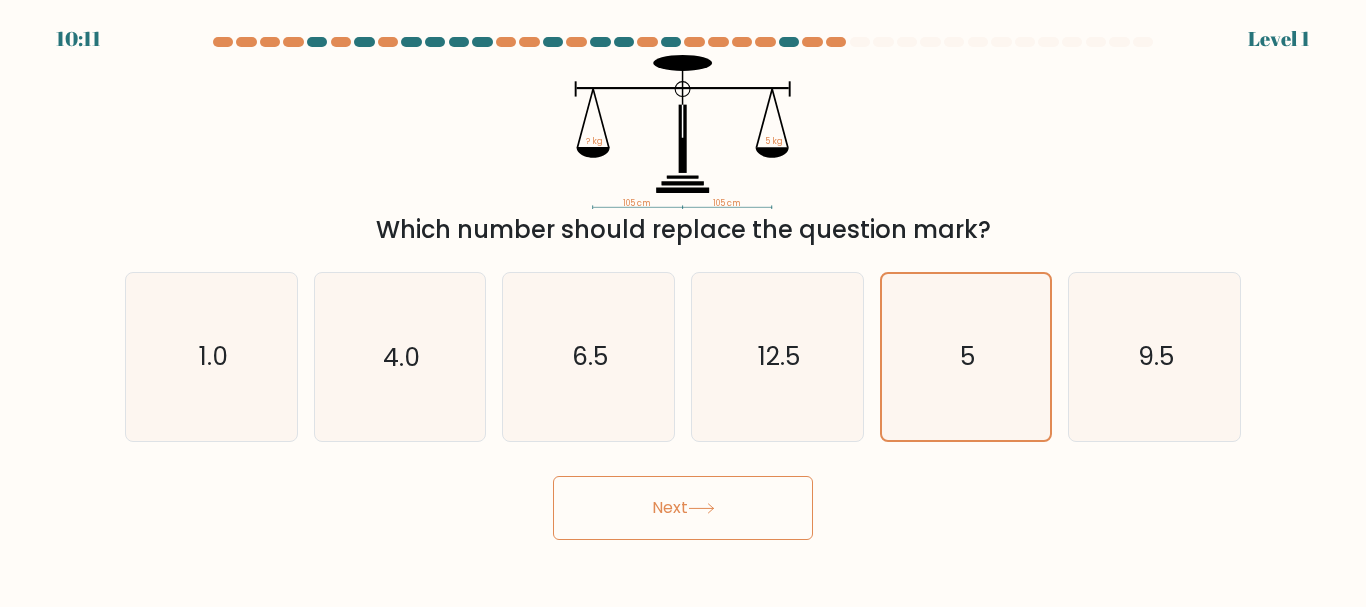 click 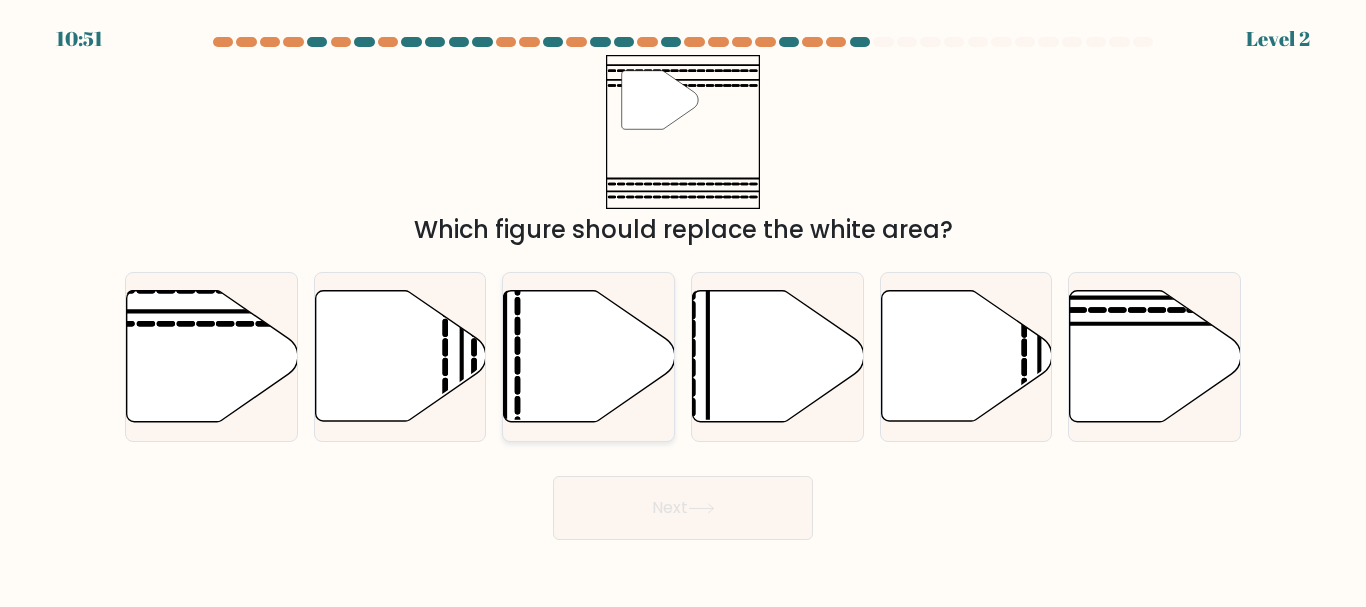 click 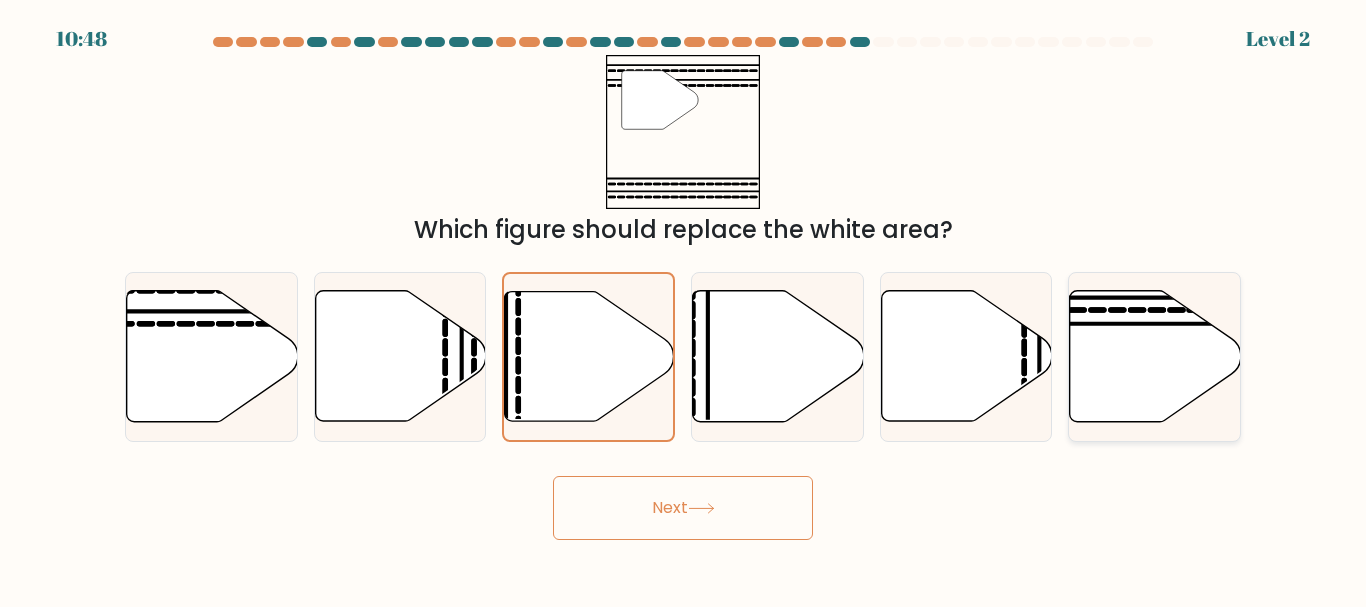 click 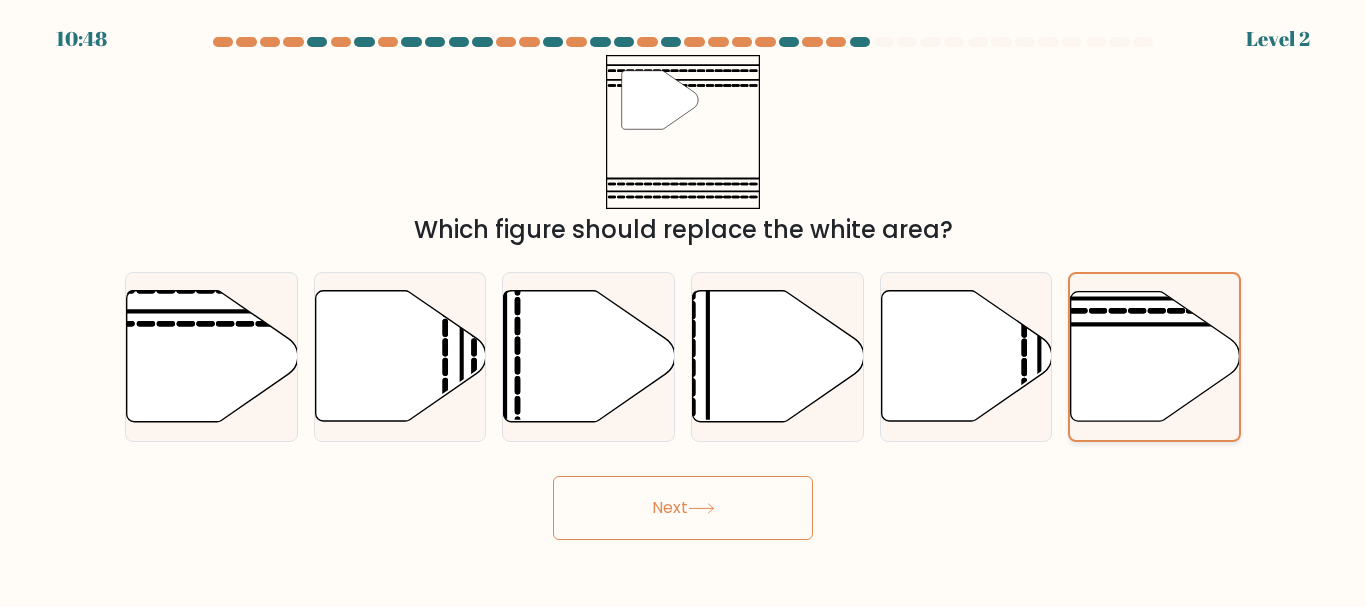 click 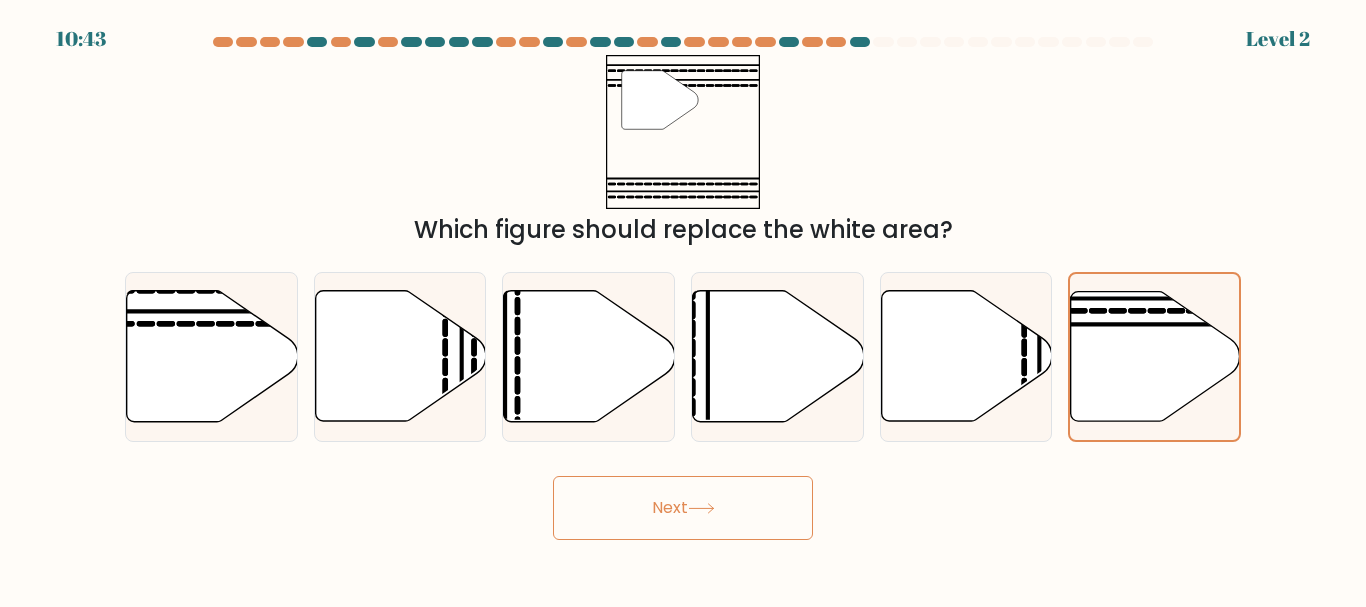 click on "Next" at bounding box center (683, 508) 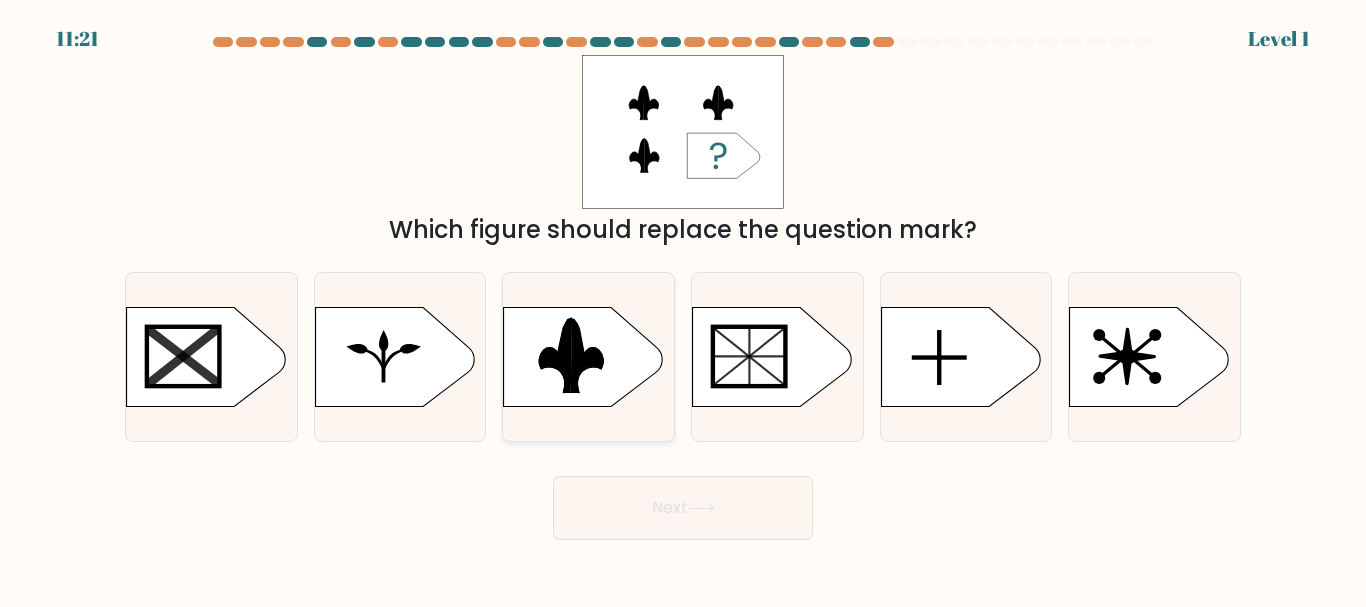 click 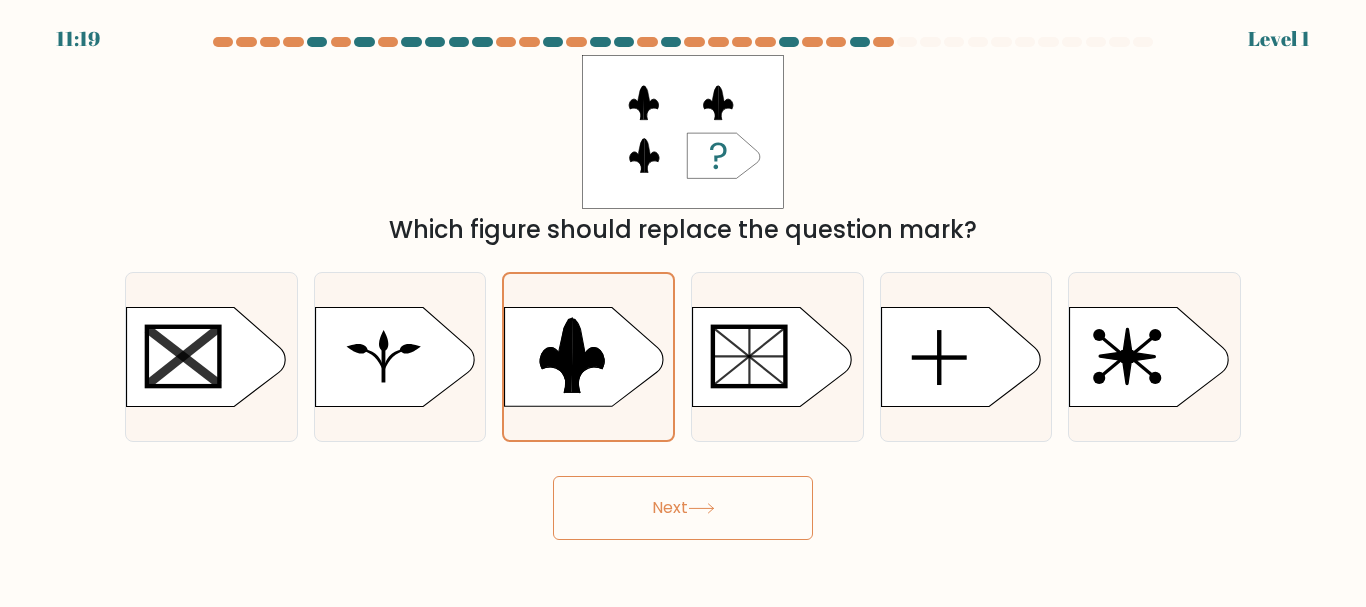 click on "Next" at bounding box center [683, 508] 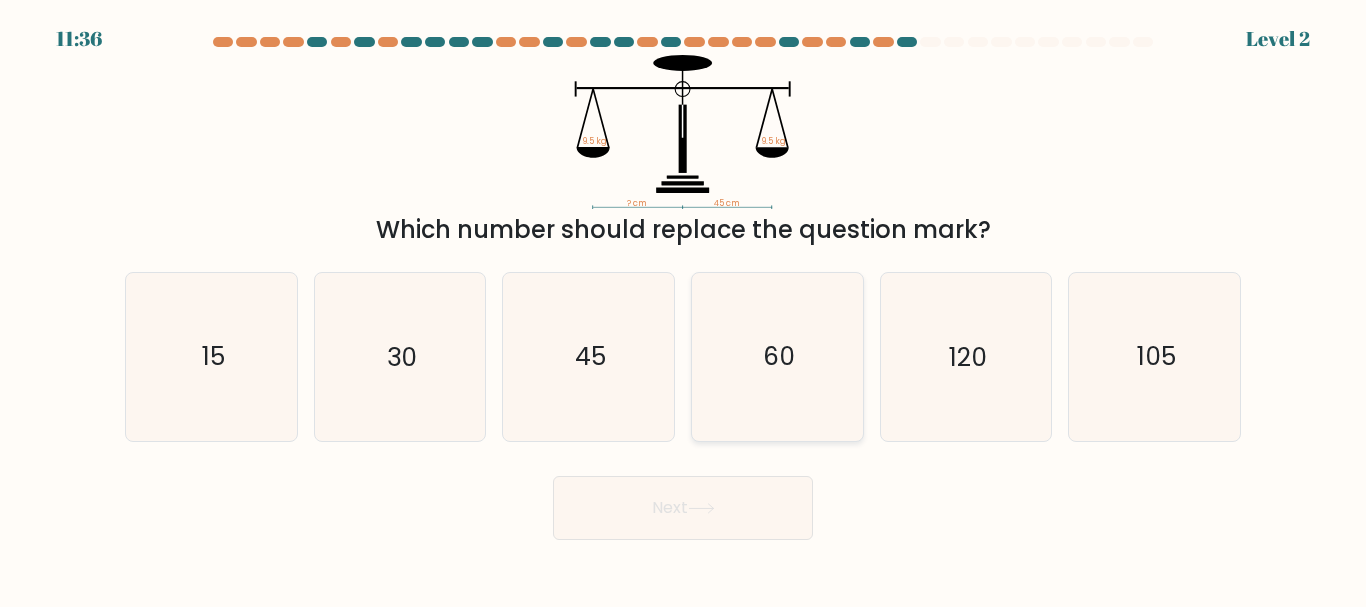click on "60" 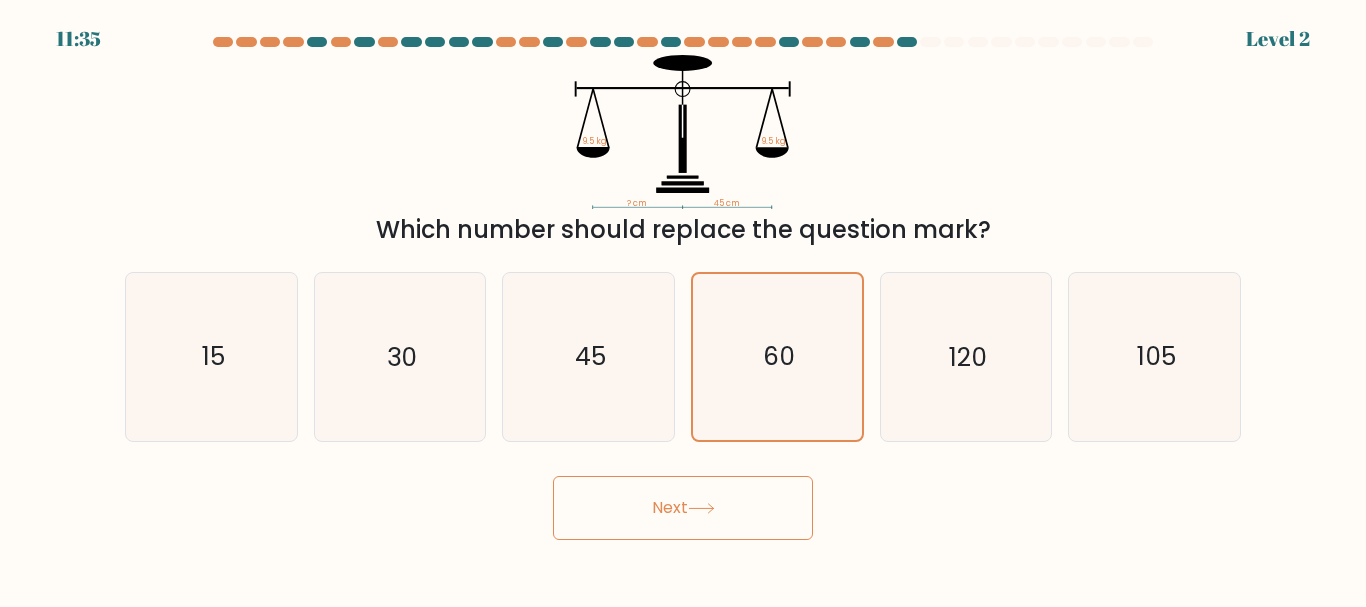 click on "Next" at bounding box center [683, 508] 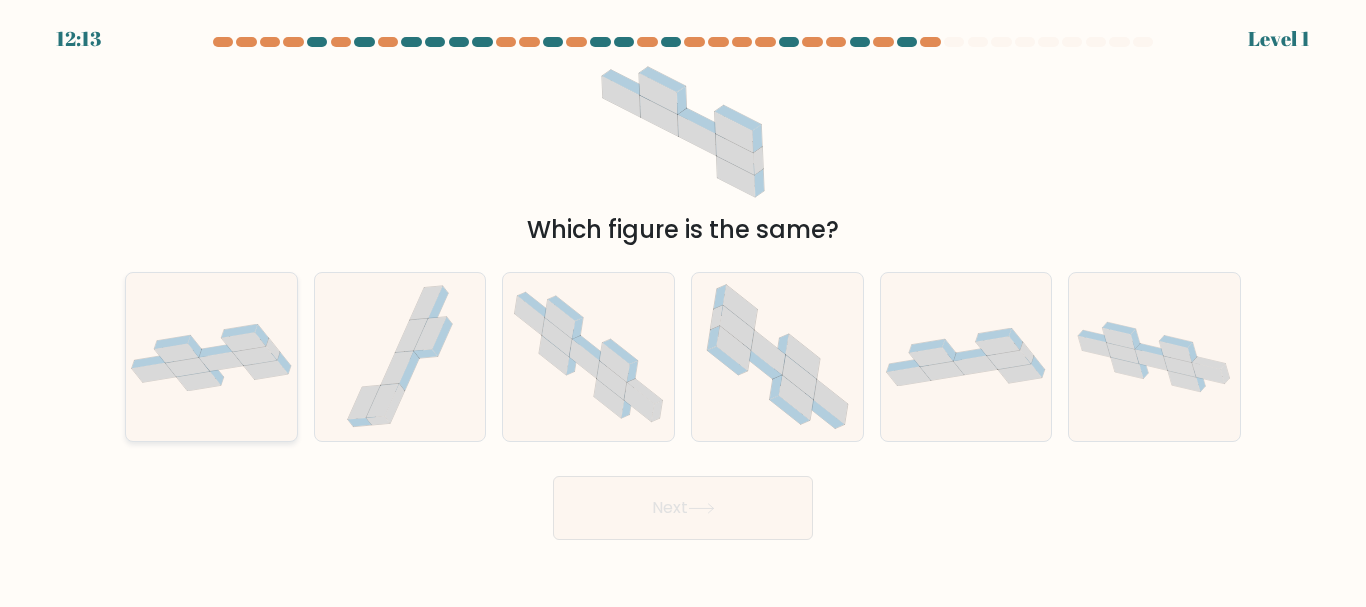 click 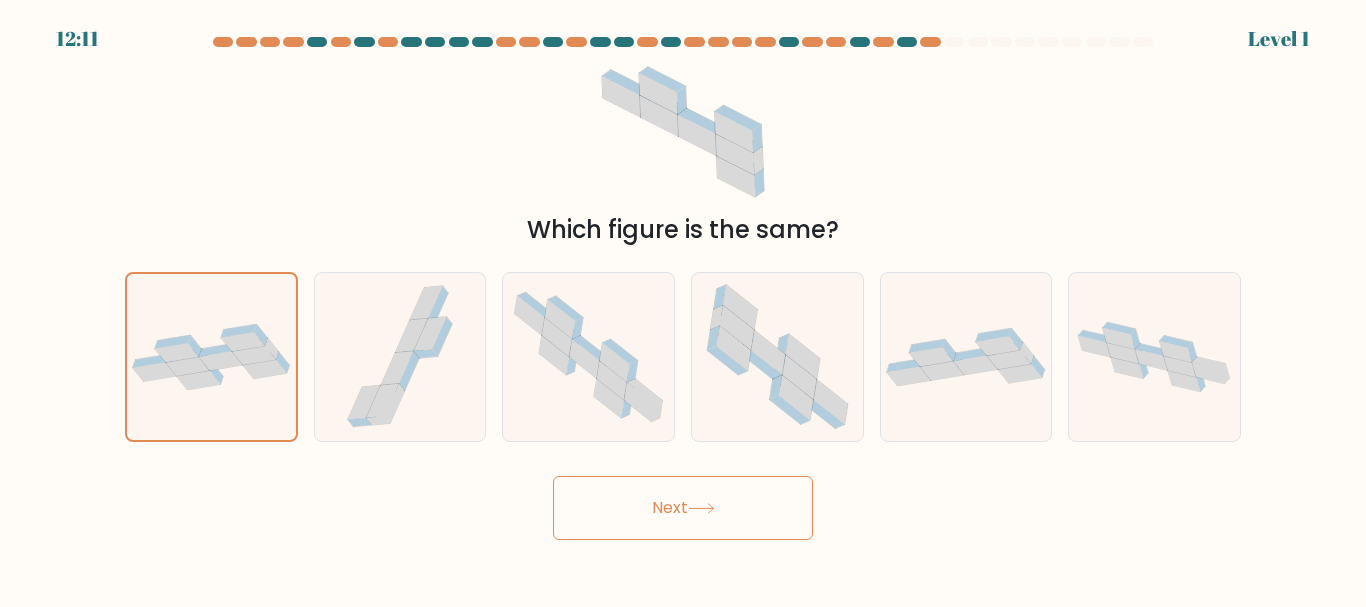 click on "Next" at bounding box center [683, 508] 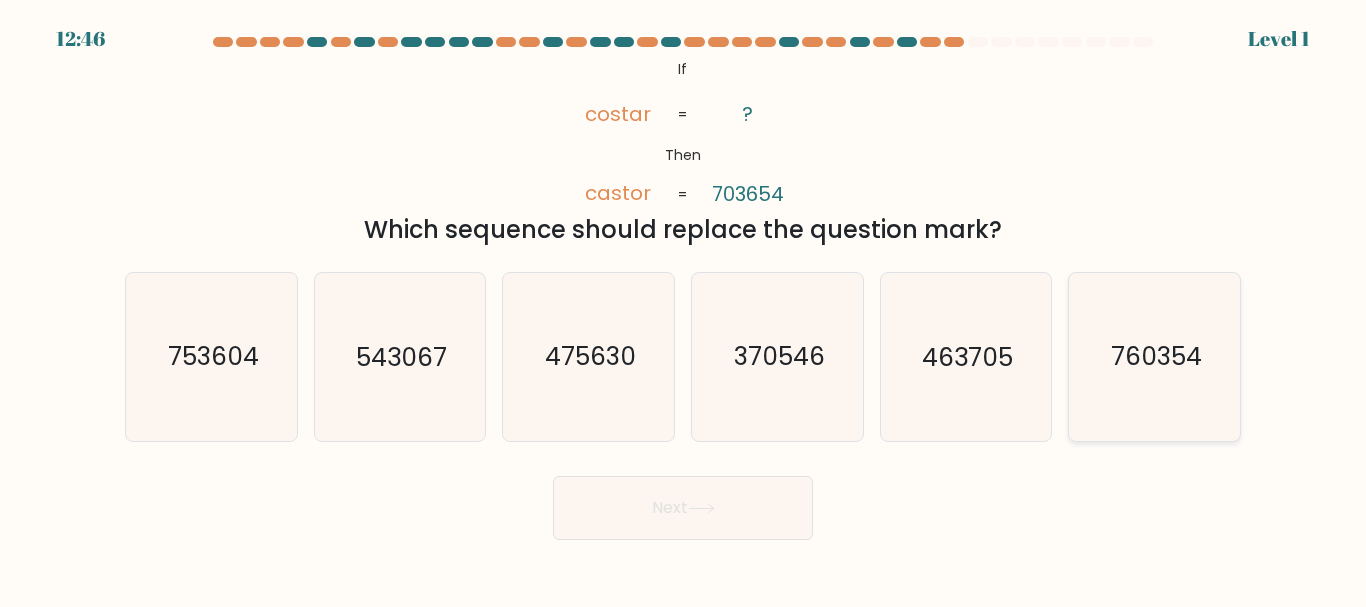 click on "760354" 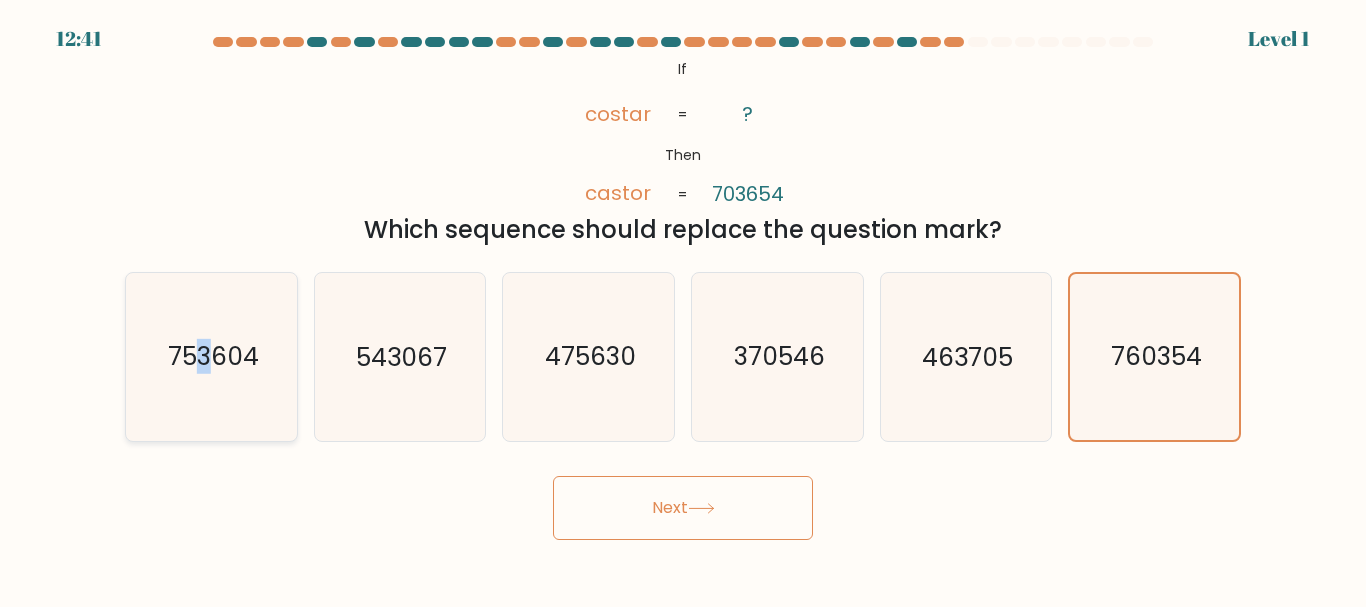 click on "753604" 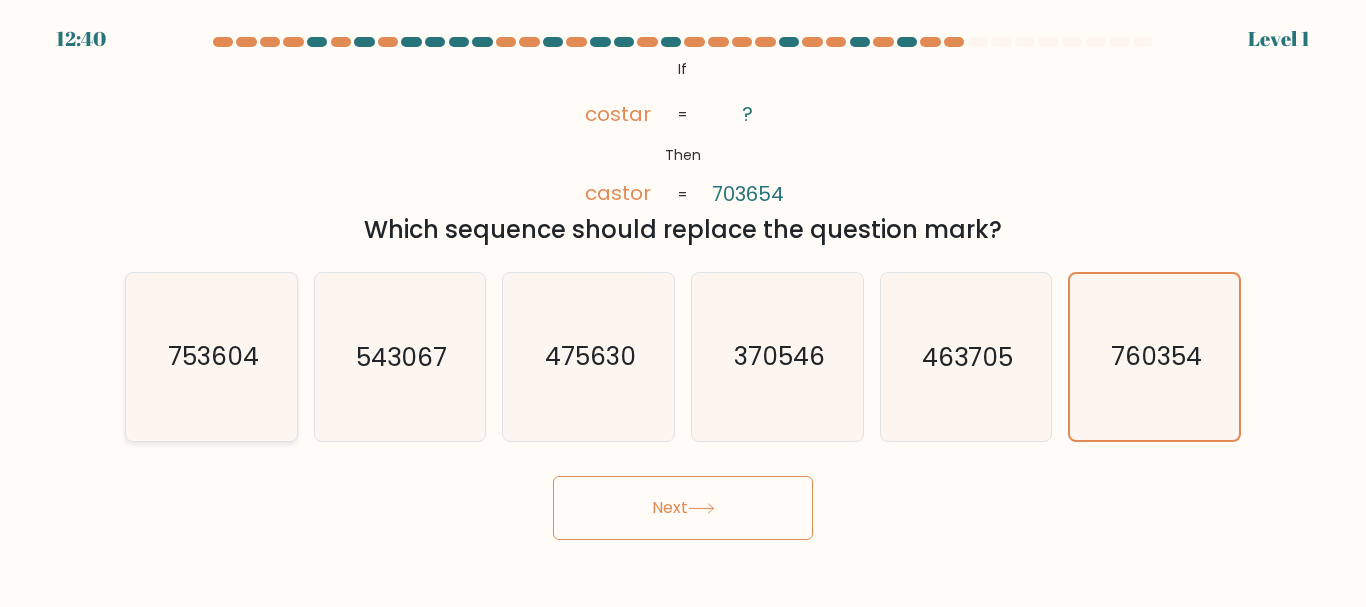 click on "753604" 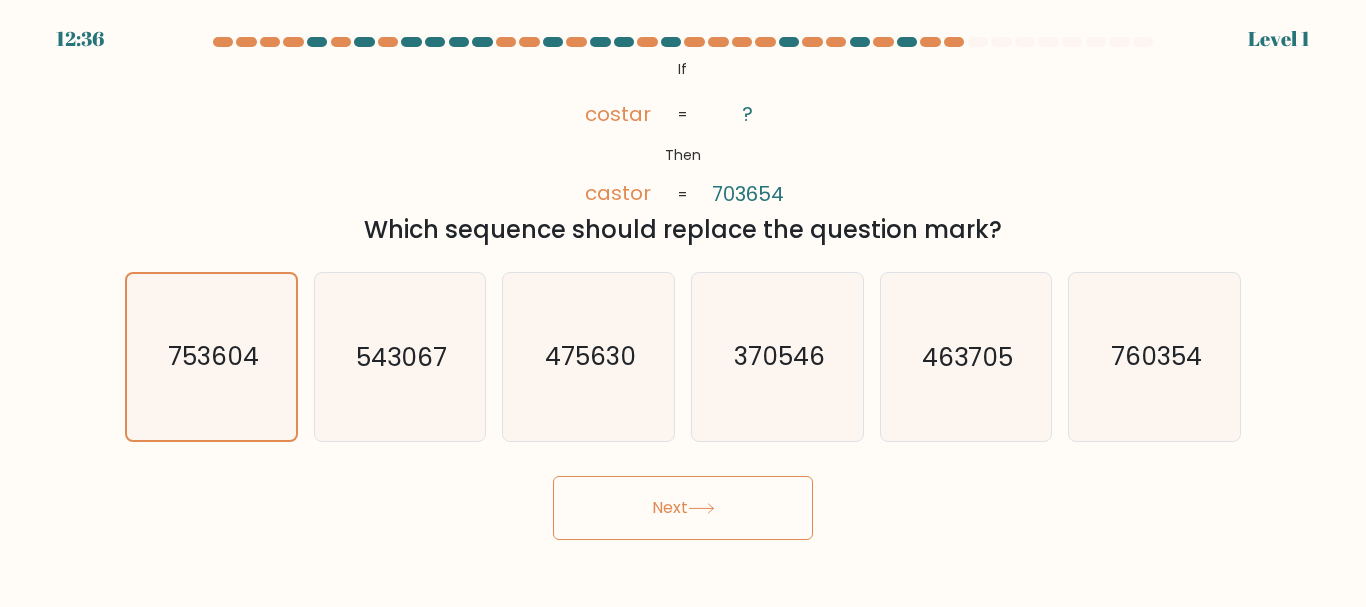 click on "Next" at bounding box center [683, 508] 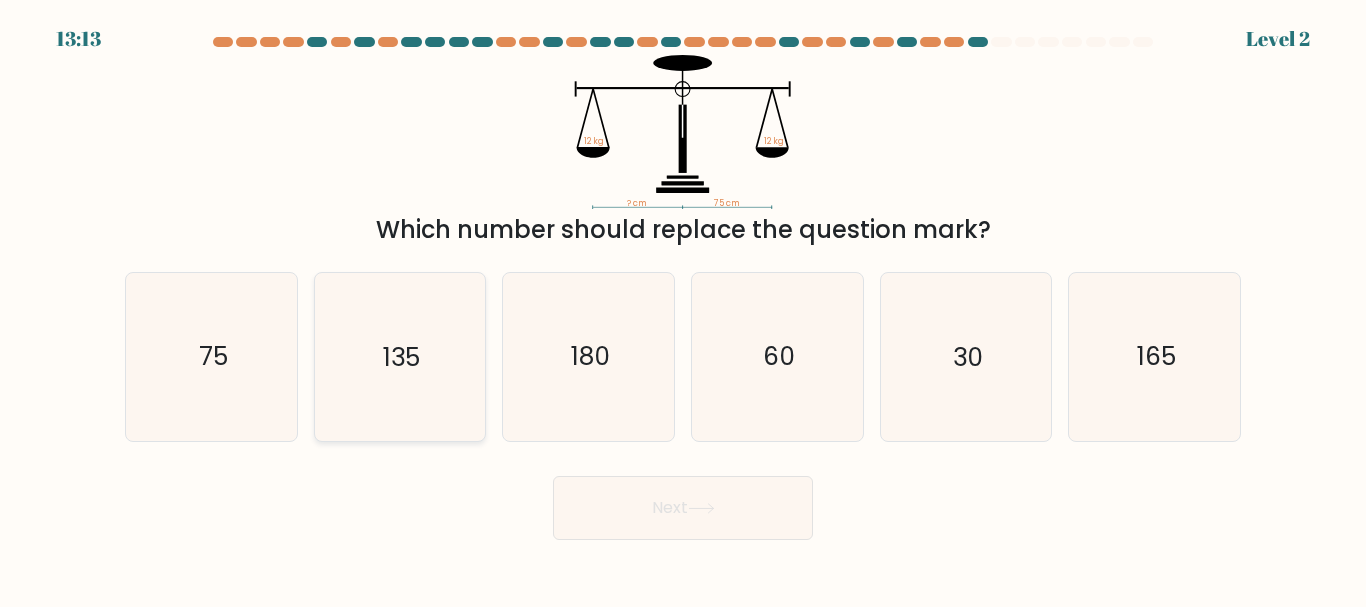 click on "135" 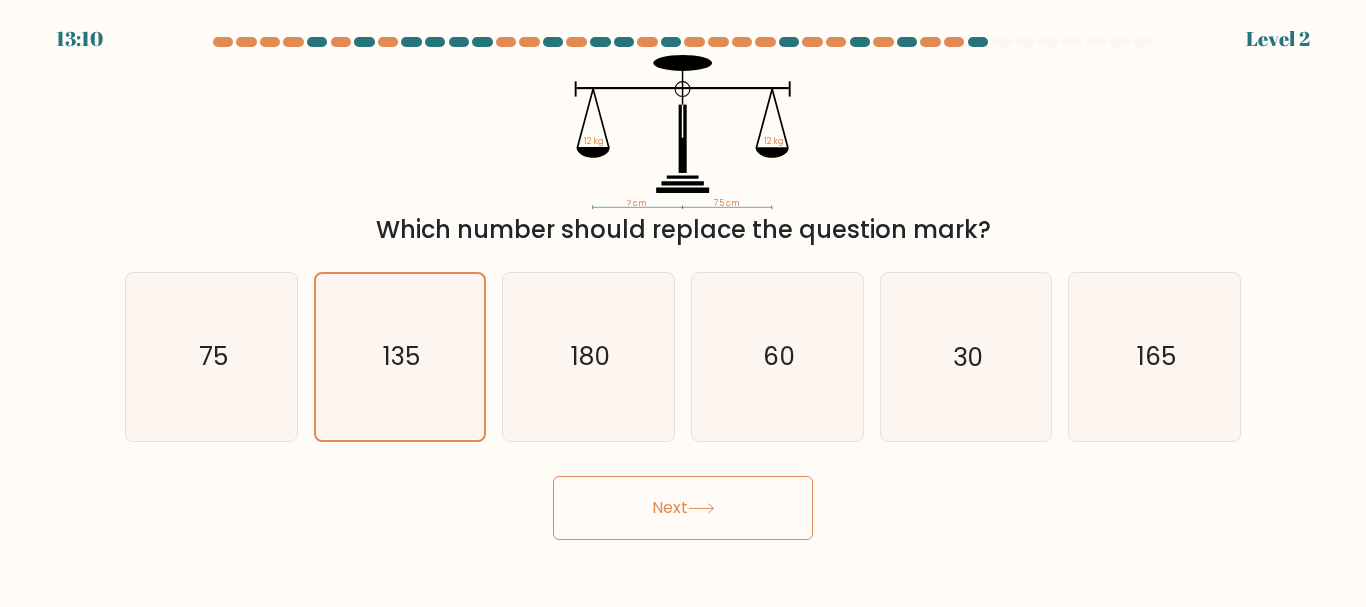 click on "Next" at bounding box center [683, 508] 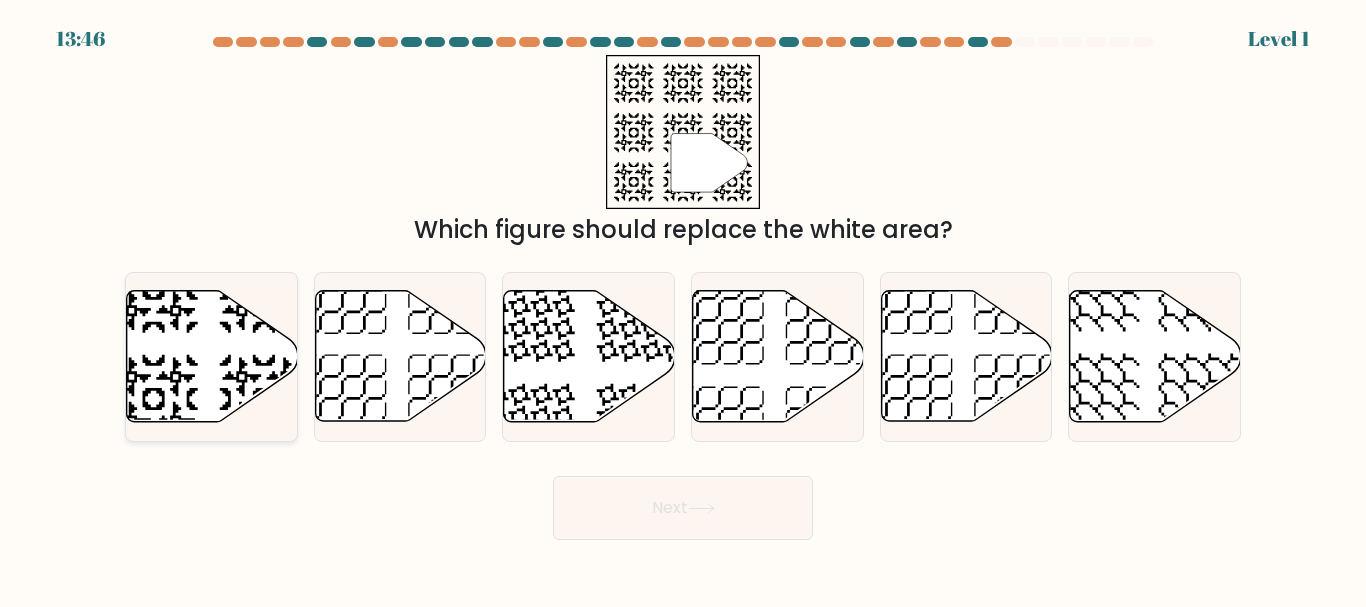 click 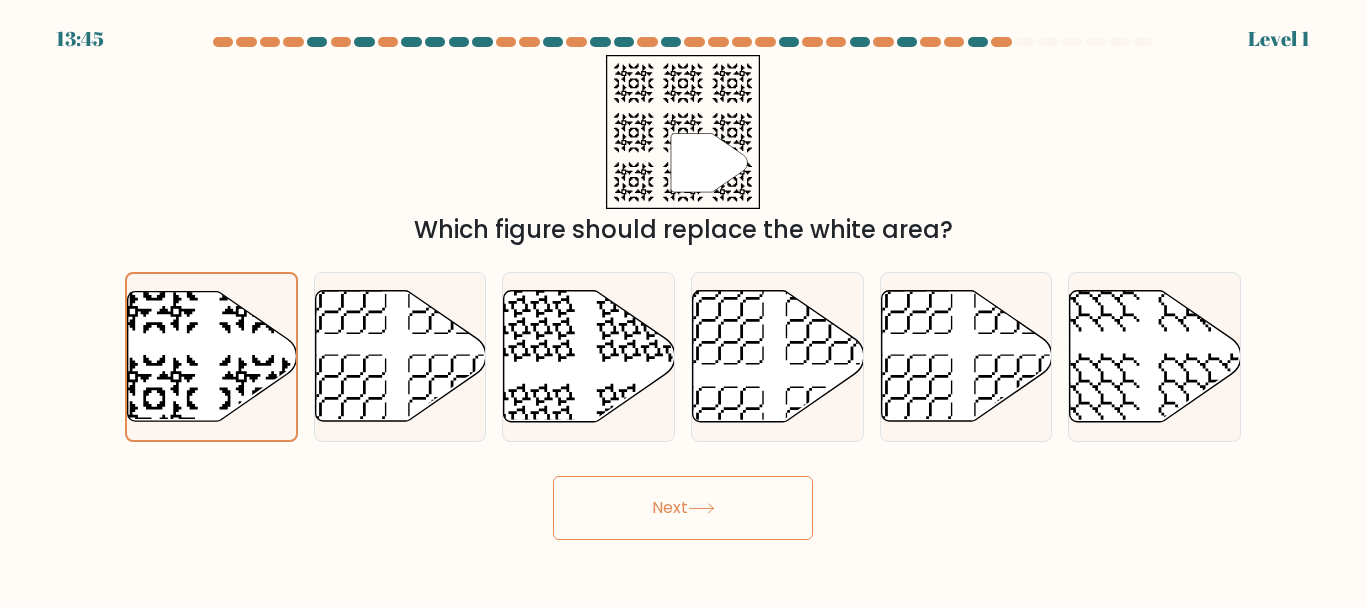 click on "Next" at bounding box center (683, 508) 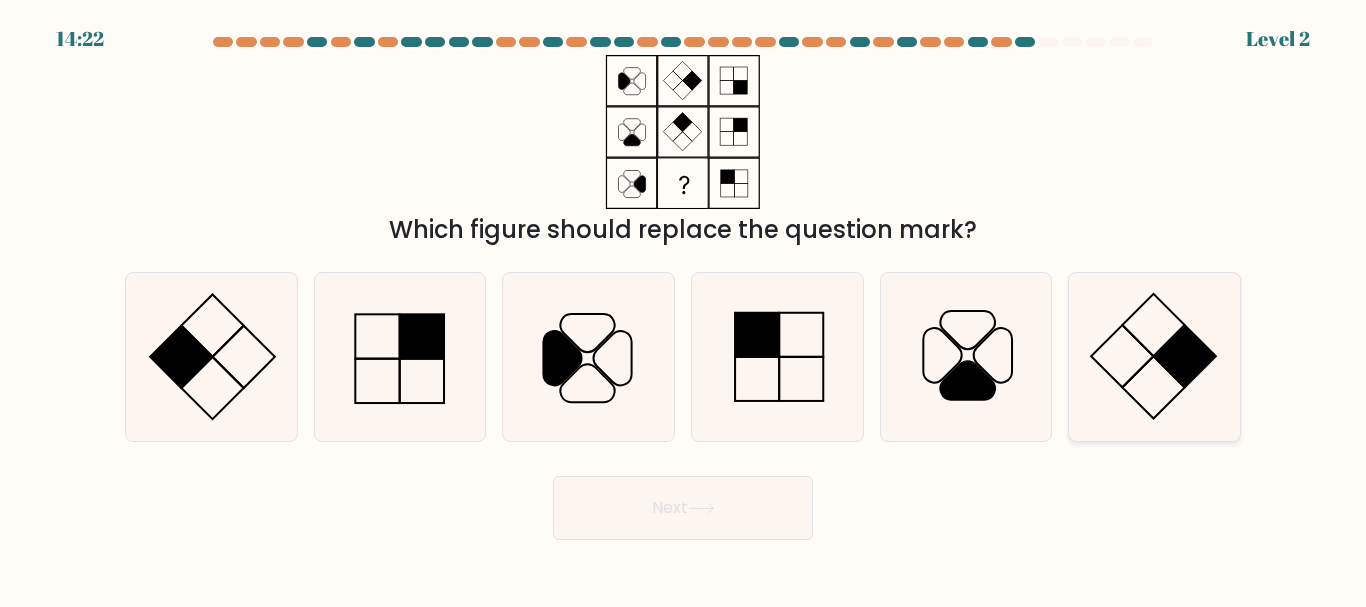 click 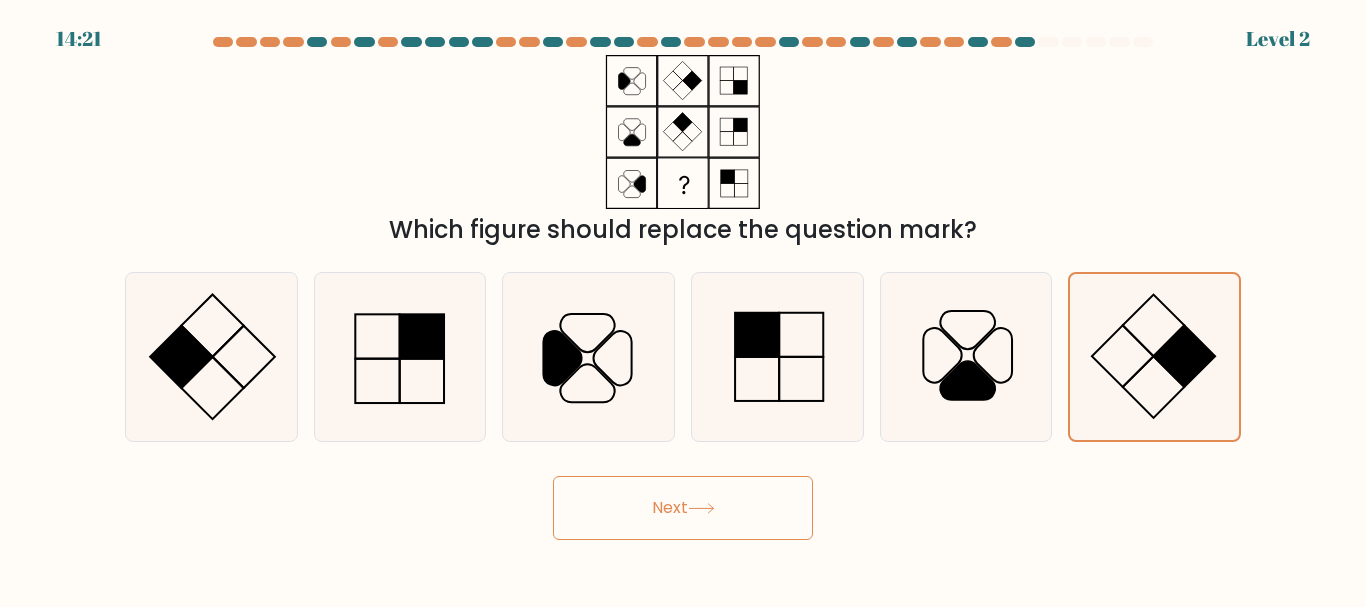 click on "Next" at bounding box center (683, 508) 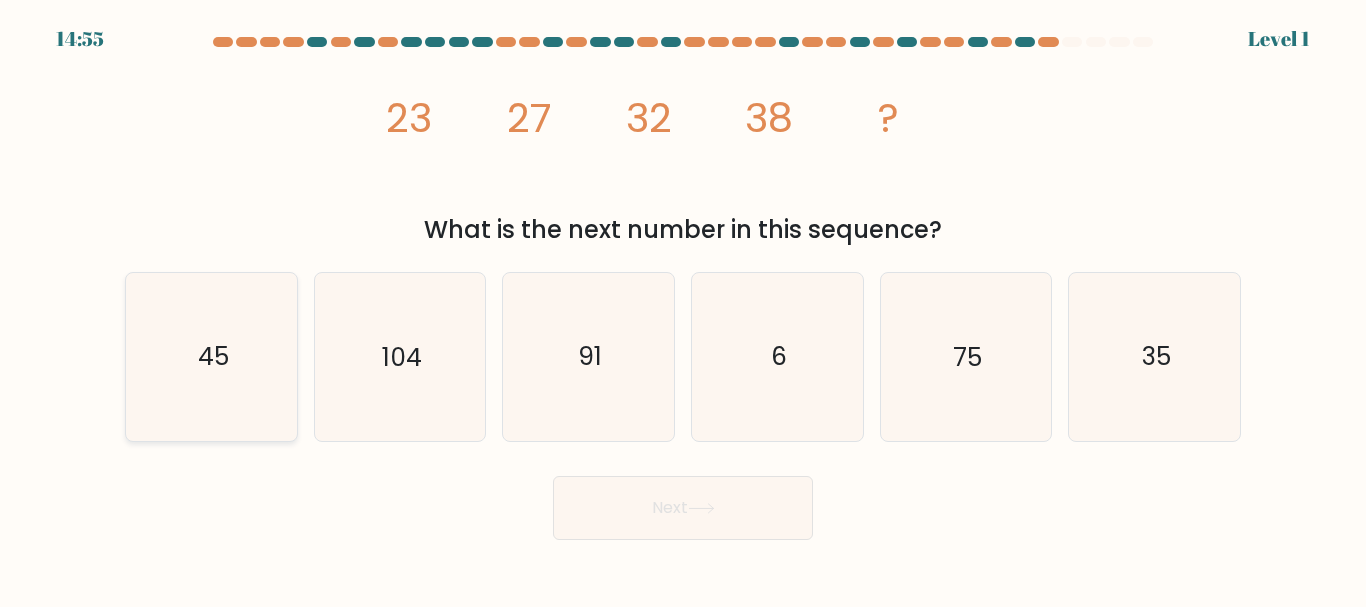 click on "45" 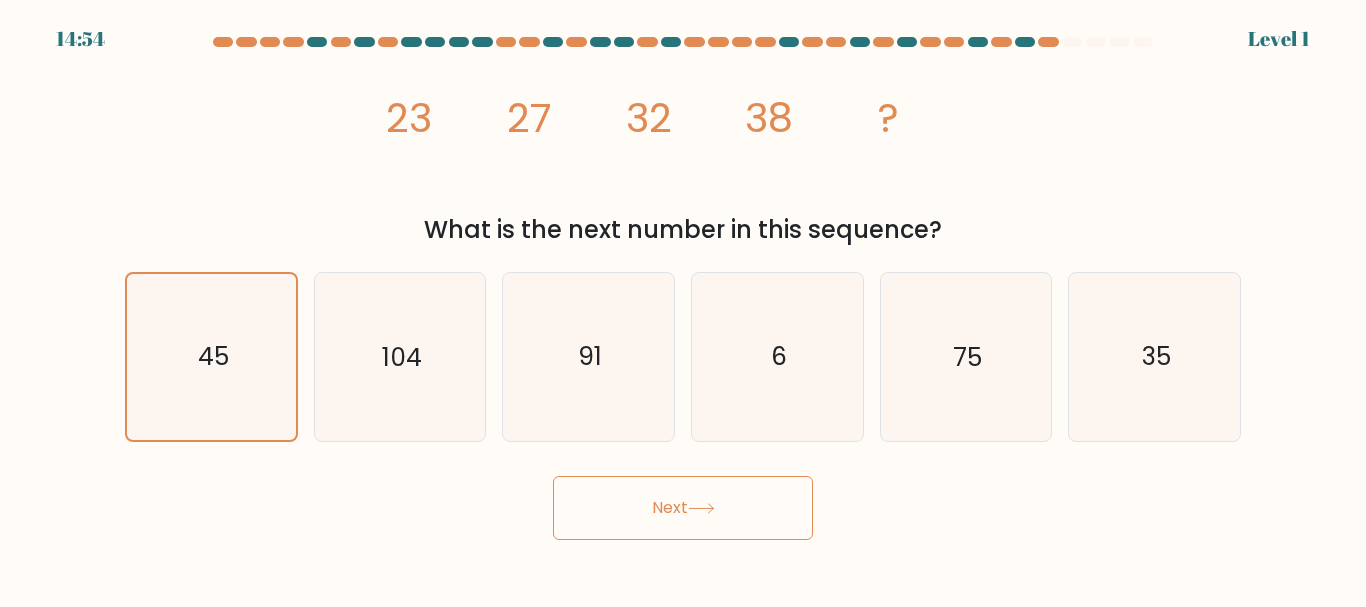 click on "Next" at bounding box center [683, 508] 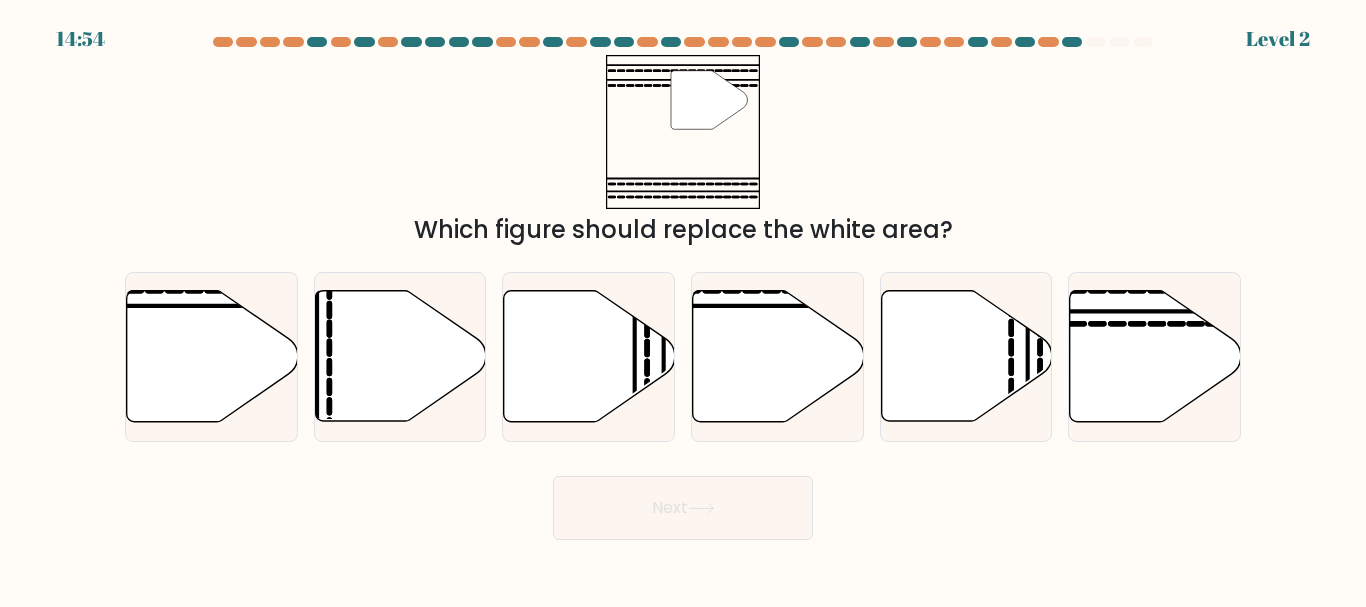 click on "Next" at bounding box center (683, 508) 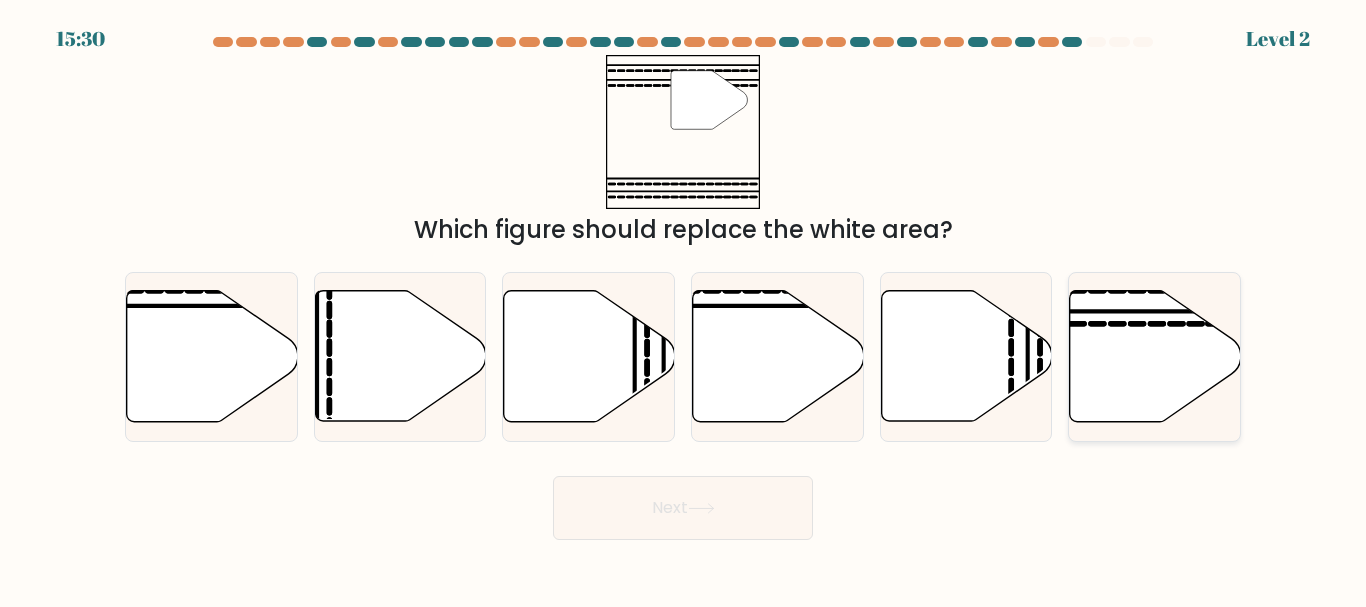 click 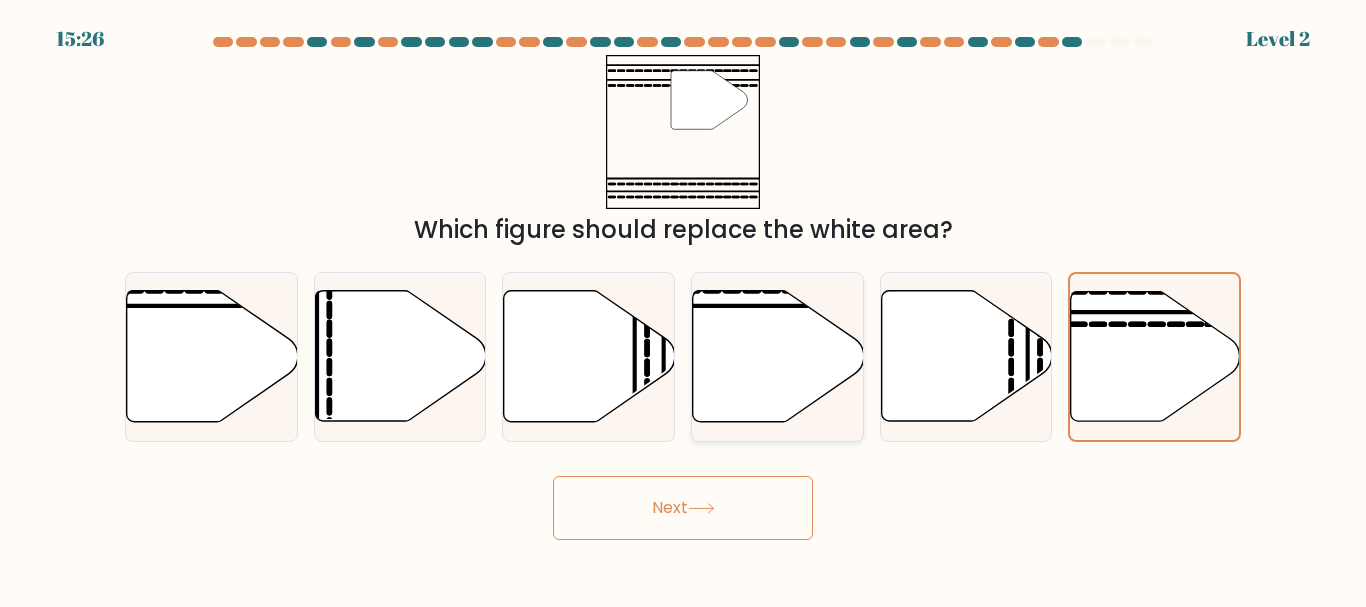 click 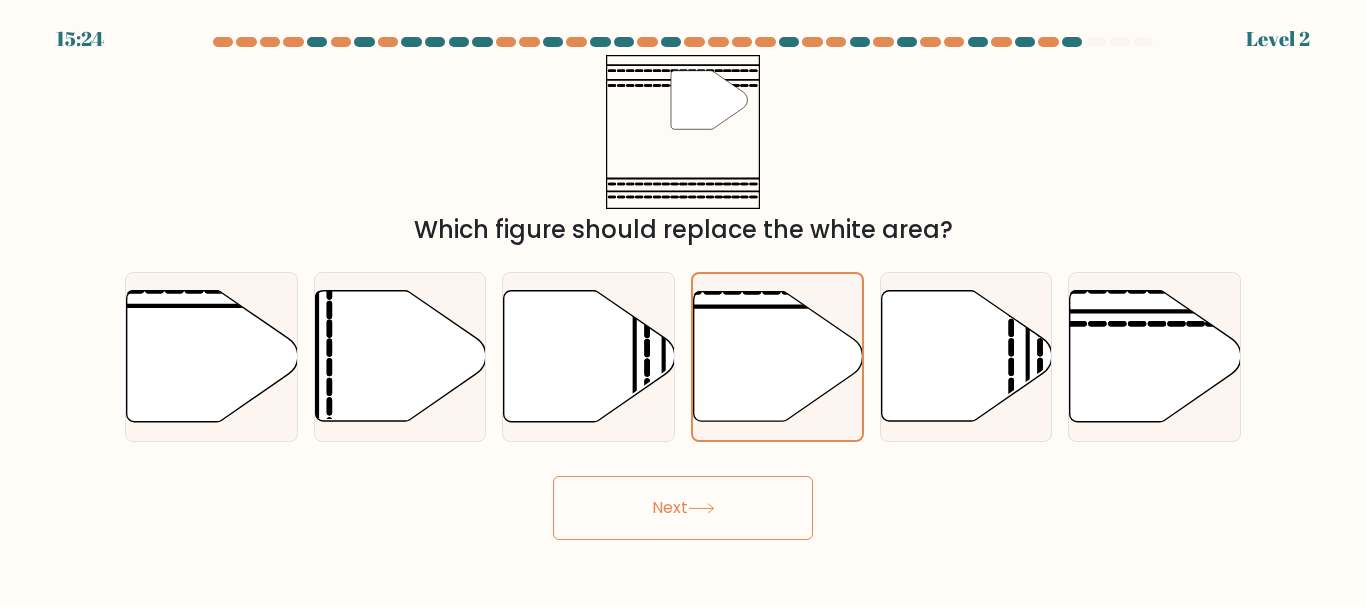 click on "Next" at bounding box center (683, 508) 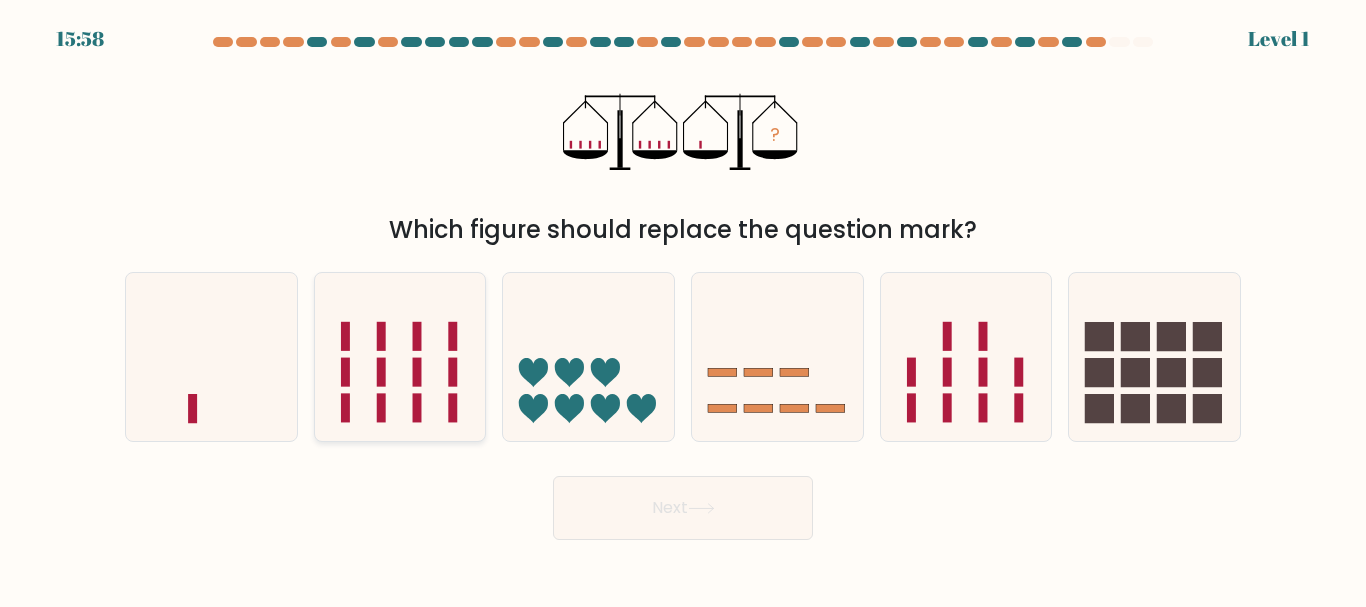 click 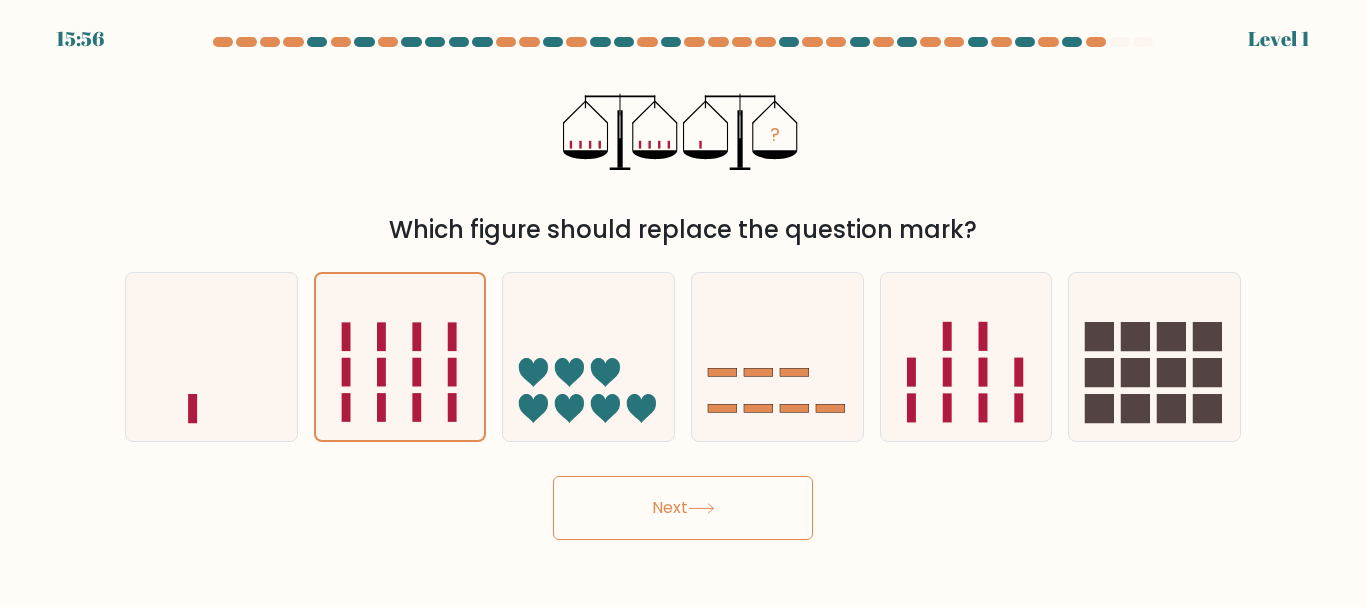 click on "Next" at bounding box center (683, 508) 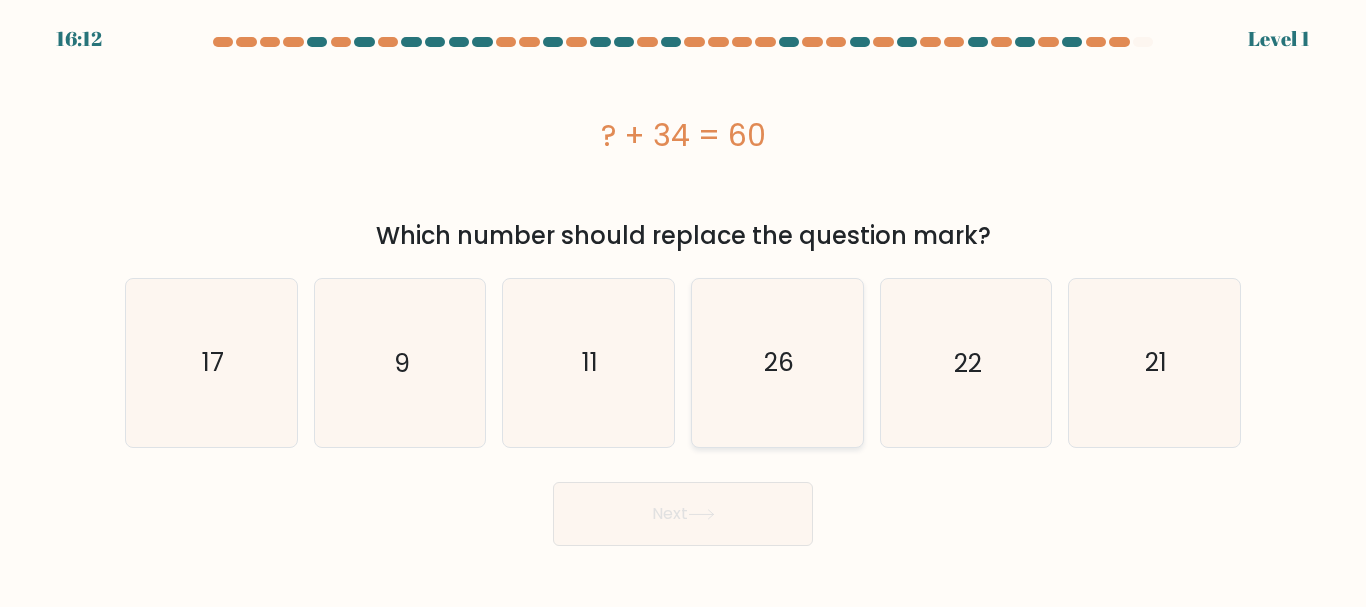 click on "26" 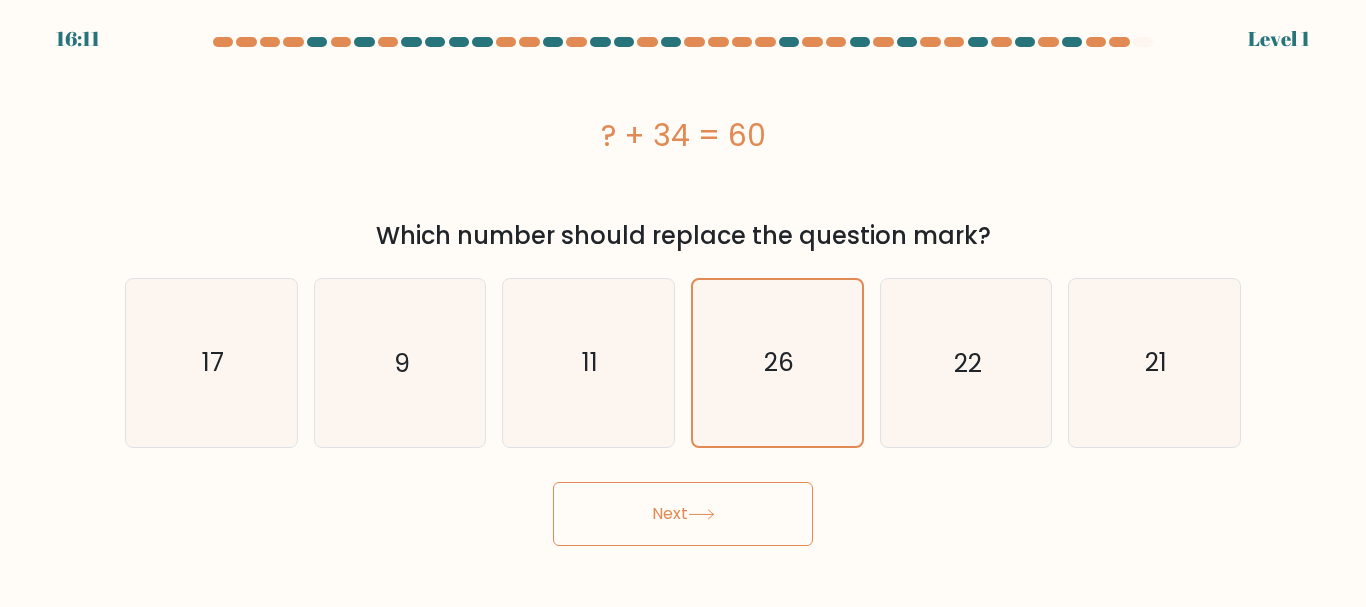 click 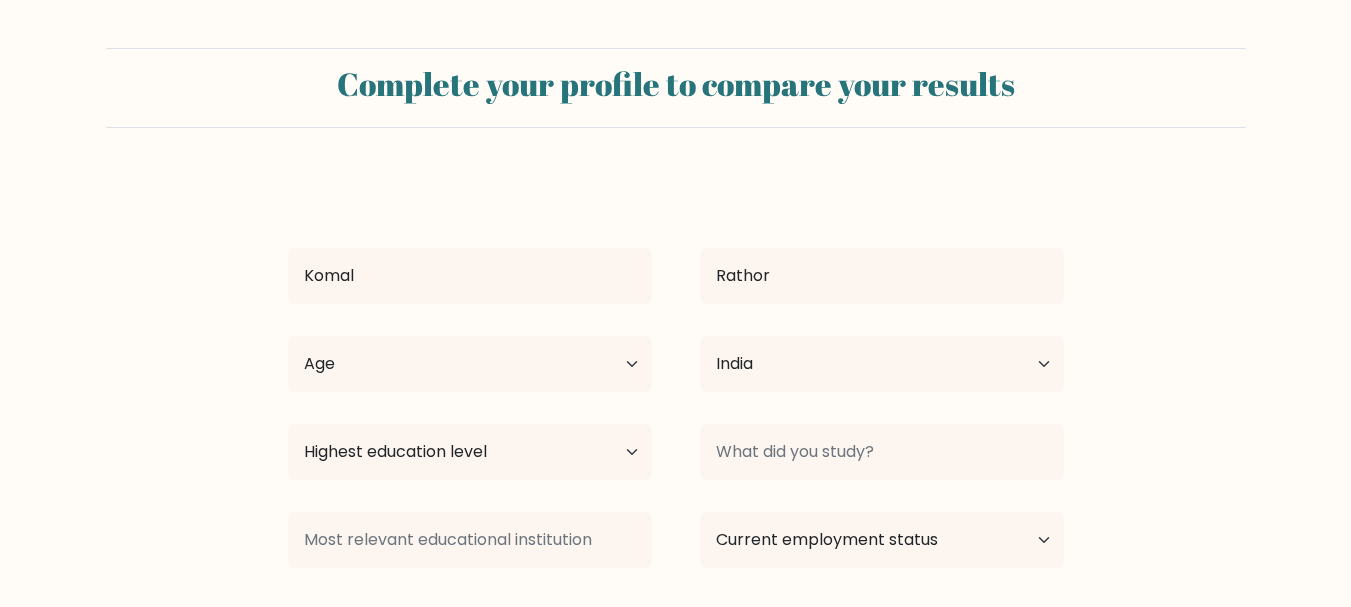 select on "IN" 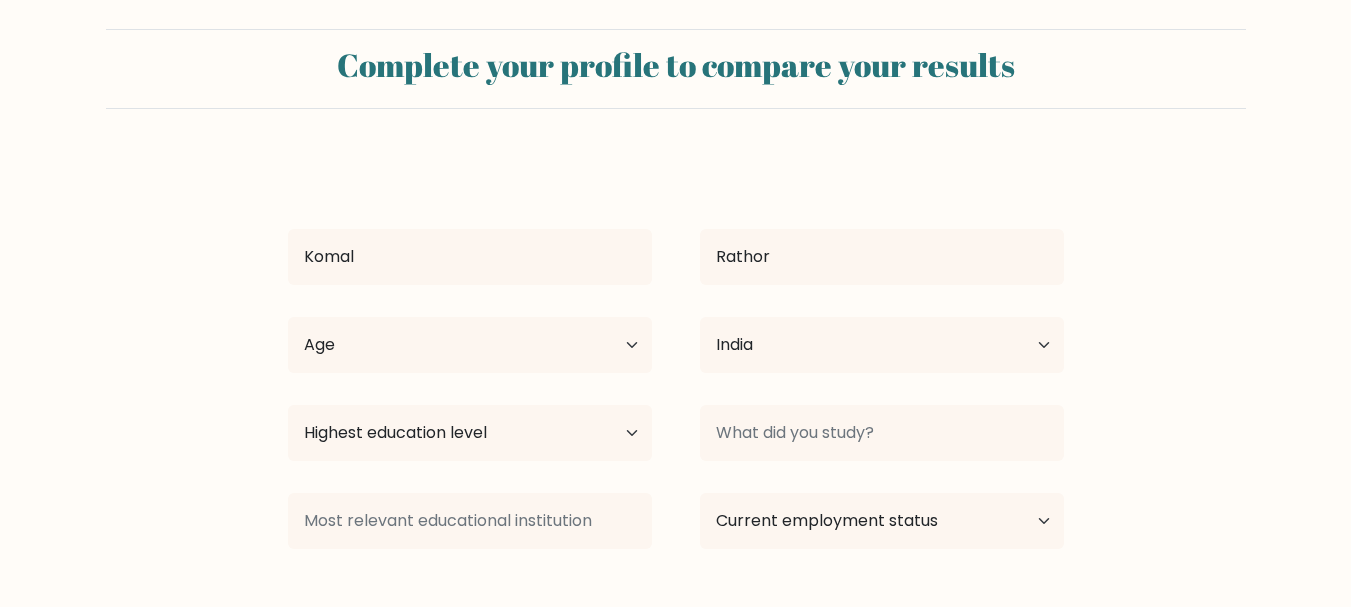 scroll, scrollTop: 0, scrollLeft: 0, axis: both 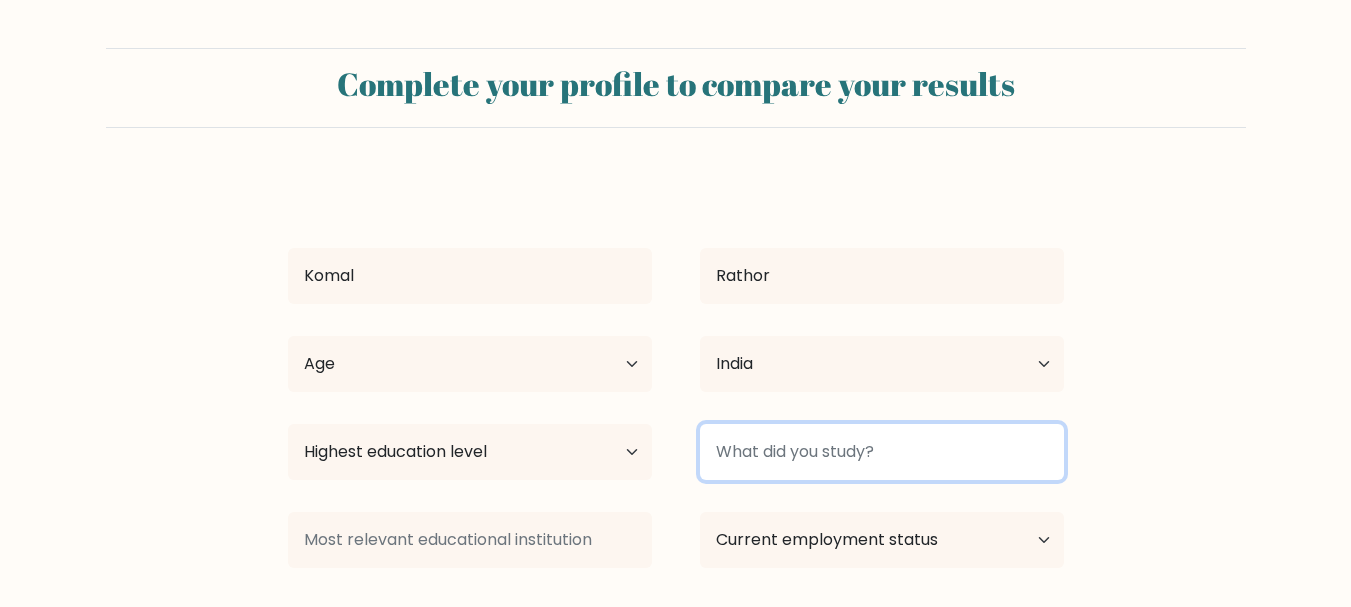 click at bounding box center (882, 452) 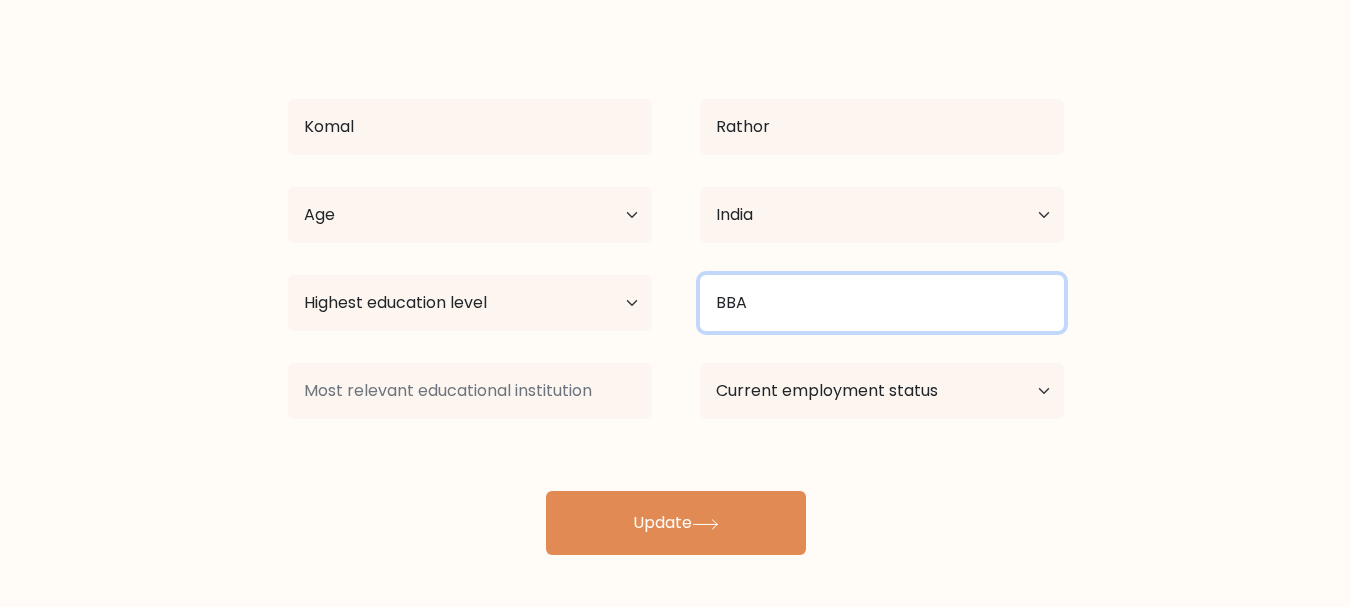 scroll, scrollTop: 151, scrollLeft: 0, axis: vertical 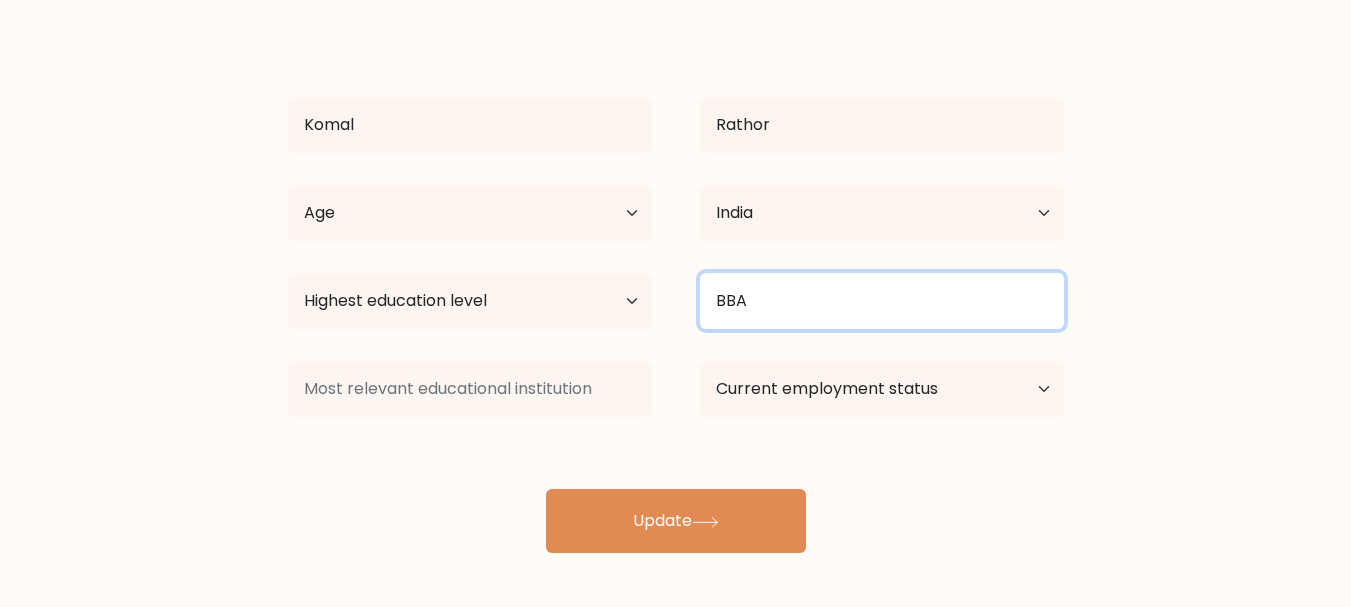 type on "BBA" 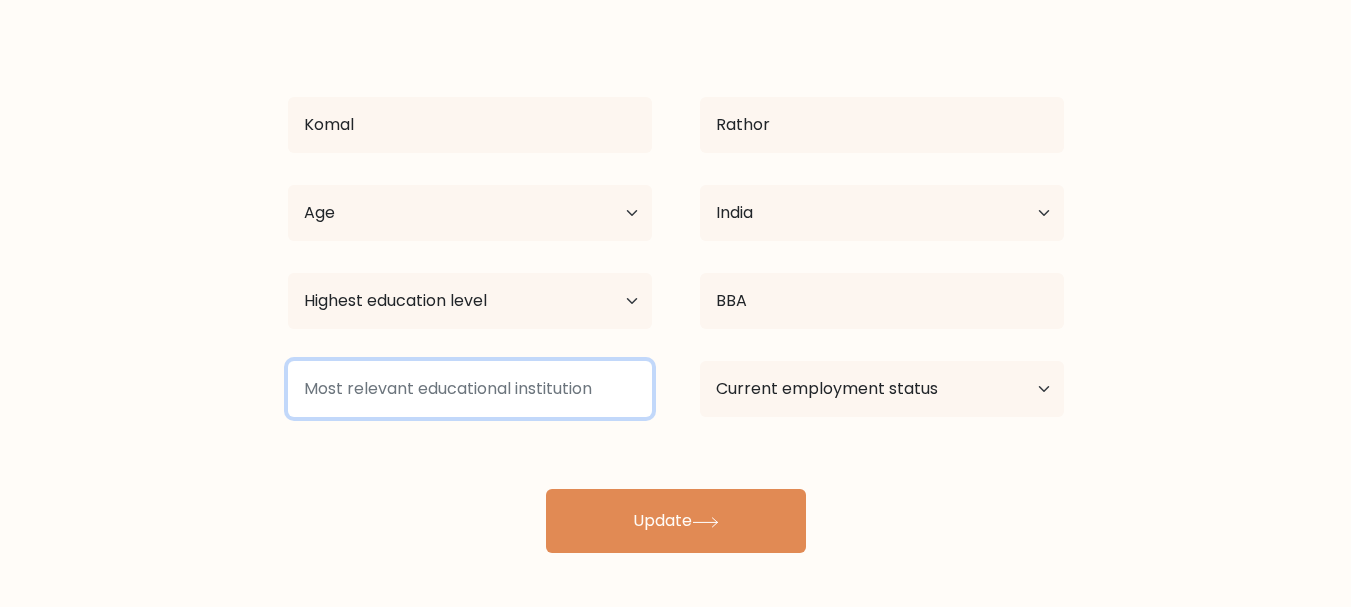 click at bounding box center [470, 389] 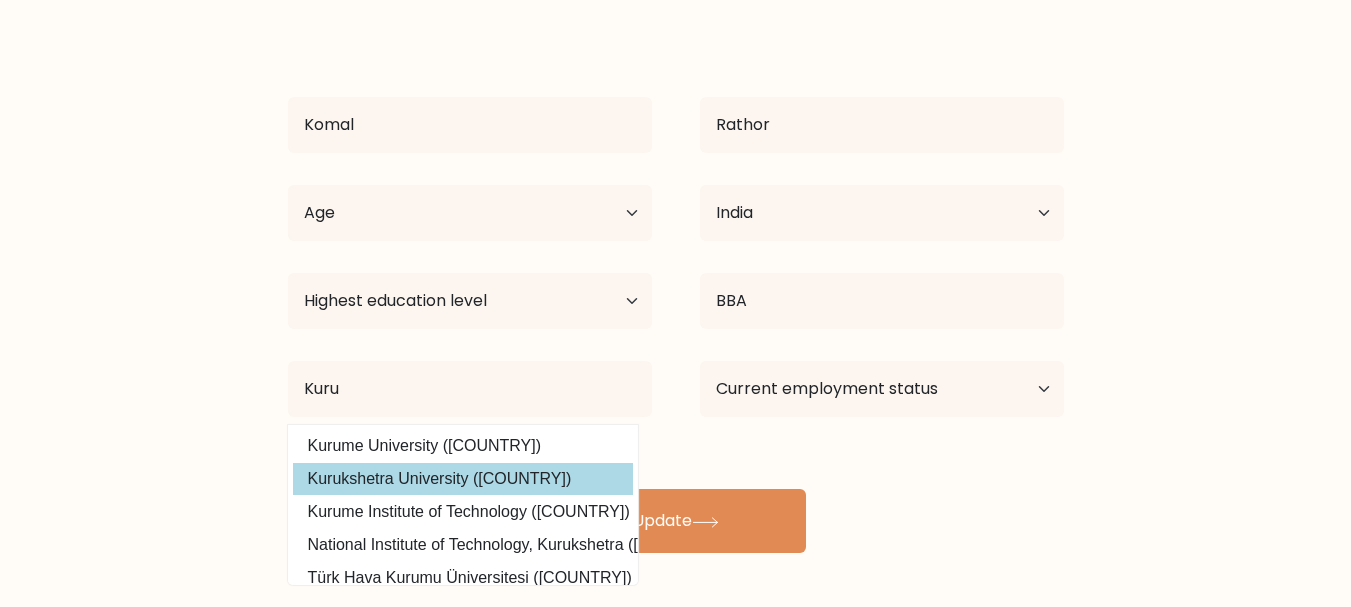 click on "Kurukshetra University (India)" at bounding box center (463, 479) 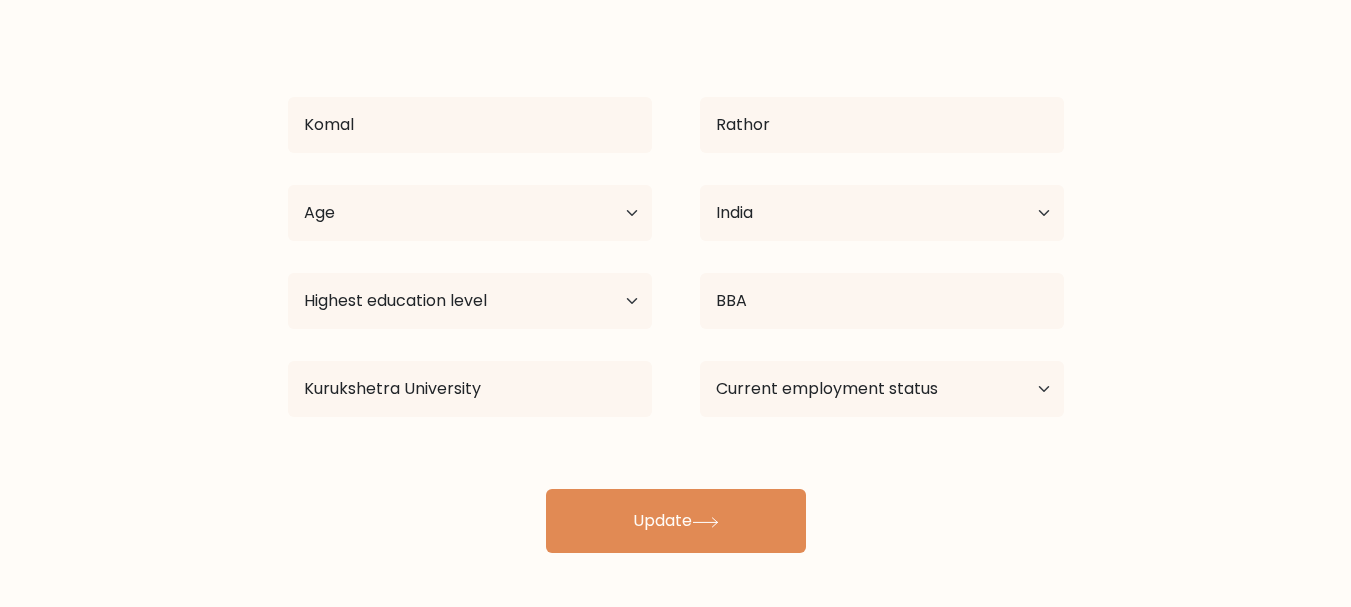 click on "Komal
Rathor
Age
Under 18 years old
18-24 years old
25-34 years old
35-44 years old
45-54 years old
55-64 years old
65 years old and above
Country
Afghanistan
Albania
Algeria
American Samoa
Andorra
Angola
Anguilla
Antarctica
Antigua and Barbuda
Argentina
Armenia
Aruba
Australia
Austria
Azerbaijan
Bahamas
Bahrain
Bangladesh
Barbados
Belarus
Belgium
Belize
Benin
Bermuda
Bhutan" at bounding box center (676, 289) 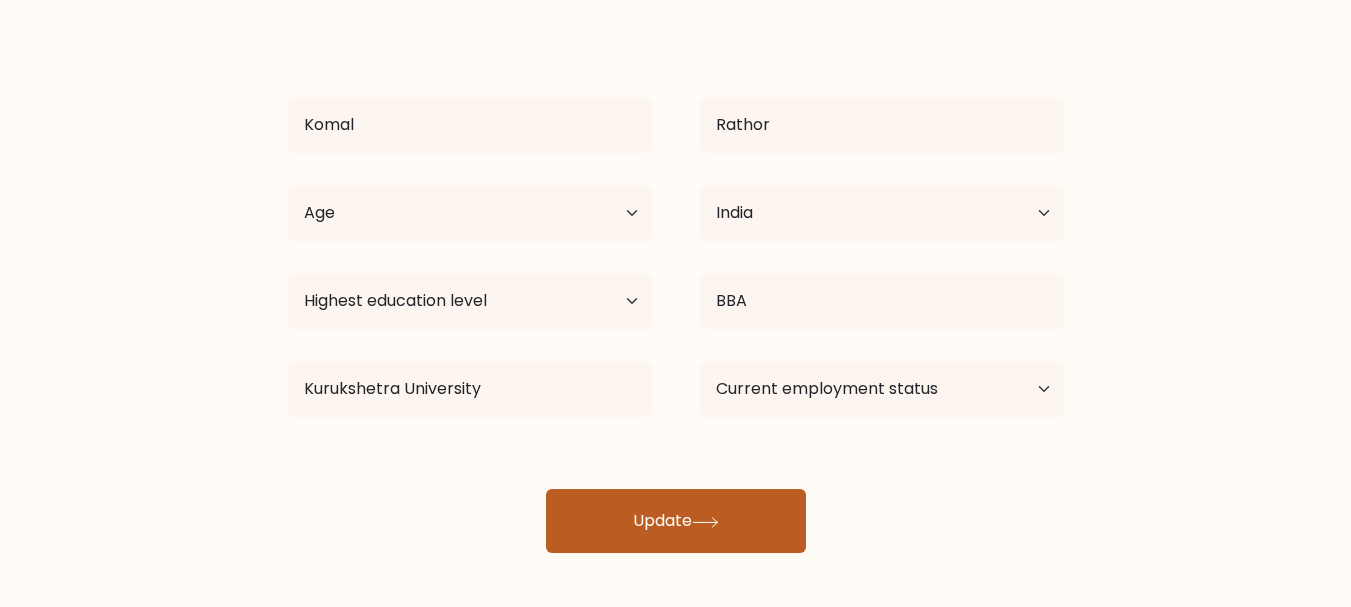 click on "Update" at bounding box center (676, 521) 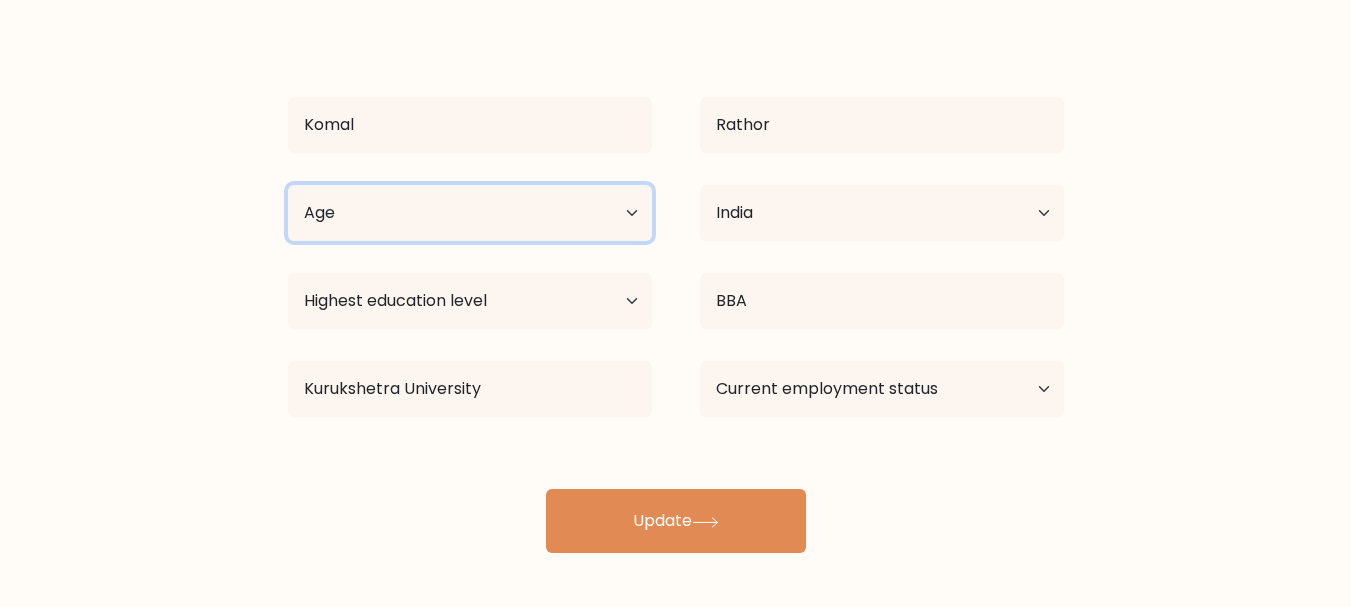 click on "Age
Under 18 years old
18-24 years old
25-34 years old
35-44 years old
45-54 years old
55-64 years old
65 years old and above" at bounding box center [470, 213] 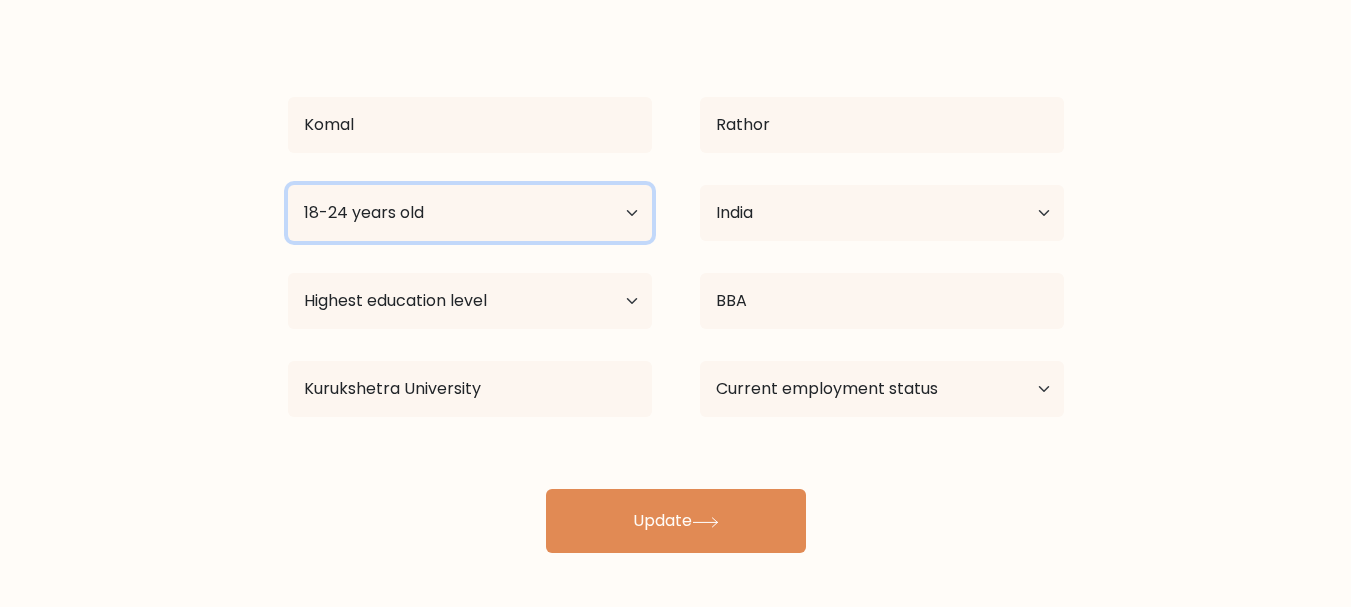 click on "Age
Under 18 years old
18-24 years old
25-34 years old
35-44 years old
45-54 years old
55-64 years old
65 years old and above" at bounding box center [470, 213] 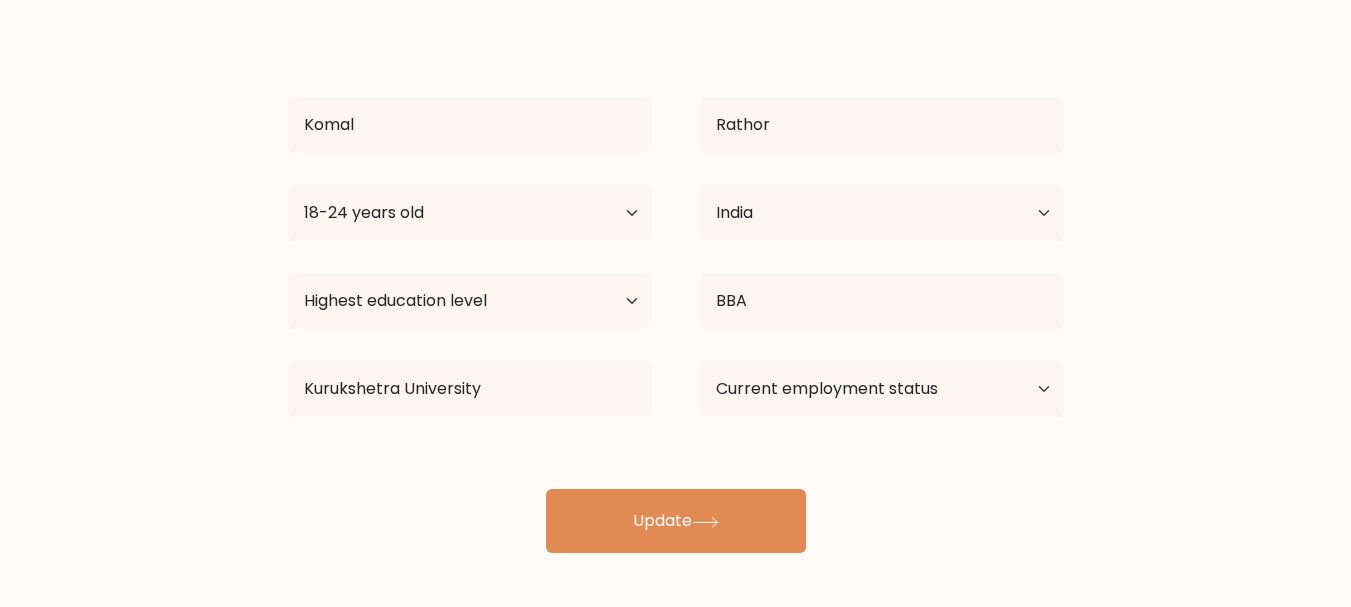 click on "Highest education level
No schooling
Primary
Lower Secondary
Upper Secondary
Occupation Specific
Bachelor's degree
Master's degree
Doctoral degree" at bounding box center (470, 301) 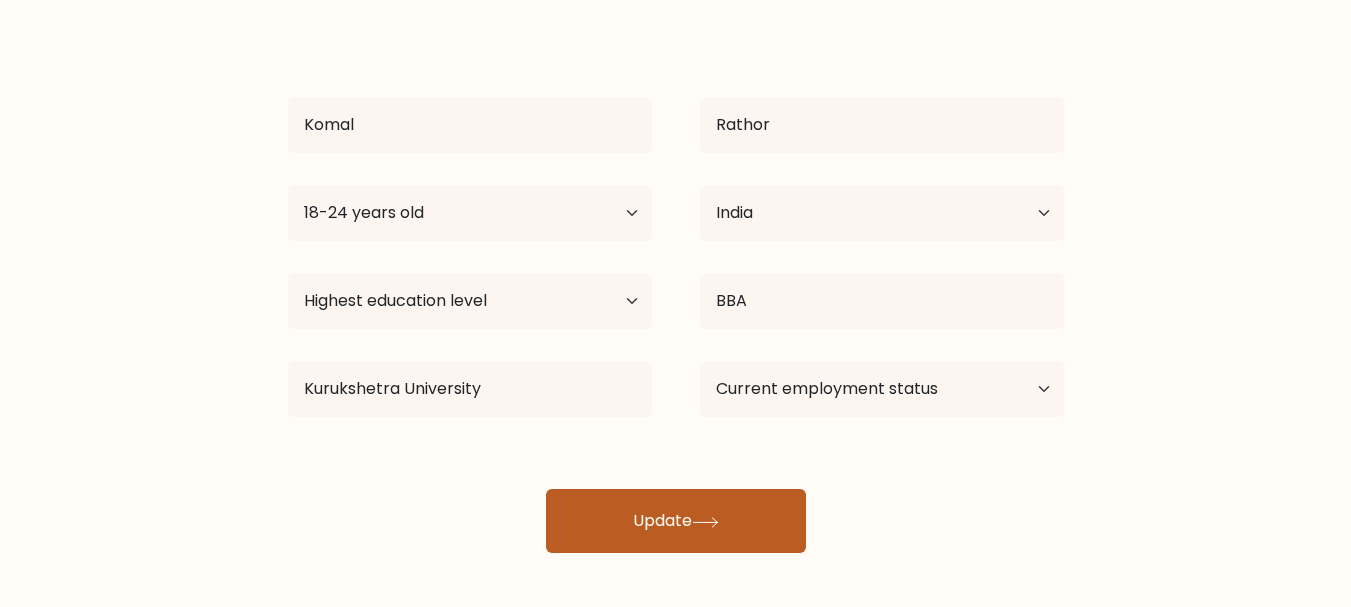 click on "Update" at bounding box center (676, 521) 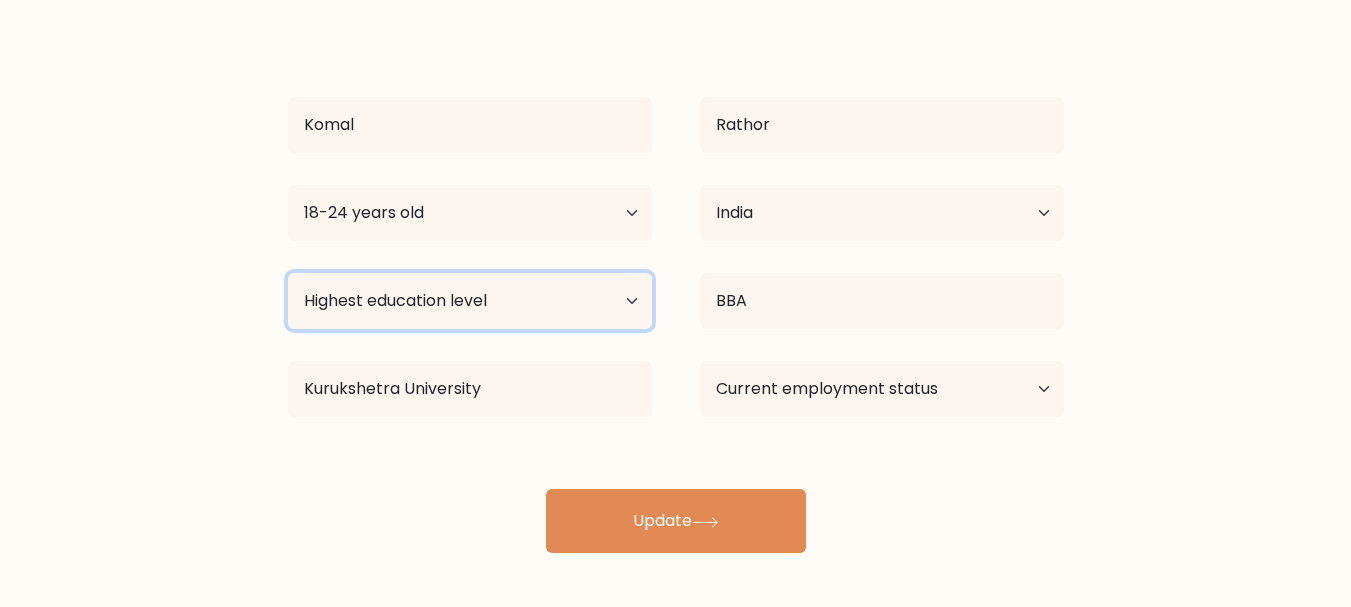 click on "Highest education level
No schooling
Primary
Lower Secondary
Upper Secondary
Occupation Specific
Bachelor's degree
Master's degree
Doctoral degree" at bounding box center [470, 301] 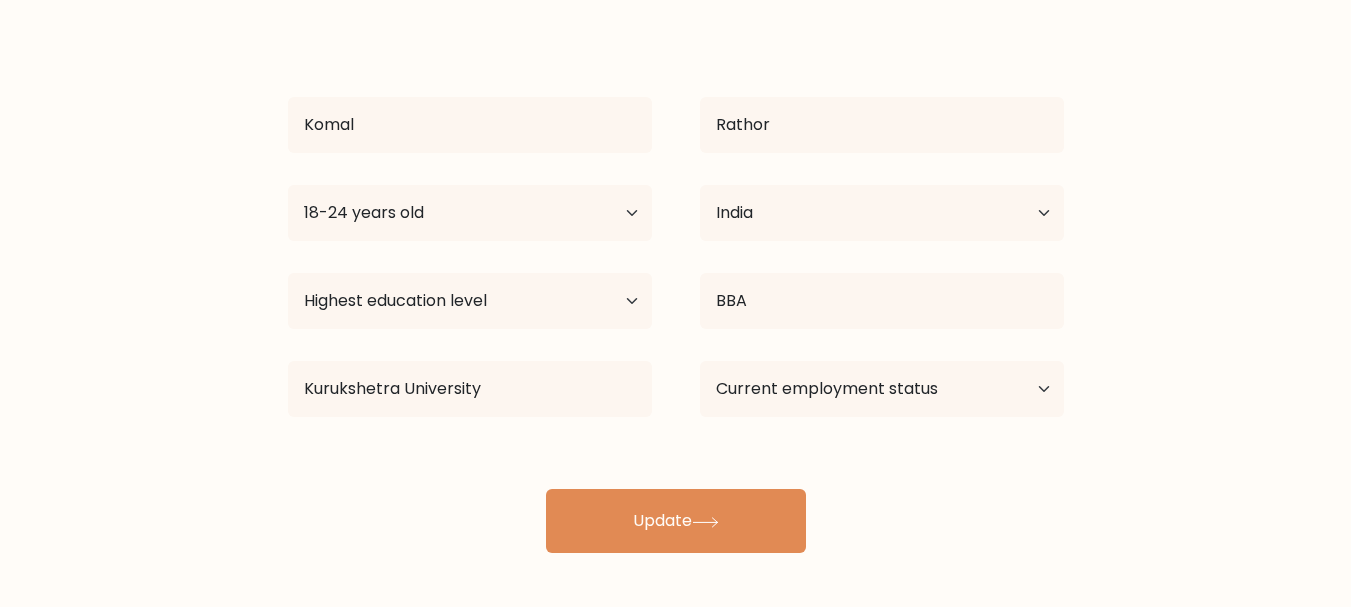 click on "Komal
Rathor
Age
Under 18 years old
18-24 years old
25-34 years old
35-44 years old
45-54 years old
55-64 years old
65 years old and above
Country
Afghanistan
Albania
Algeria
American Samoa
Andorra
Angola
Anguilla
Antarctica
Antigua and Barbuda
Argentina
Armenia
Aruba
Australia
Austria
Azerbaijan
Bahamas
Bahrain
Bangladesh
Barbados
Belarus
Belgium
Belize
Benin
Bermuda
Bhutan" at bounding box center [676, 289] 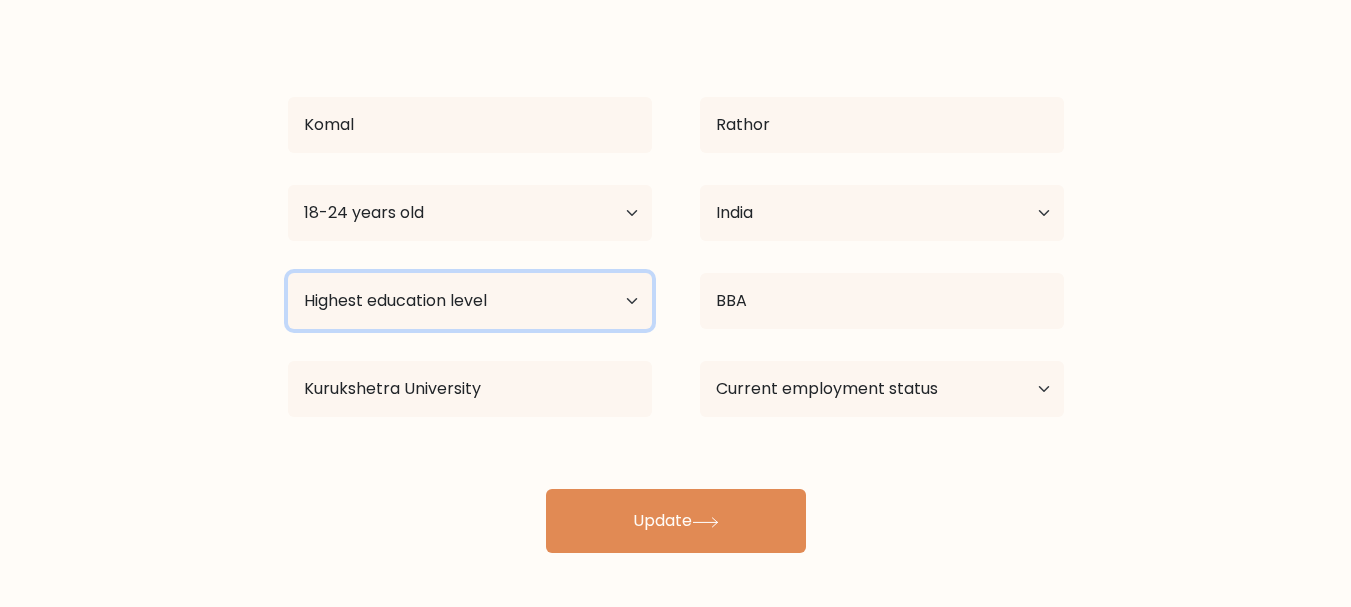 click on "Highest education level
No schooling
Primary
Lower Secondary
Upper Secondary
Occupation Specific
Bachelor's degree
Master's degree
Doctoral degree" at bounding box center [470, 301] 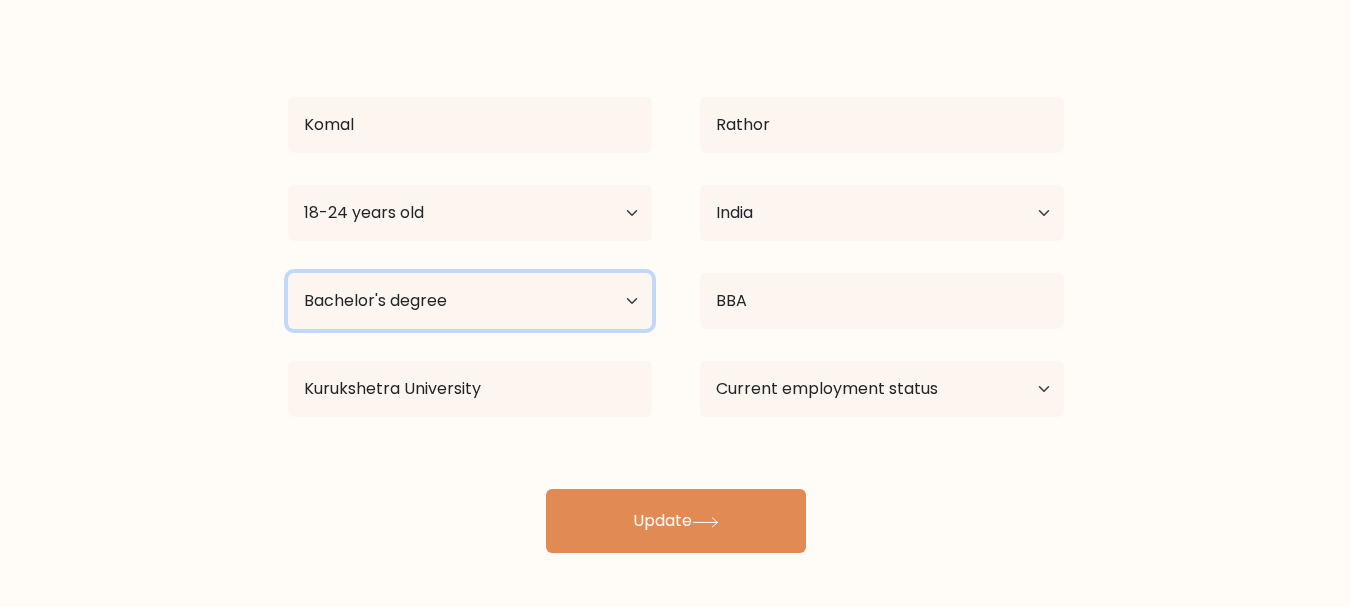click on "Highest education level
No schooling
Primary
Lower Secondary
Upper Secondary
Occupation Specific
Bachelor's degree
Master's degree
Doctoral degree" at bounding box center [470, 301] 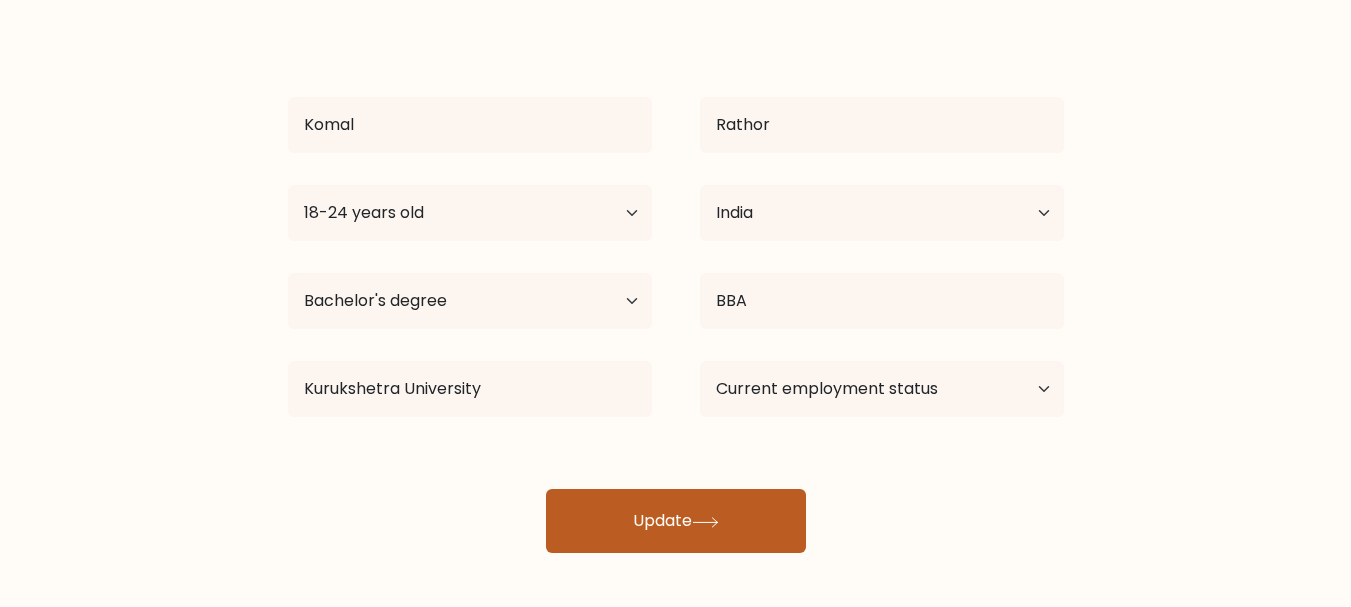 click on "Update" at bounding box center [676, 521] 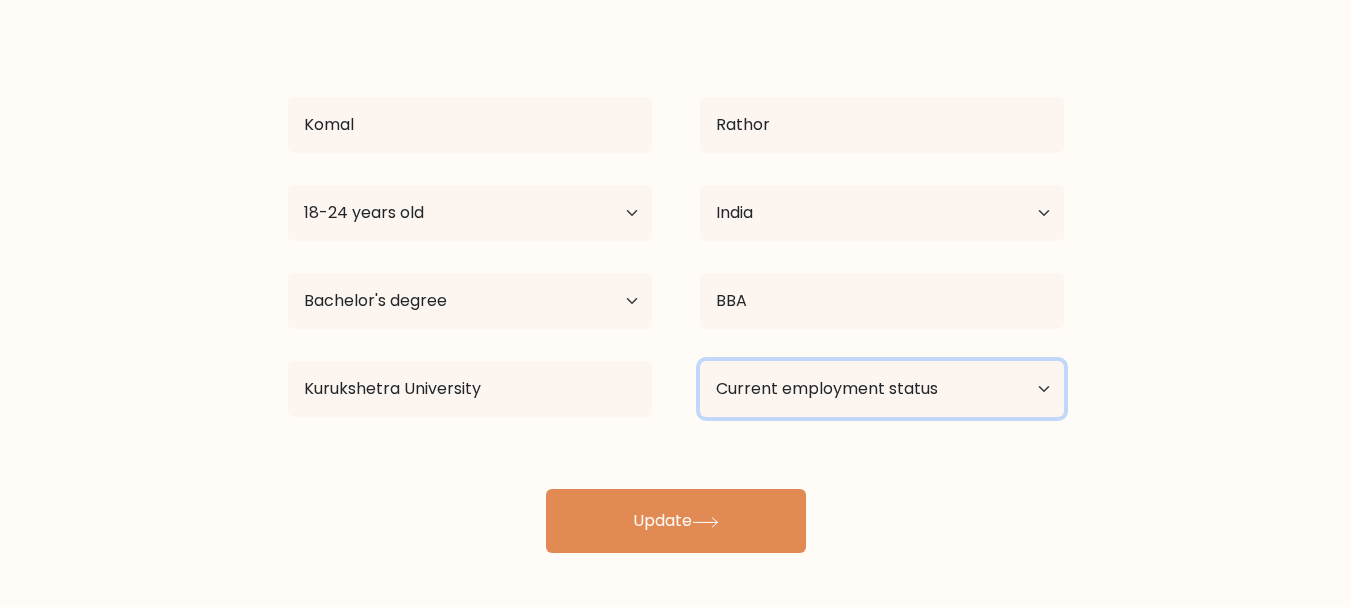 click on "Current employment status
Employed
Student
Retired
Other / prefer not to answer" at bounding box center [882, 389] 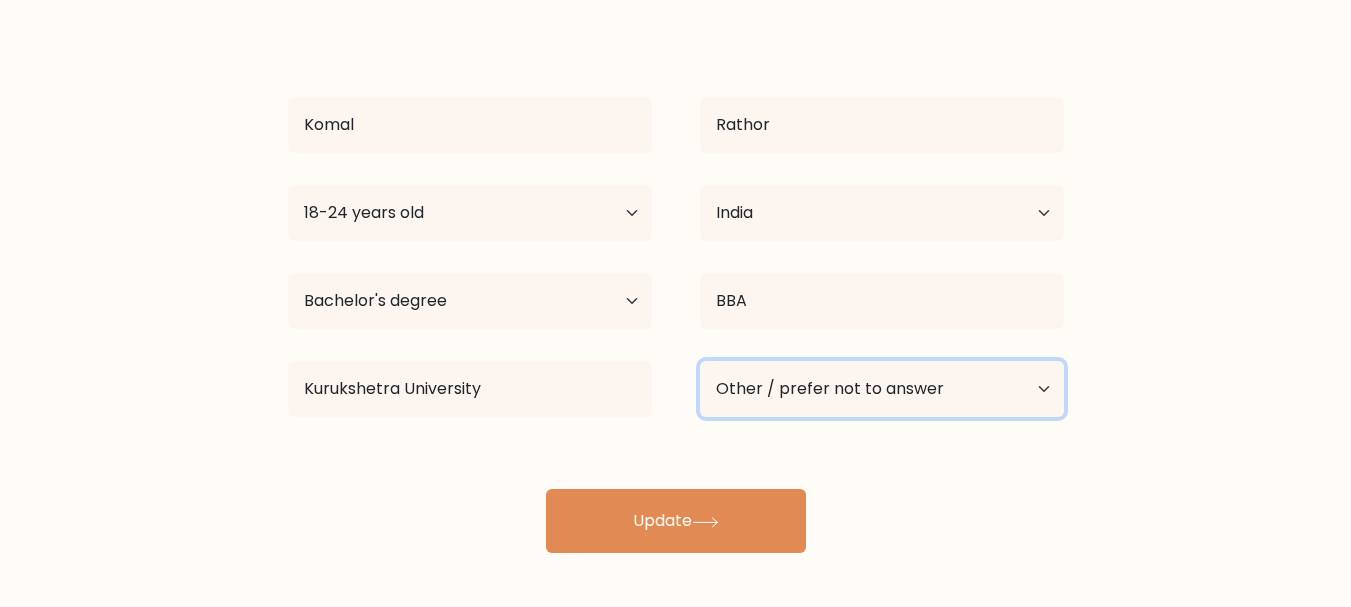 click on "Current employment status
Employed
Student
Retired
Other / prefer not to answer" at bounding box center [882, 389] 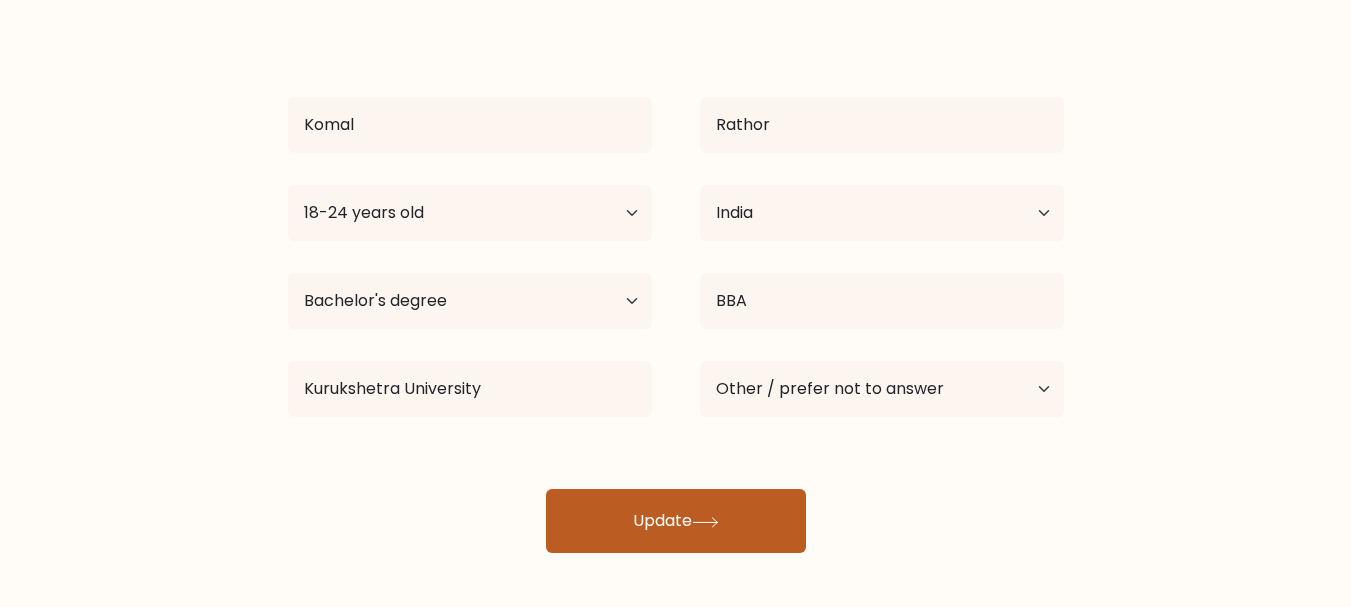 click on "Update" at bounding box center [676, 521] 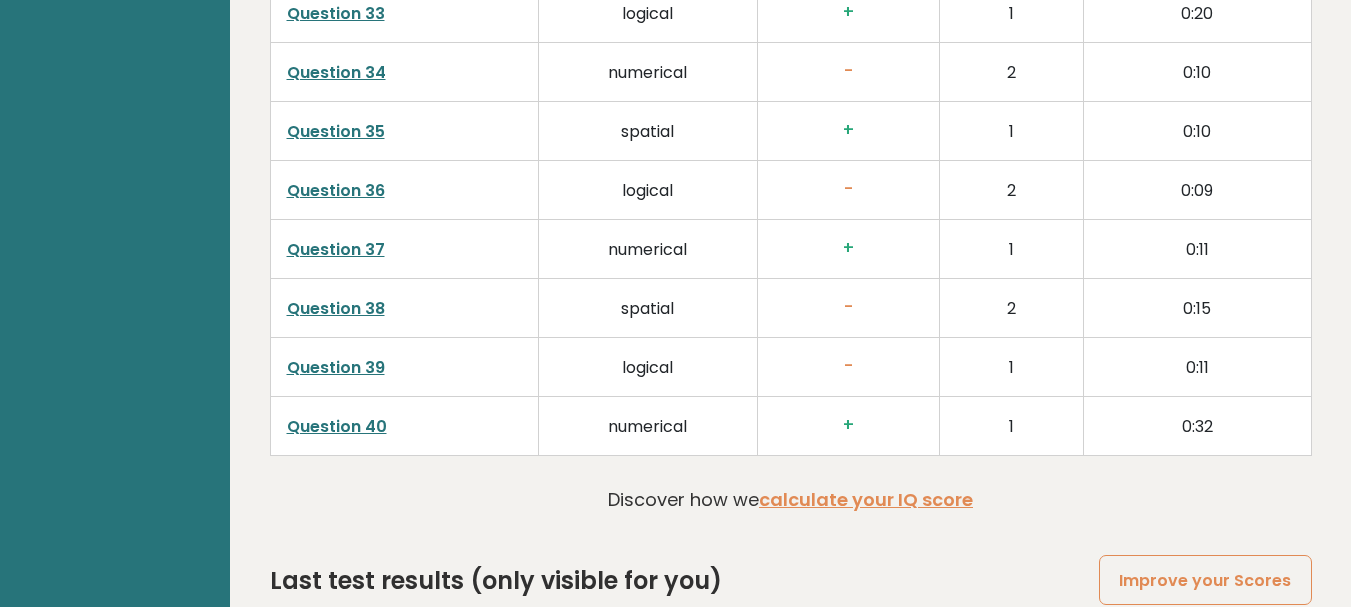 scroll, scrollTop: 5221, scrollLeft: 0, axis: vertical 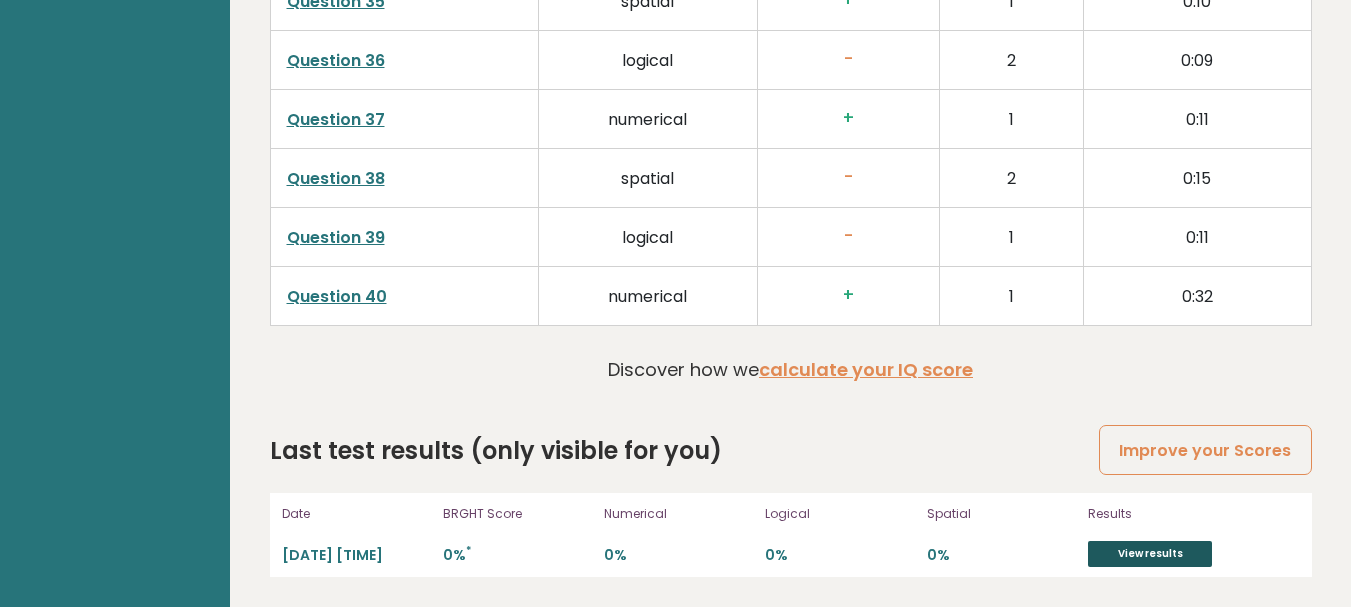 click on "View results" at bounding box center (1150, 554) 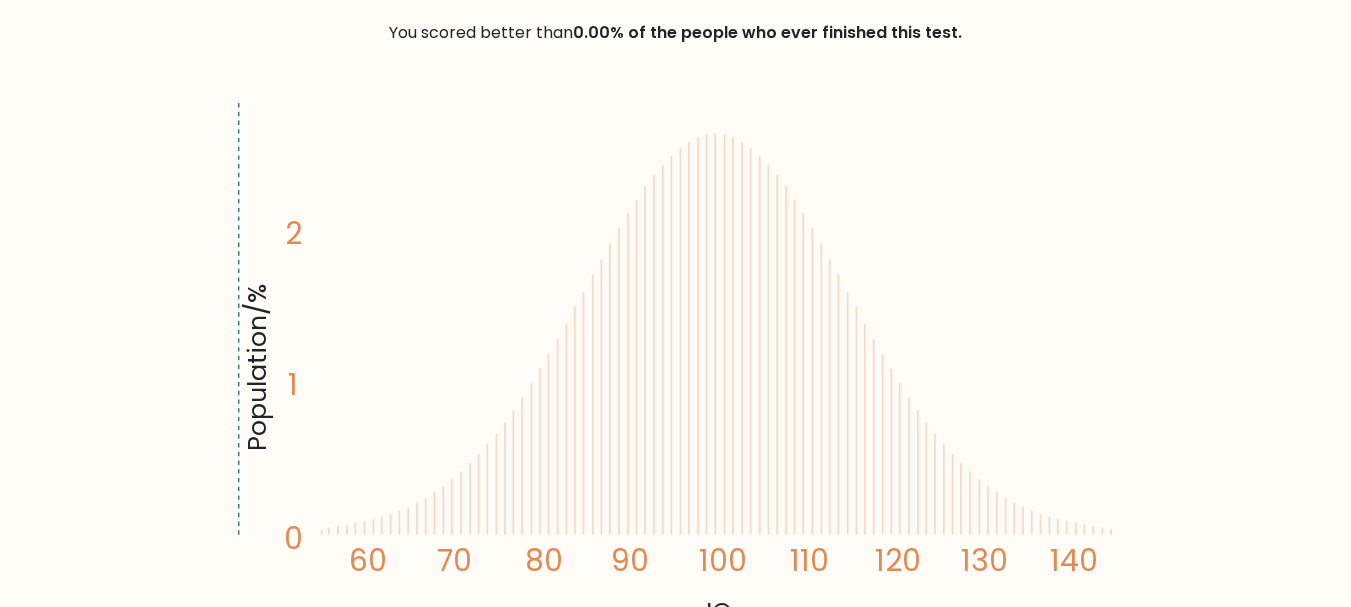 scroll, scrollTop: 300, scrollLeft: 0, axis: vertical 